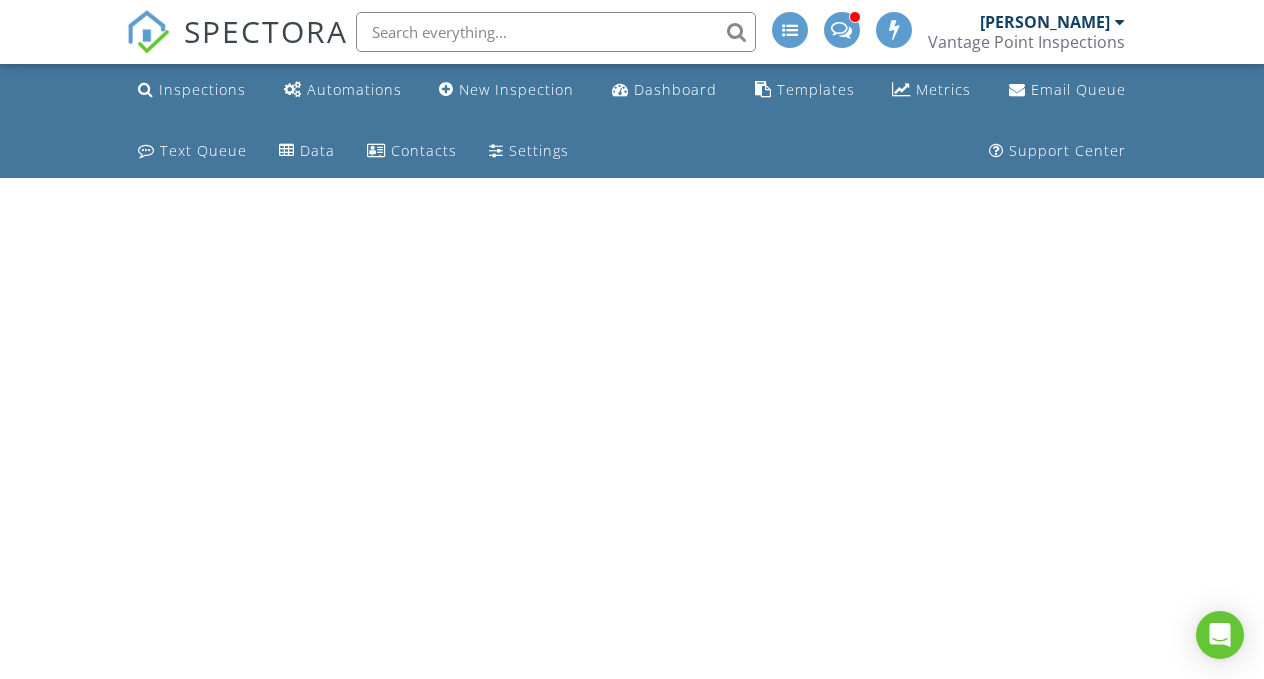 scroll, scrollTop: 0, scrollLeft: 0, axis: both 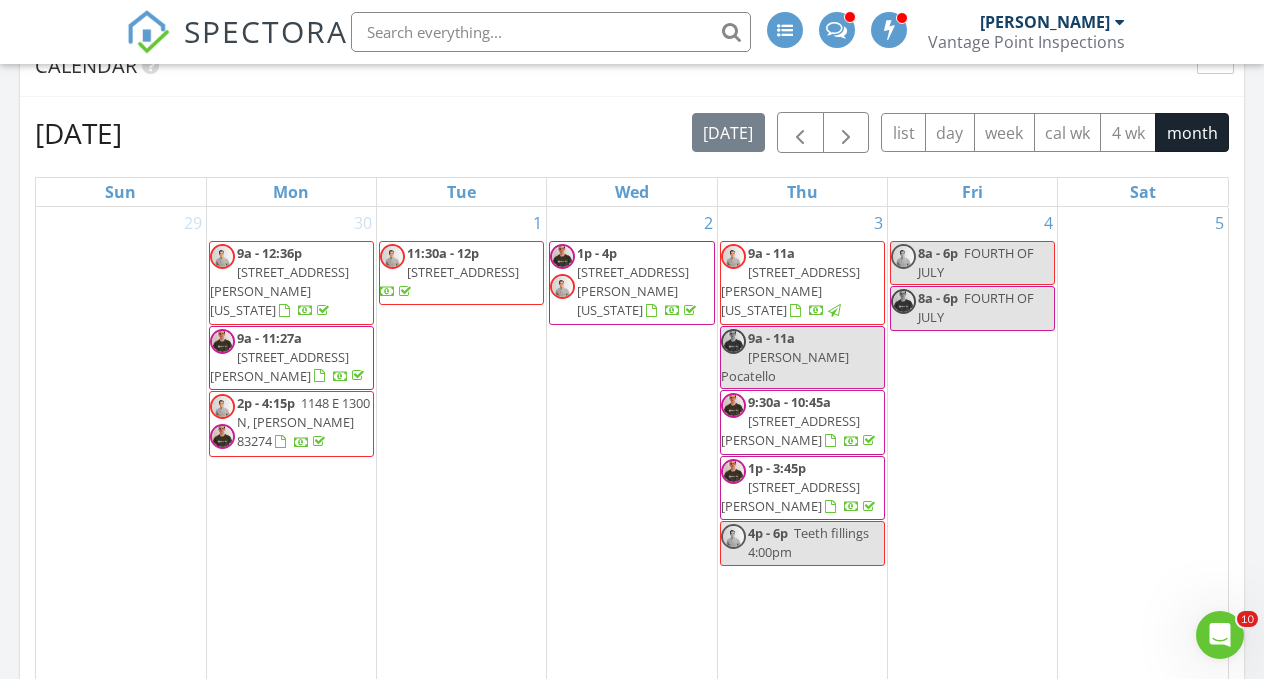 click on "2
1p - 4p
[STREET_ADDRESS][PERSON_NAME][US_STATE]" at bounding box center (631, 460) 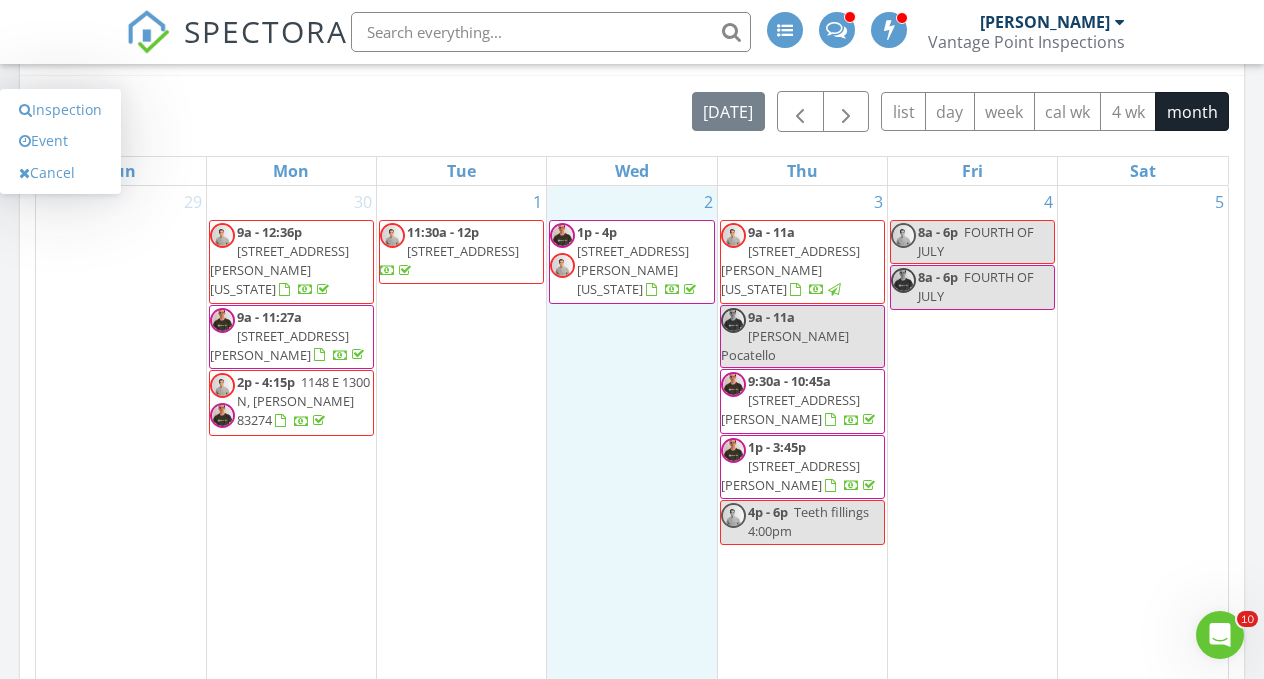 scroll, scrollTop: 1242, scrollLeft: 0, axis: vertical 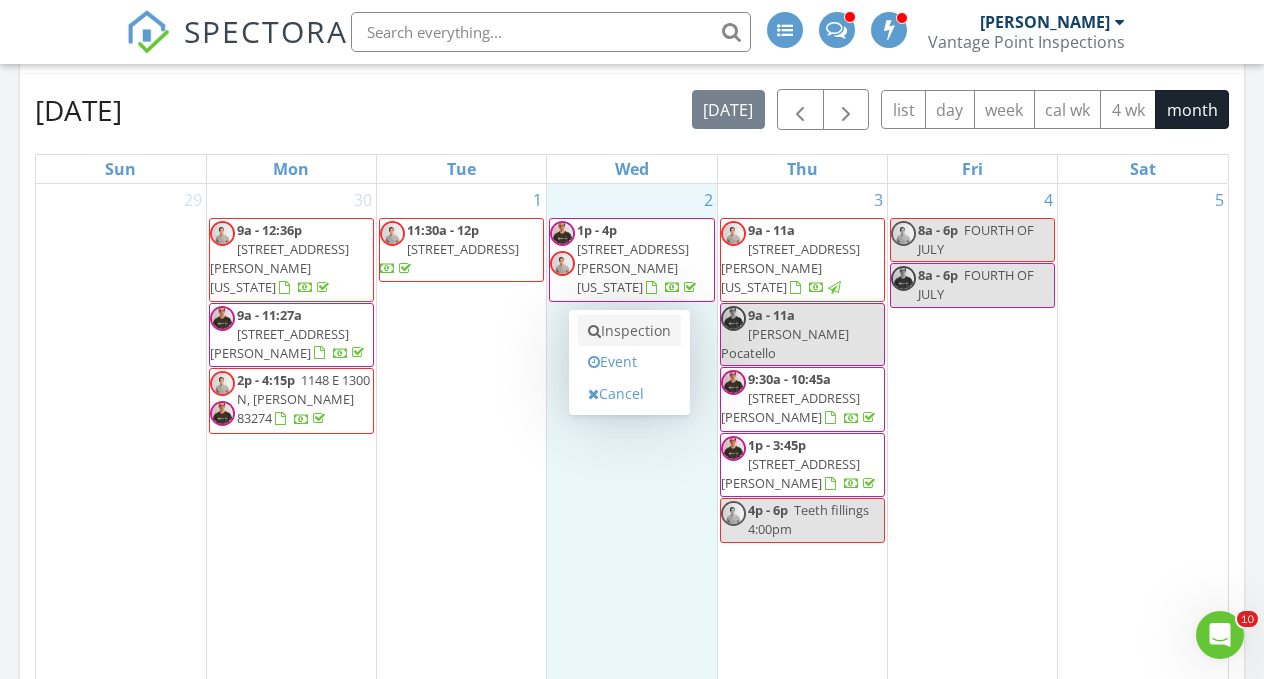 click on "Inspection" at bounding box center (629, 331) 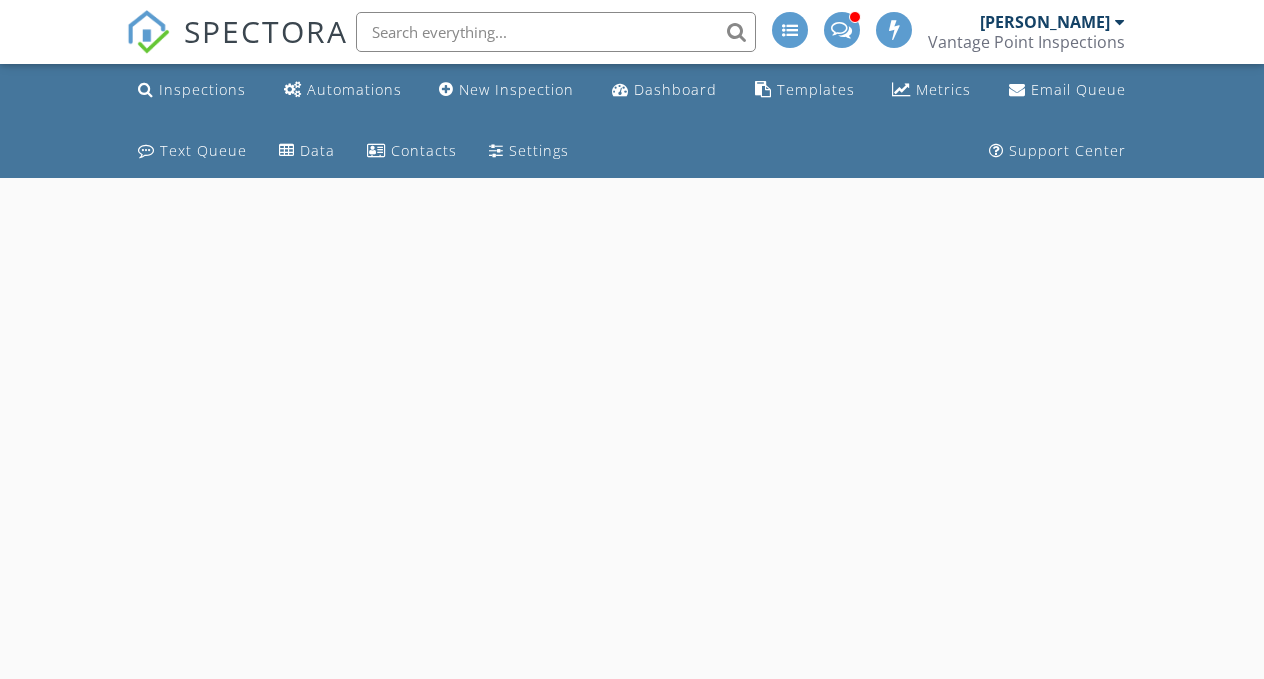 scroll, scrollTop: 0, scrollLeft: 0, axis: both 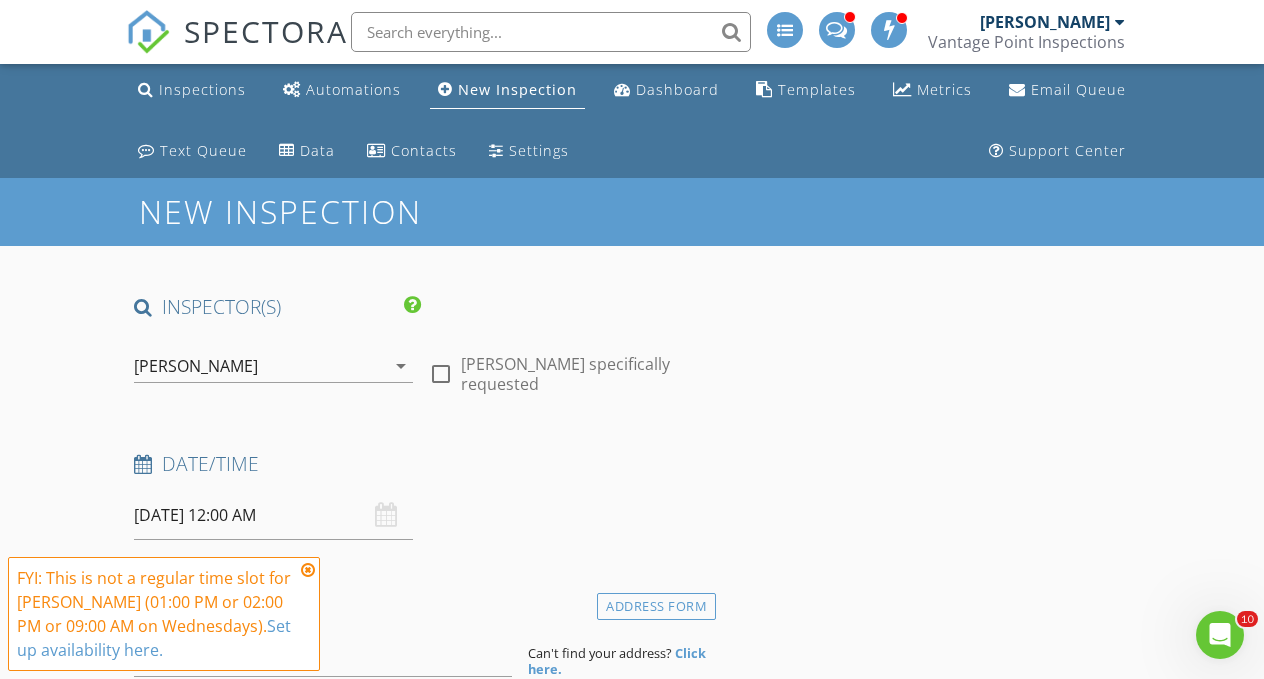 click on "[PERSON_NAME]" at bounding box center (259, 366) 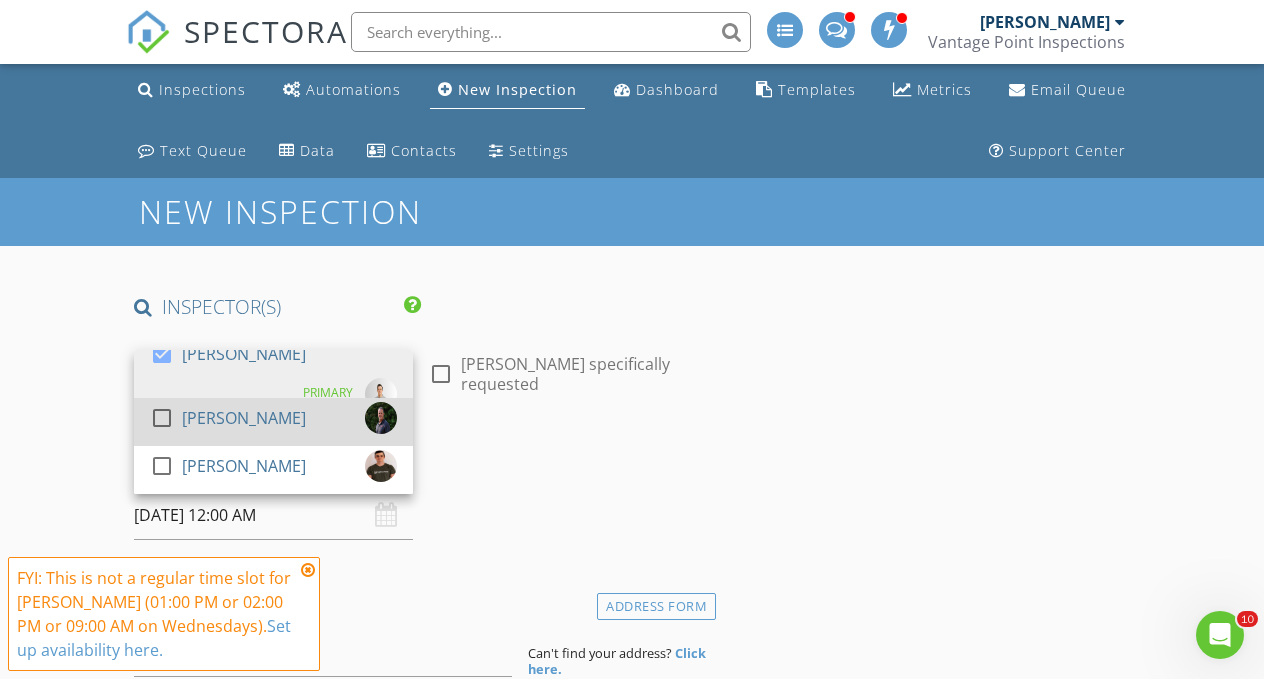 click on "[PERSON_NAME]" at bounding box center (244, 466) 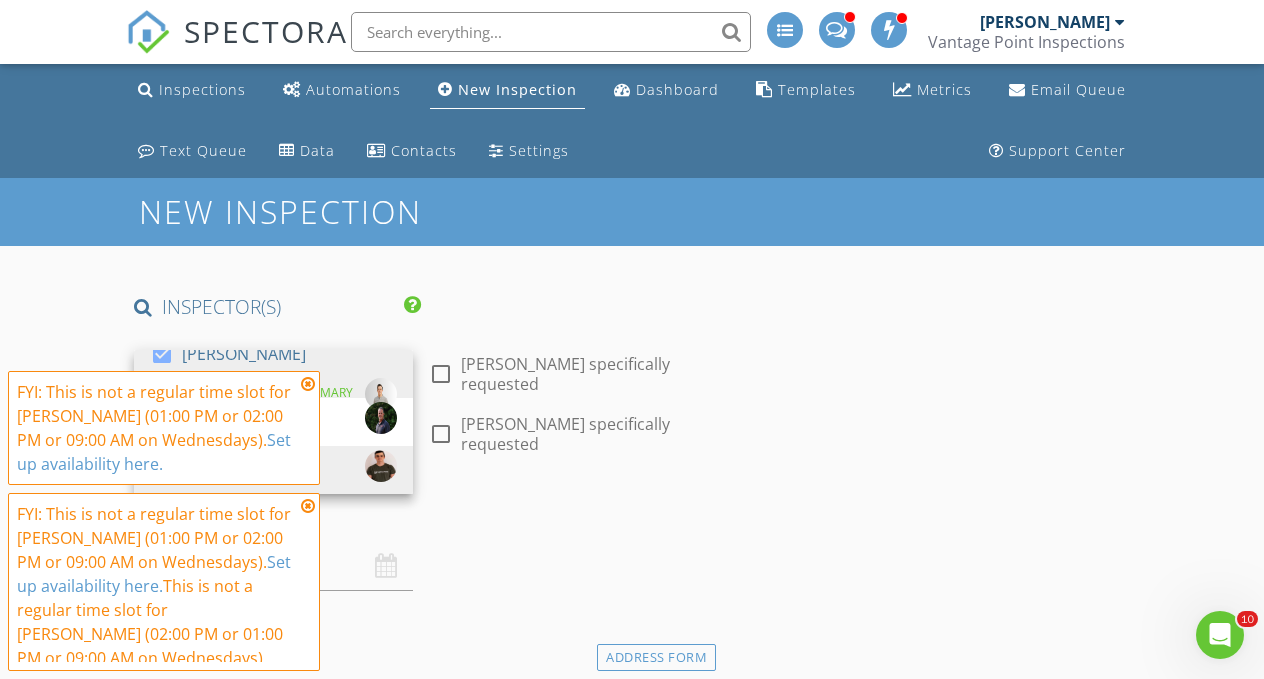click at bounding box center [308, 384] 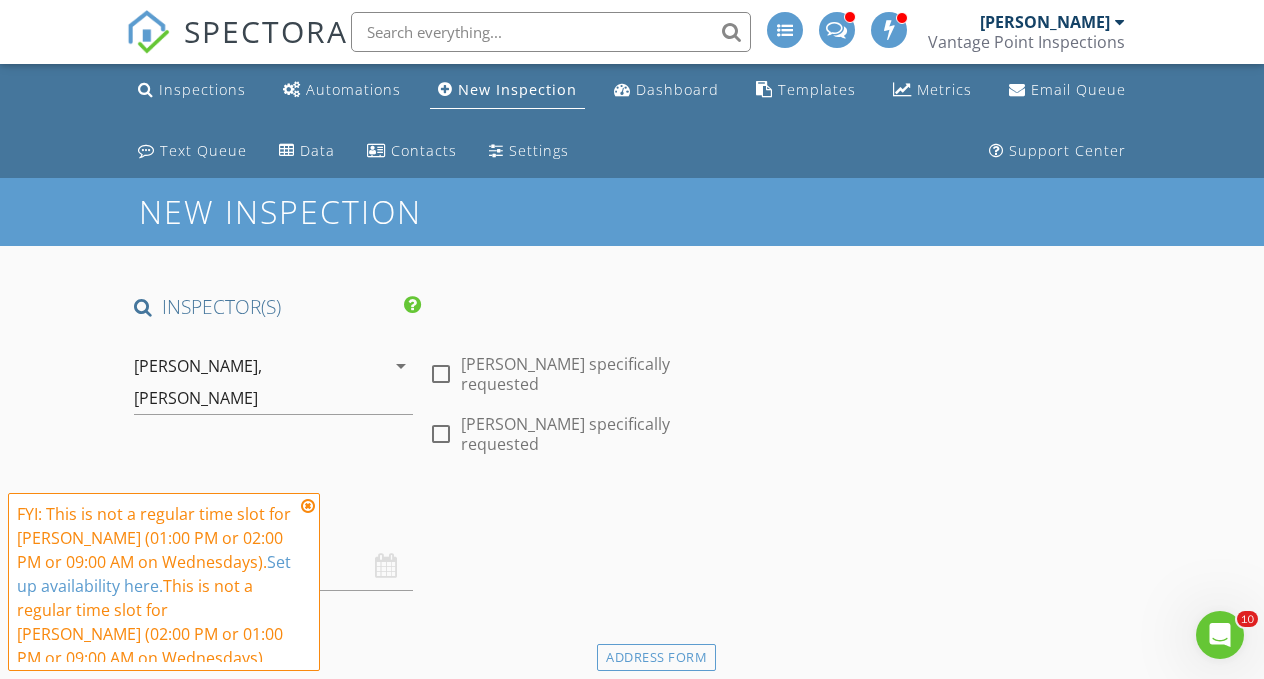 click on "FYI: This is not a regular time slot for Kevin Fogg (01:00 PM or 02:00 PM or 09:00 AM on Wednesdays).  Set up availability here.  This is not a regular time slot for Zack Williams (02:00 PM or 01:00 PM or 09:00 AM on Wednesdays)." at bounding box center (164, 582) 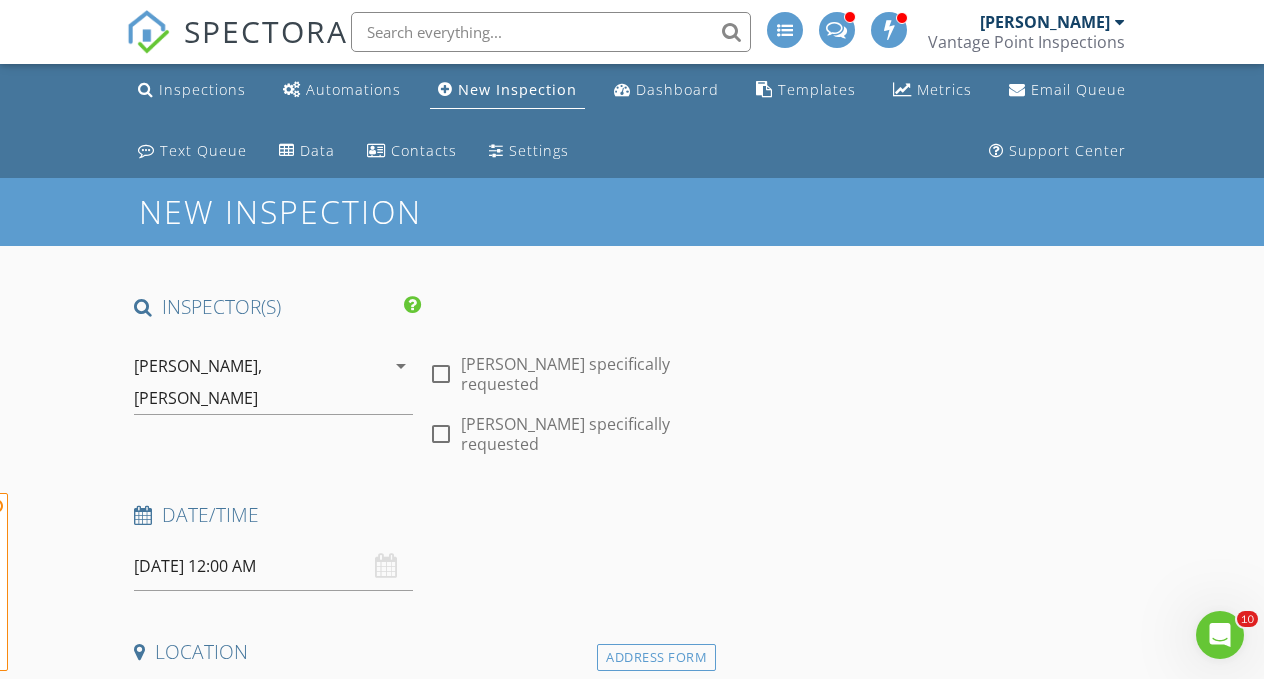 click on "[PERSON_NAME]" at bounding box center [196, 398] 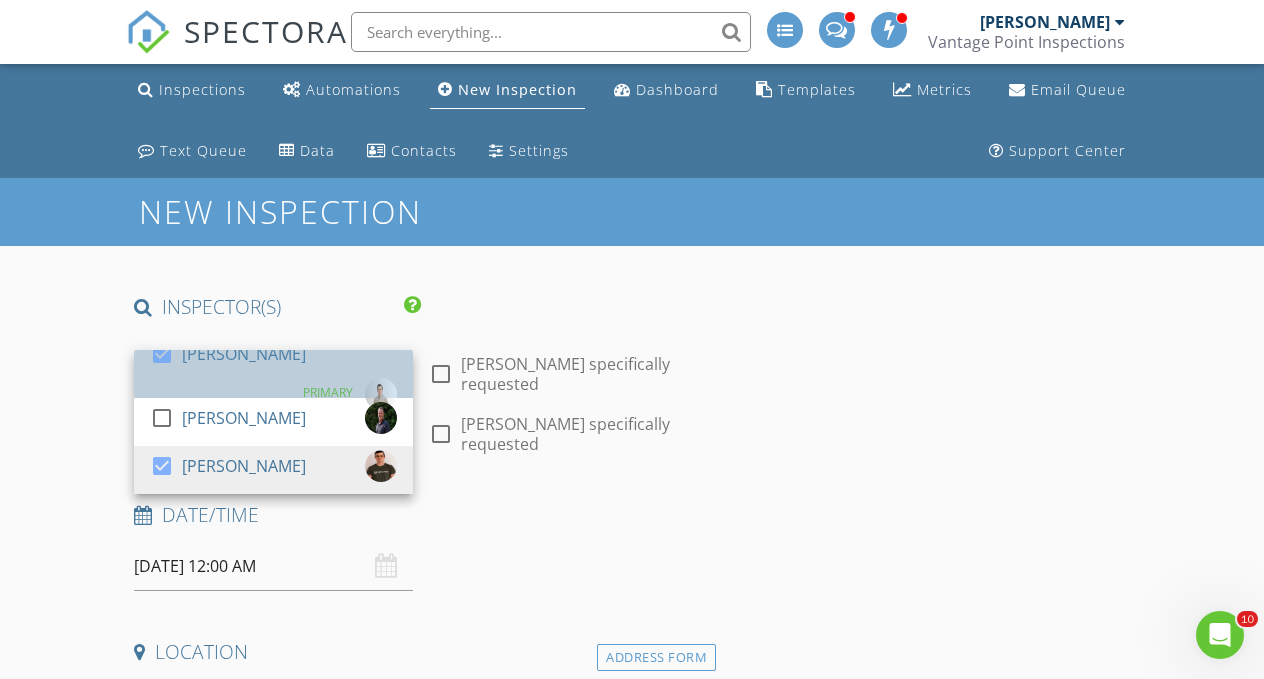 click on "[PERSON_NAME]" at bounding box center [244, 354] 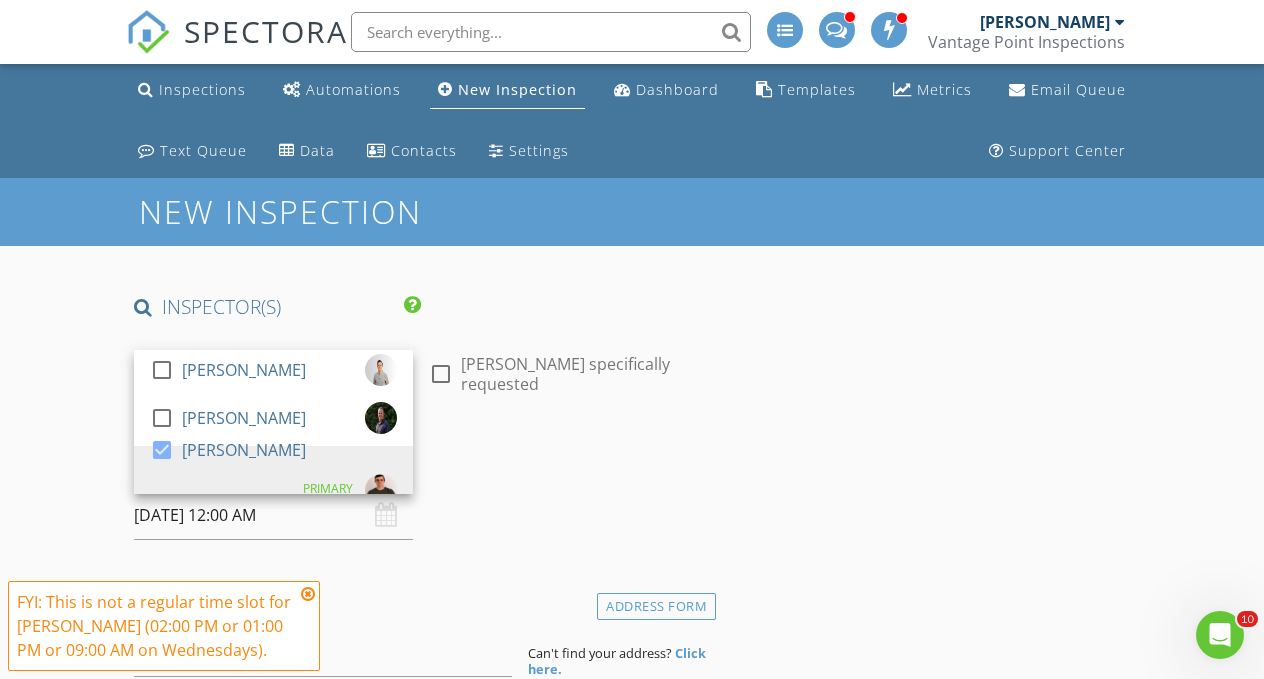 click on "Date/Time
07/02/2025 12:00 AM" at bounding box center (421, 495) 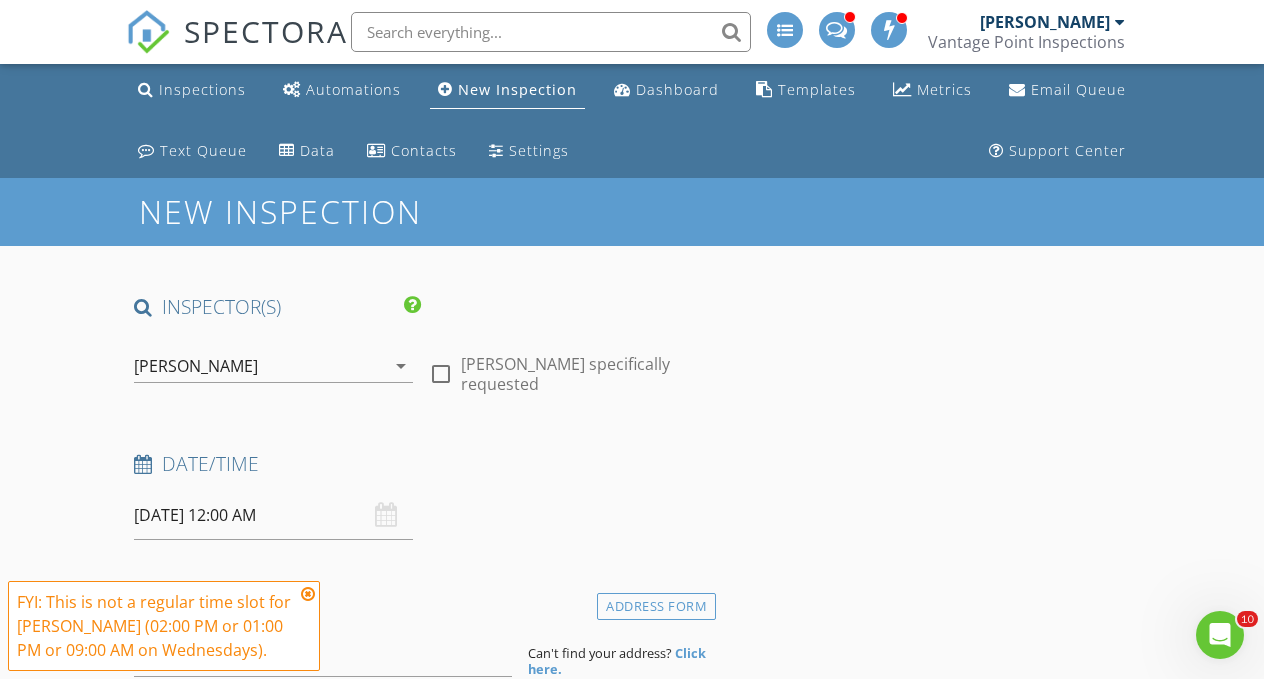 click on "07/02/2025 12:00 AM" at bounding box center (273, 515) 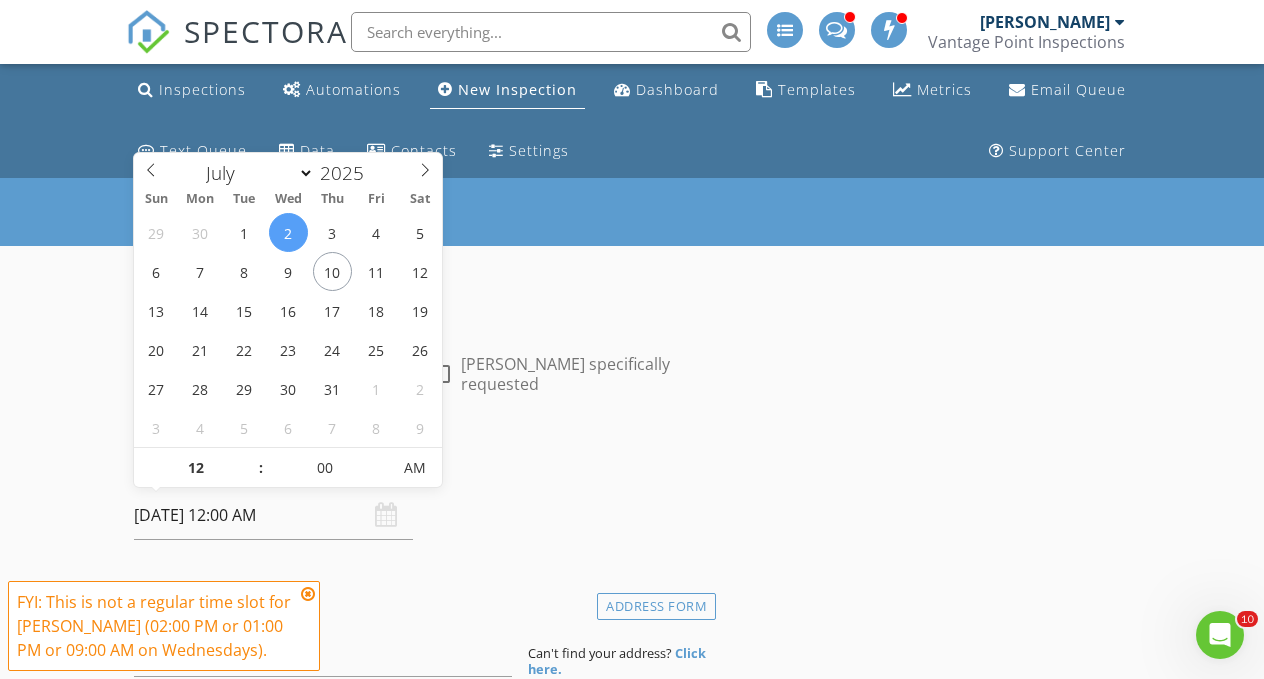 click on "29 30 1 2 3 4 5 6 7 8 9 10 11 12 13 14 15 16 17 18 19 20 21 22 23 24 25 26 27 28 29 30 31 1 2 3 4 5 6 7 8 9" at bounding box center (288, 330) 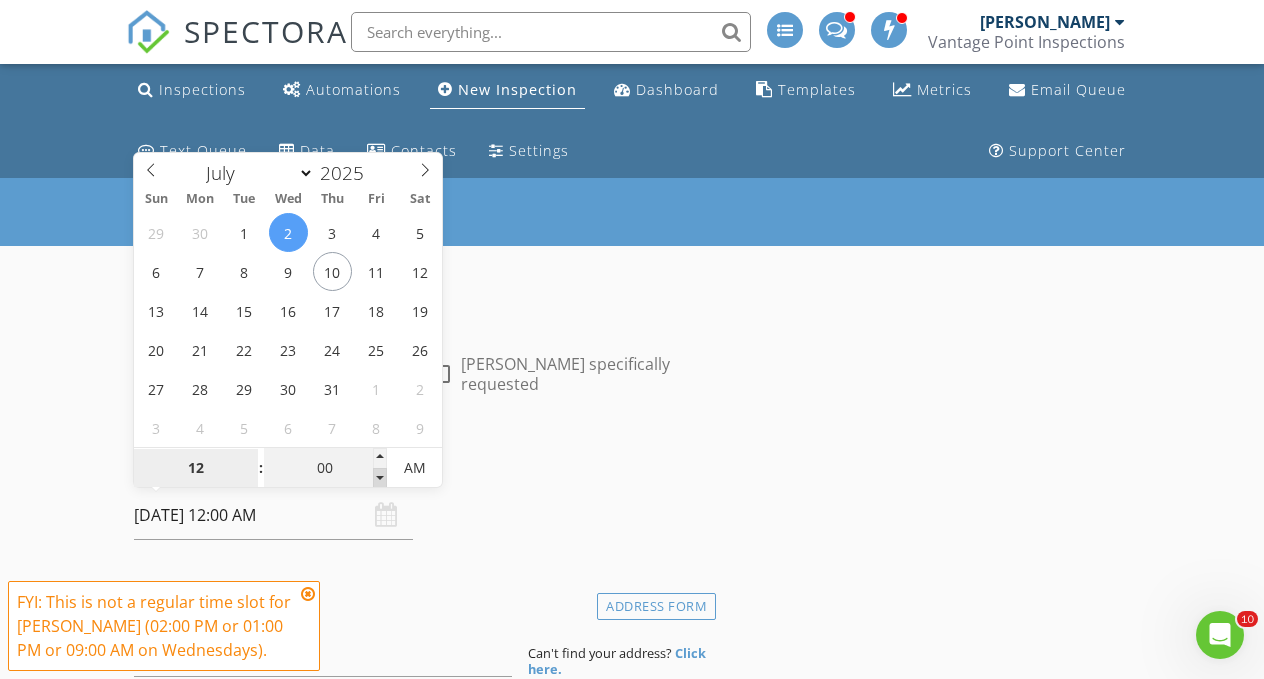 type on "9" 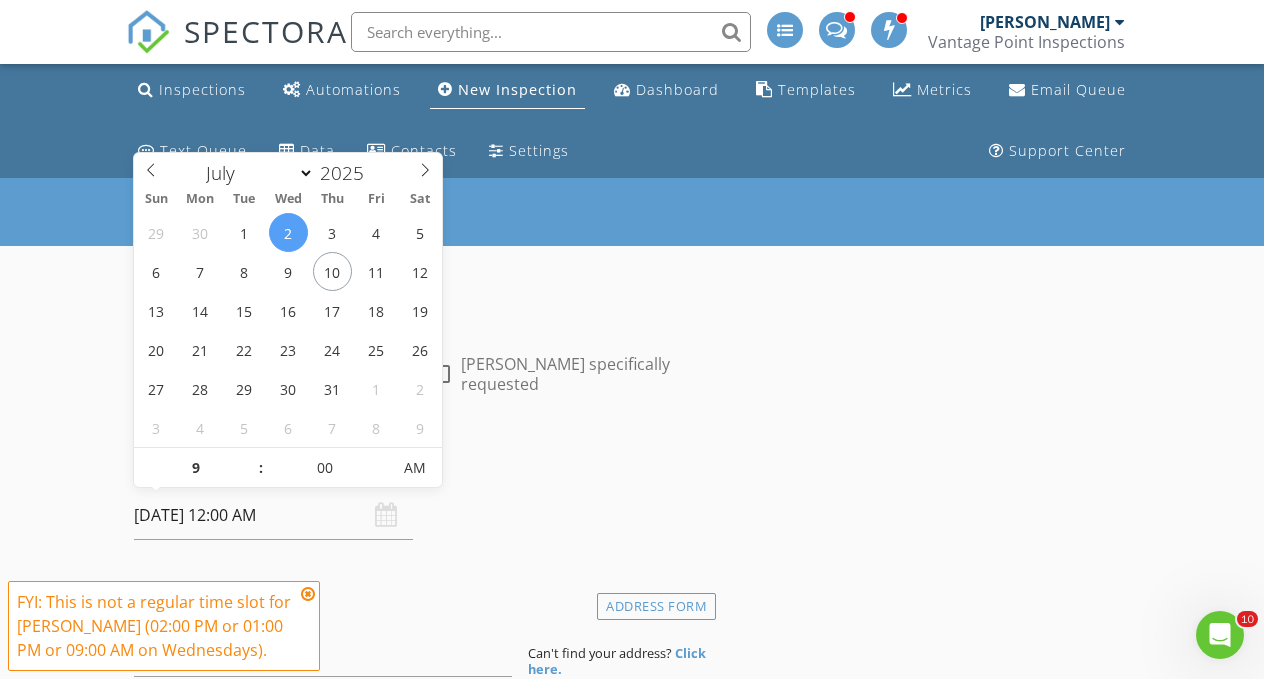 type on "[DATE] 9:00 AM" 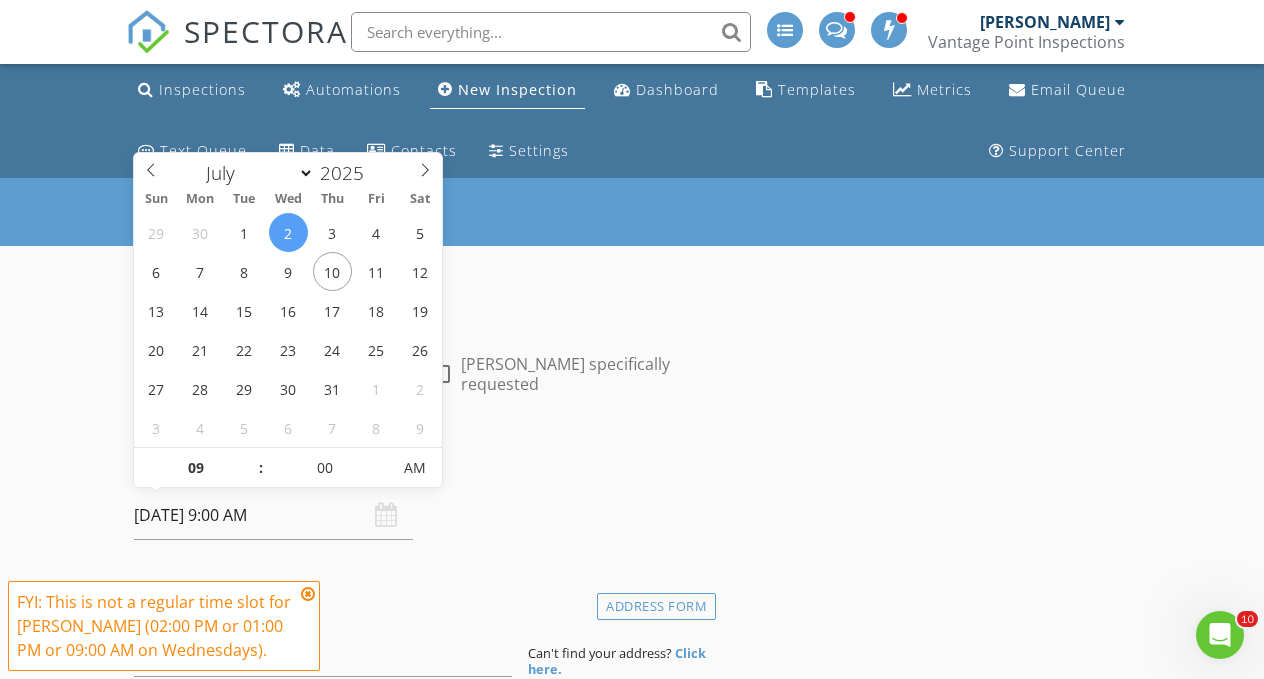 click on "INSPECTOR(S)
check_box_outline_blank   Kevin Fogg     check_box_outline_blank   Jeff Fogg     check_box   Zack Williams   PRIMARY   Zack Williams arrow_drop_down   check_box_outline_blank Zack Williams specifically requested
Date/Time
07/02/2025 9:00 AM
Location
Address Form       Can't find your address?   Click here.
client
check_box Enable Client CC email for this inspection   Client Search     check_box_outline_blank Client is a Company/Organization     First Name   Last Name   Email   CC Email   Phone         Tags         Notes   Private Notes
ADD ADDITIONAL client
SERVICES
check_box_outline_blank   Home Inspection   A full detailed inspection of the entire home! This includes a FULL THERMAL IMAGING inspection of the home. check_box_outline_blank   Commercial Inspection" at bounding box center [421, 1848] 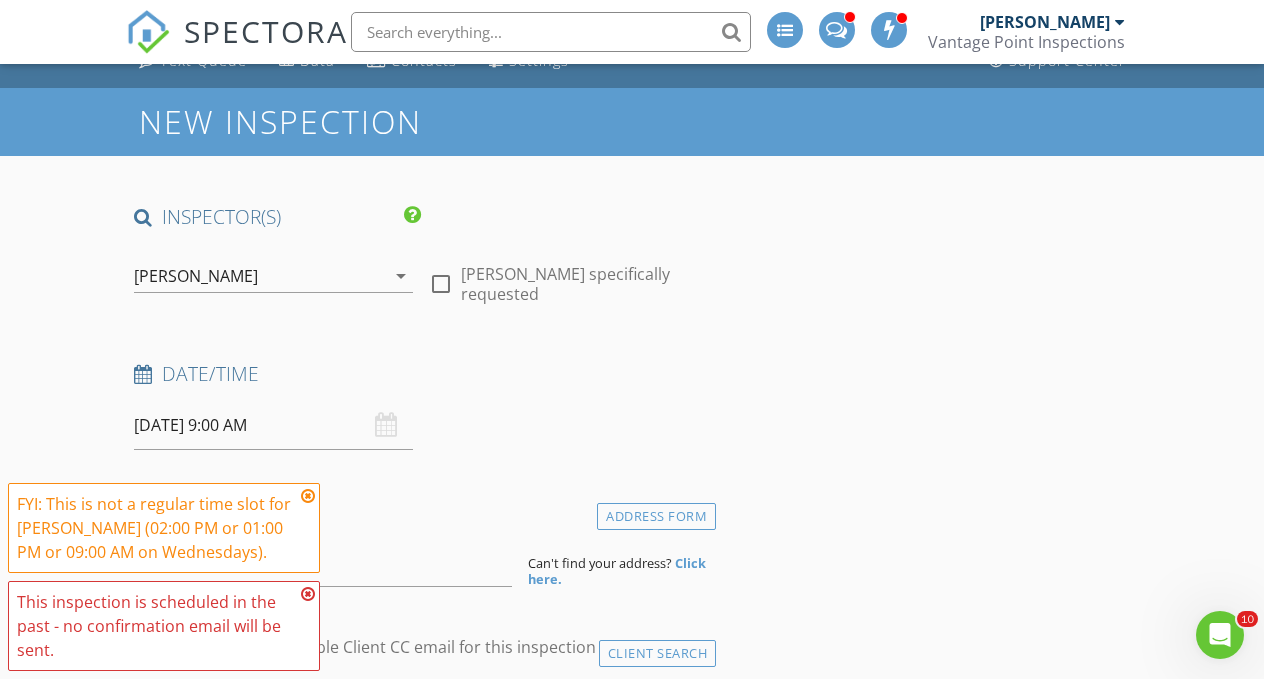 scroll, scrollTop: 103, scrollLeft: 0, axis: vertical 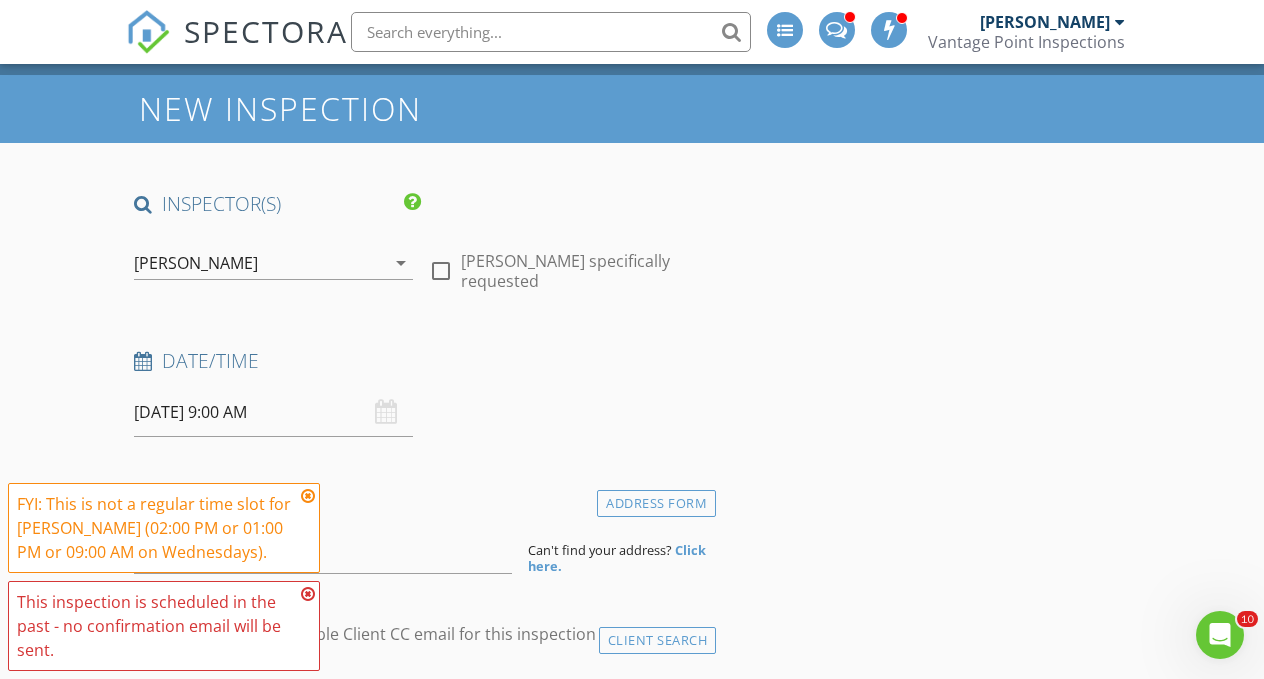 click at bounding box center (308, 496) 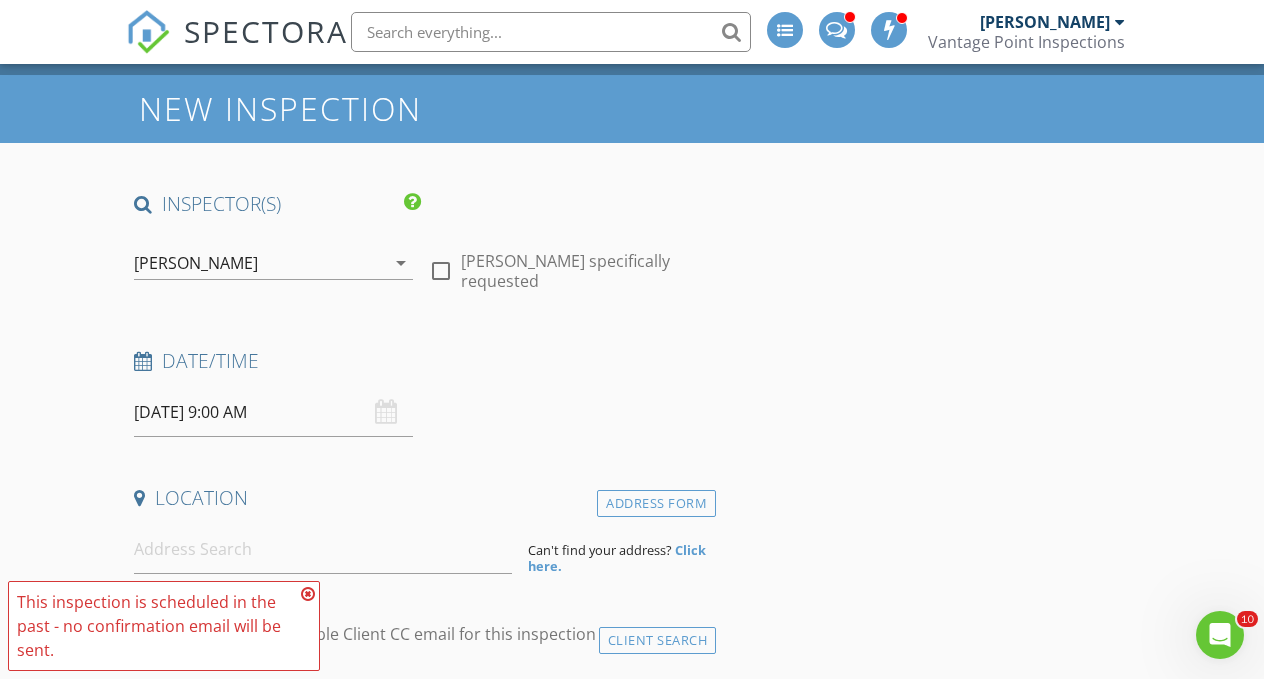 click at bounding box center (308, 594) 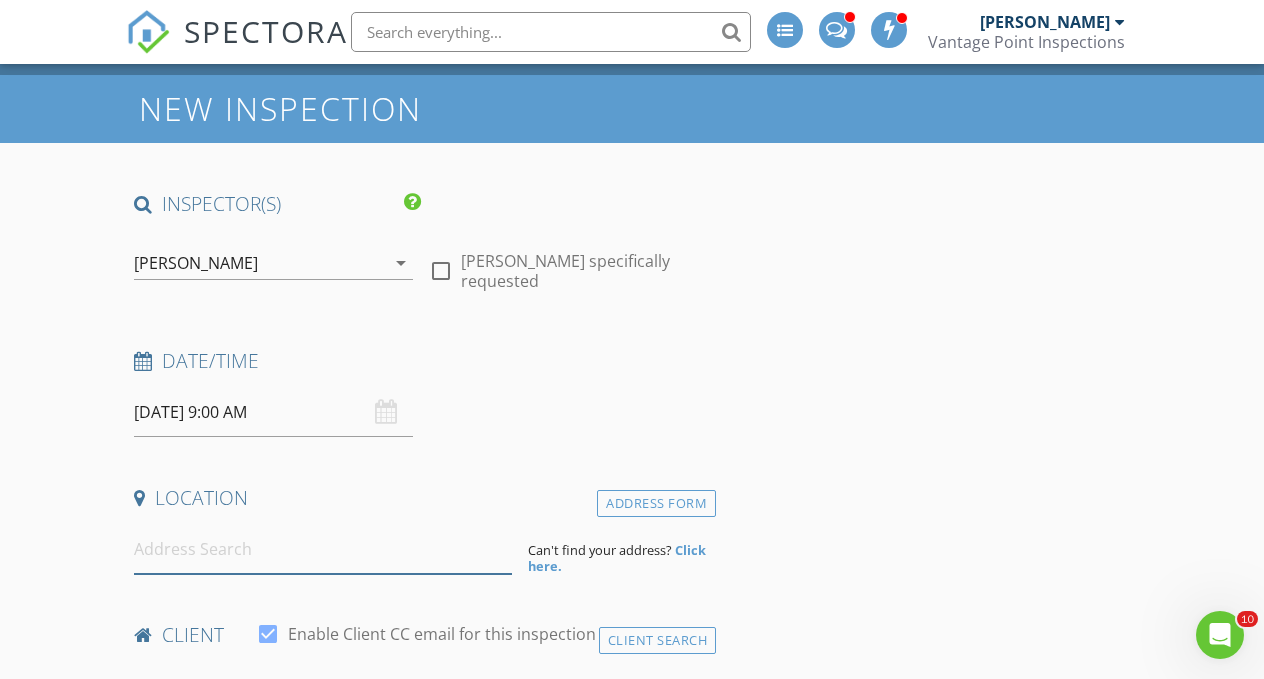 click at bounding box center [322, 549] 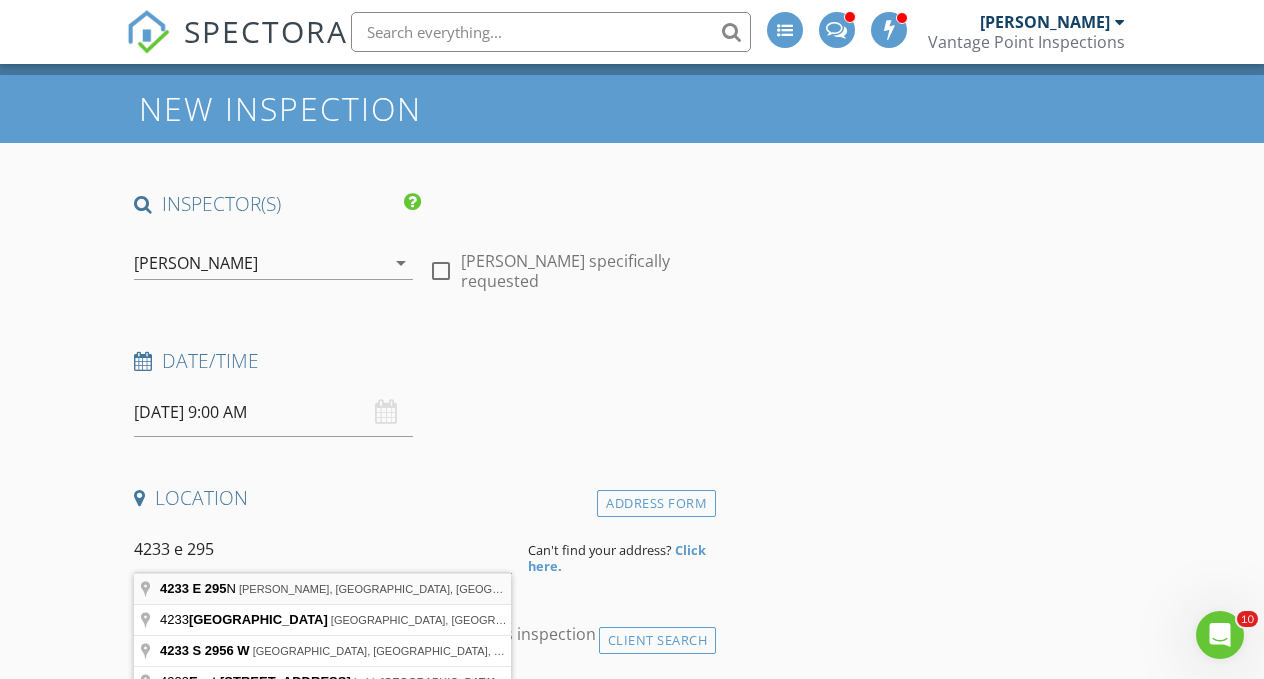 type on "4233 E 295 N, Rigby, ID, USA" 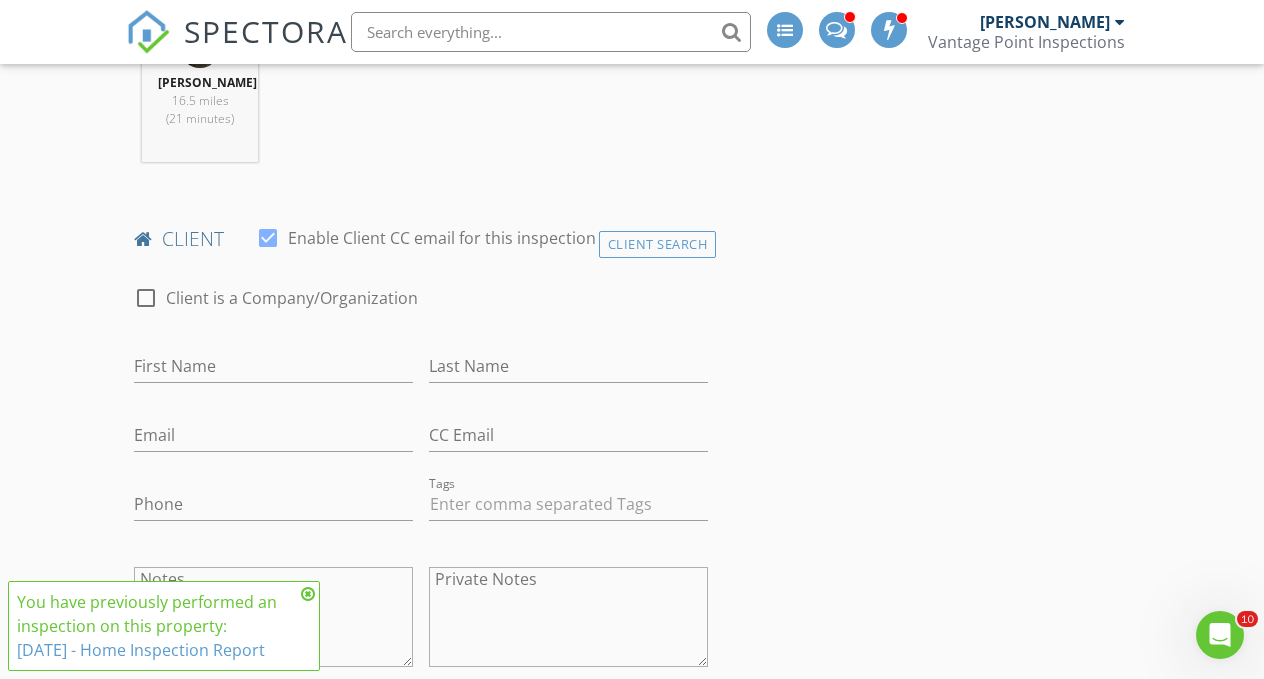 scroll, scrollTop: 976, scrollLeft: 0, axis: vertical 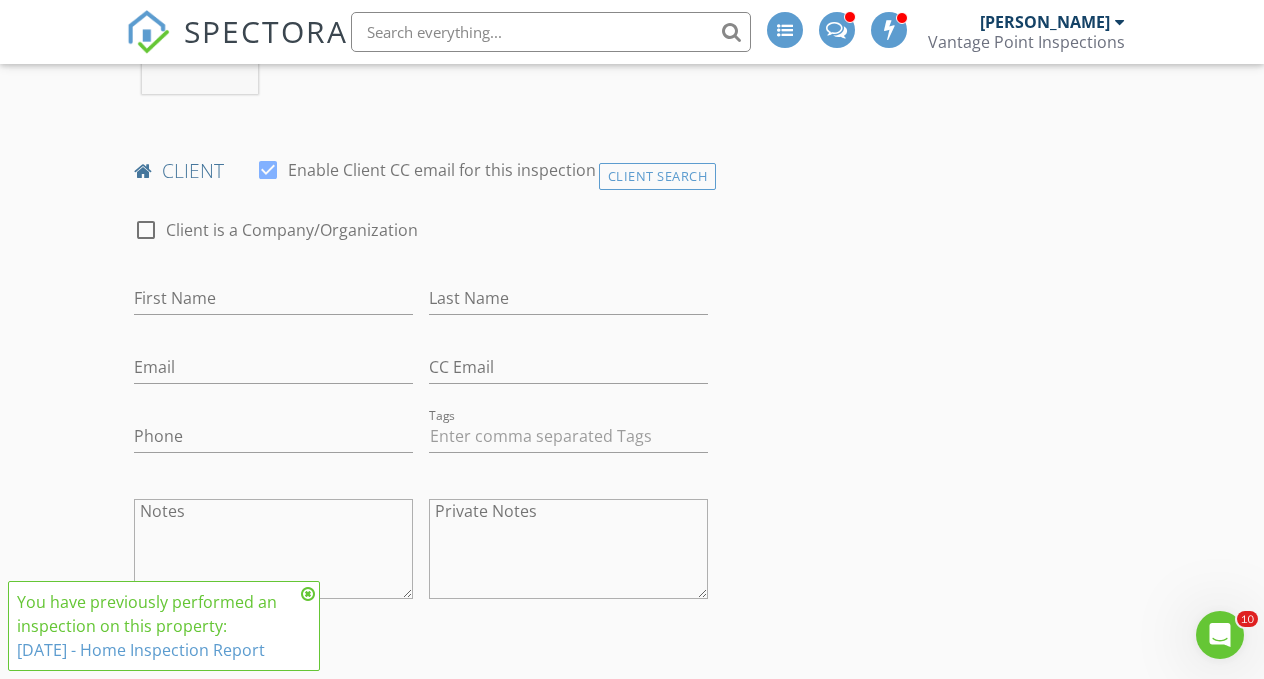 click at bounding box center [308, 594] 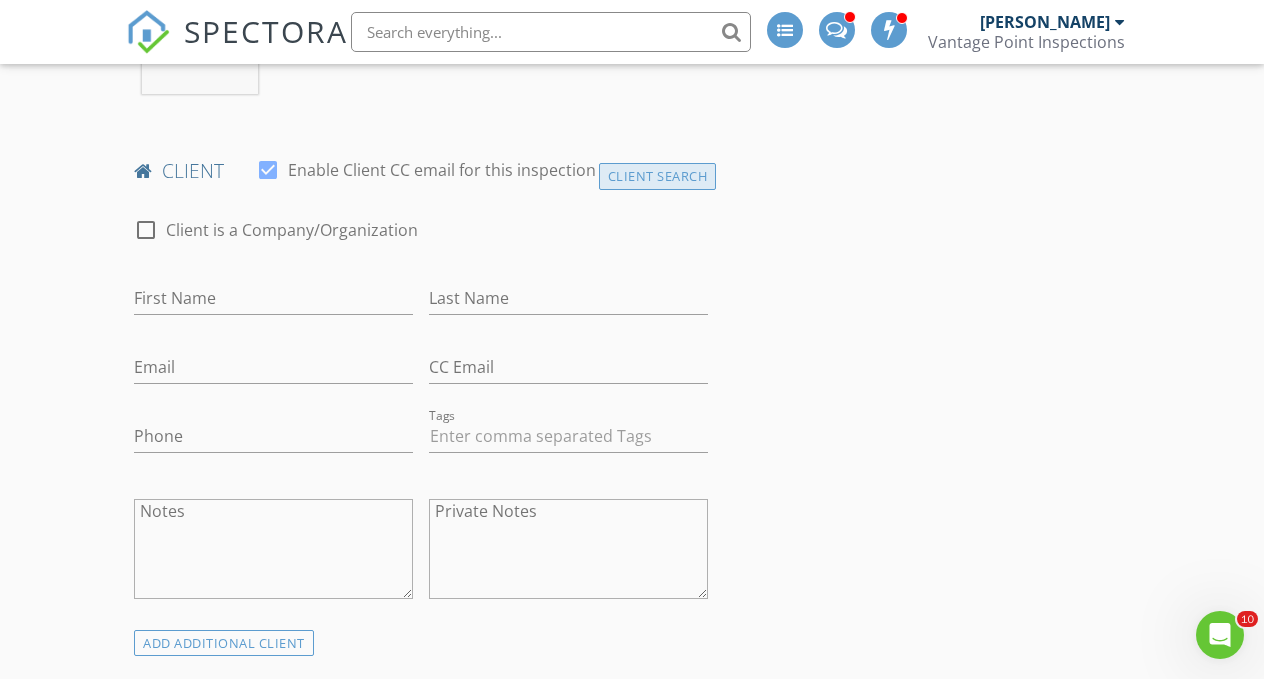 click on "Client Search" at bounding box center (658, 176) 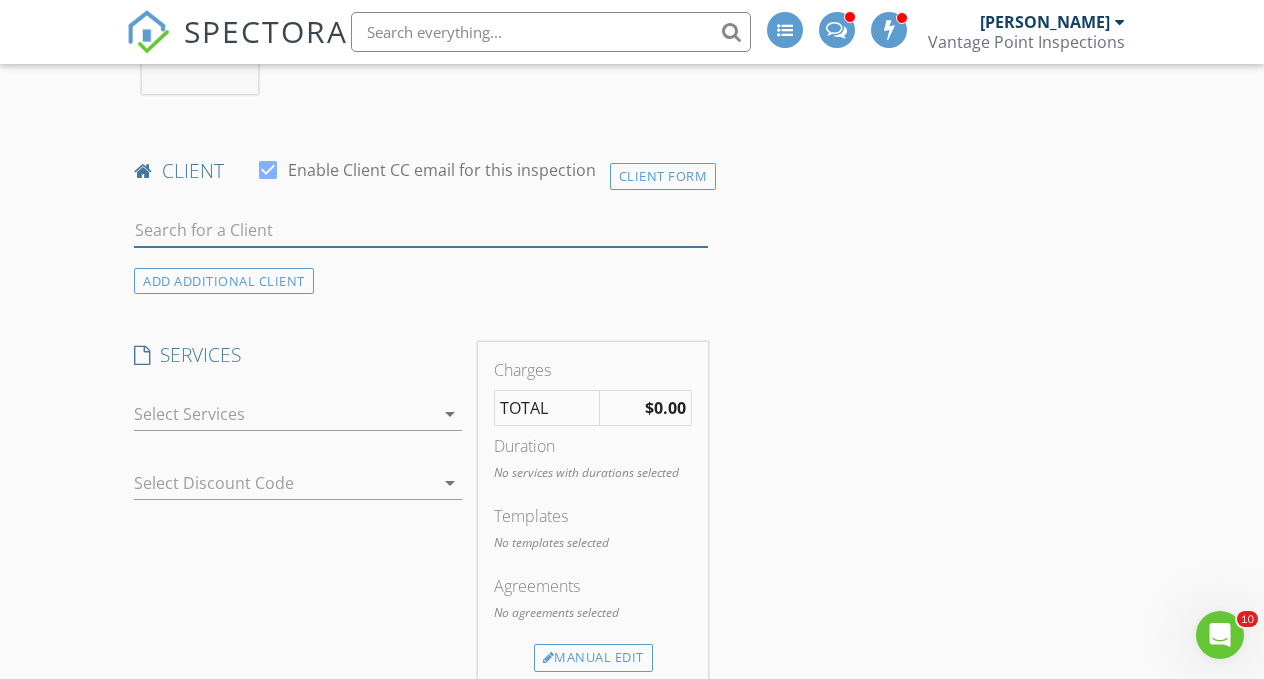 click at bounding box center (421, 230) 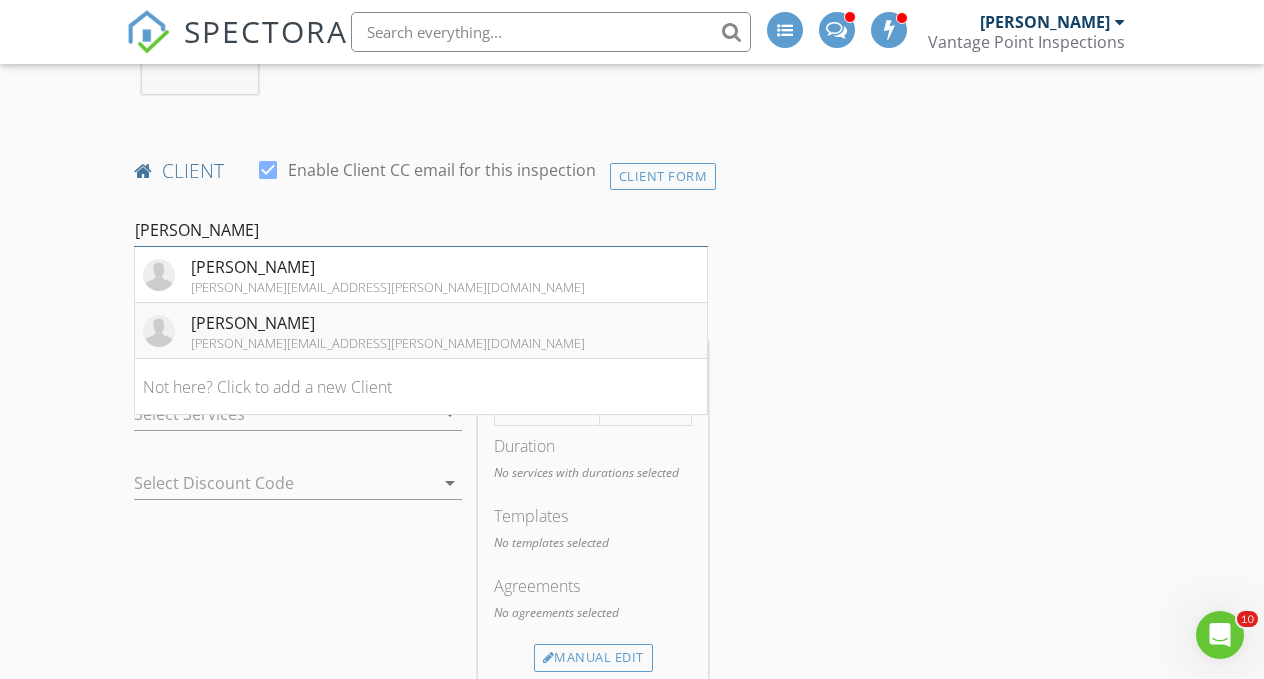 type on "Robert B" 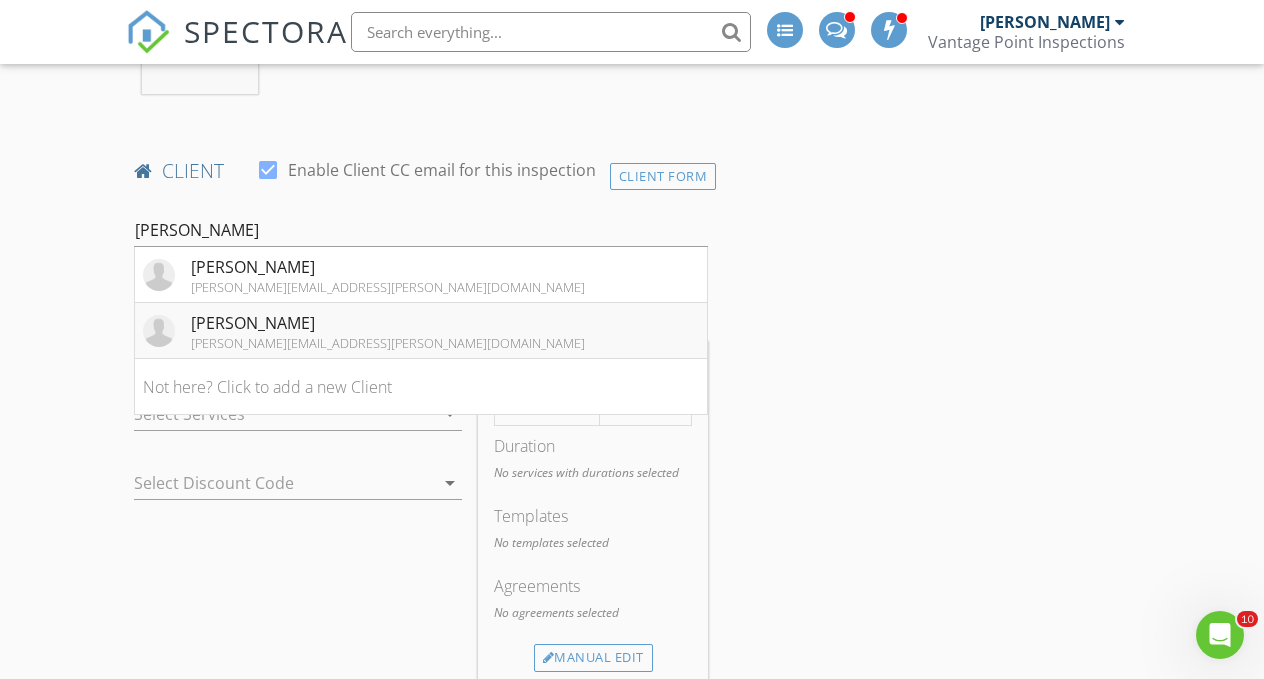 click on "[PERSON_NAME][EMAIL_ADDRESS][PERSON_NAME][DOMAIN_NAME]" at bounding box center (388, 343) 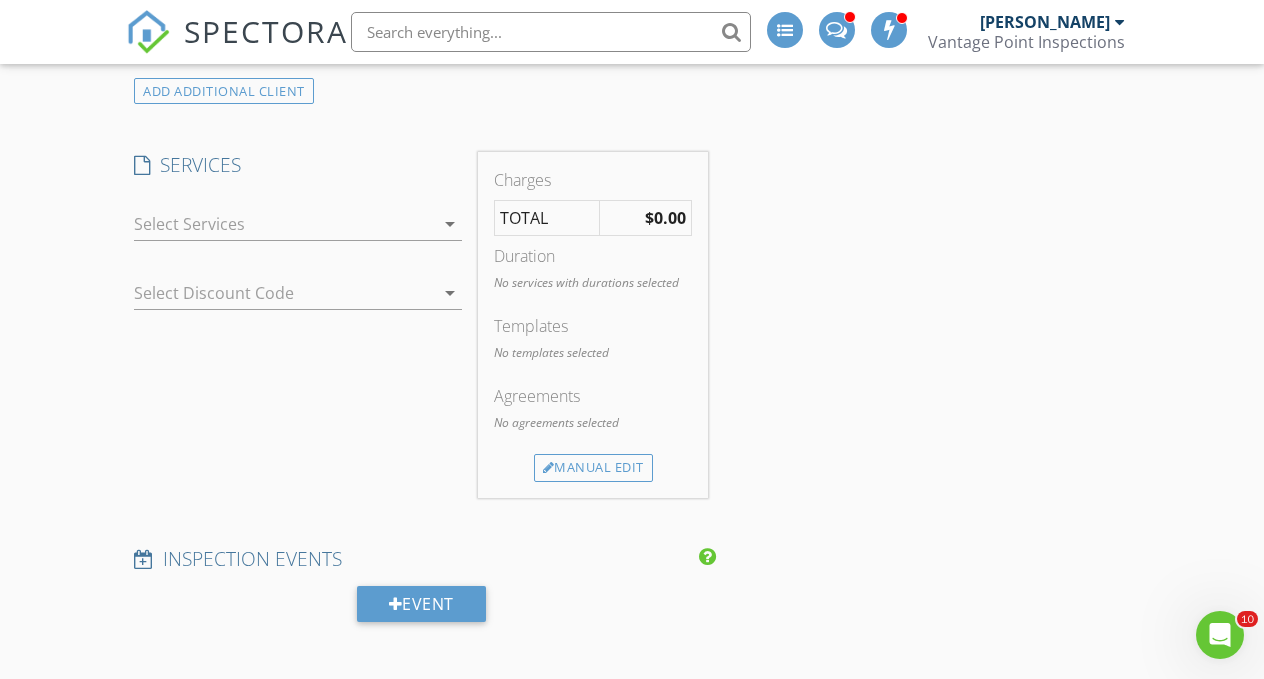 scroll, scrollTop: 1555, scrollLeft: 0, axis: vertical 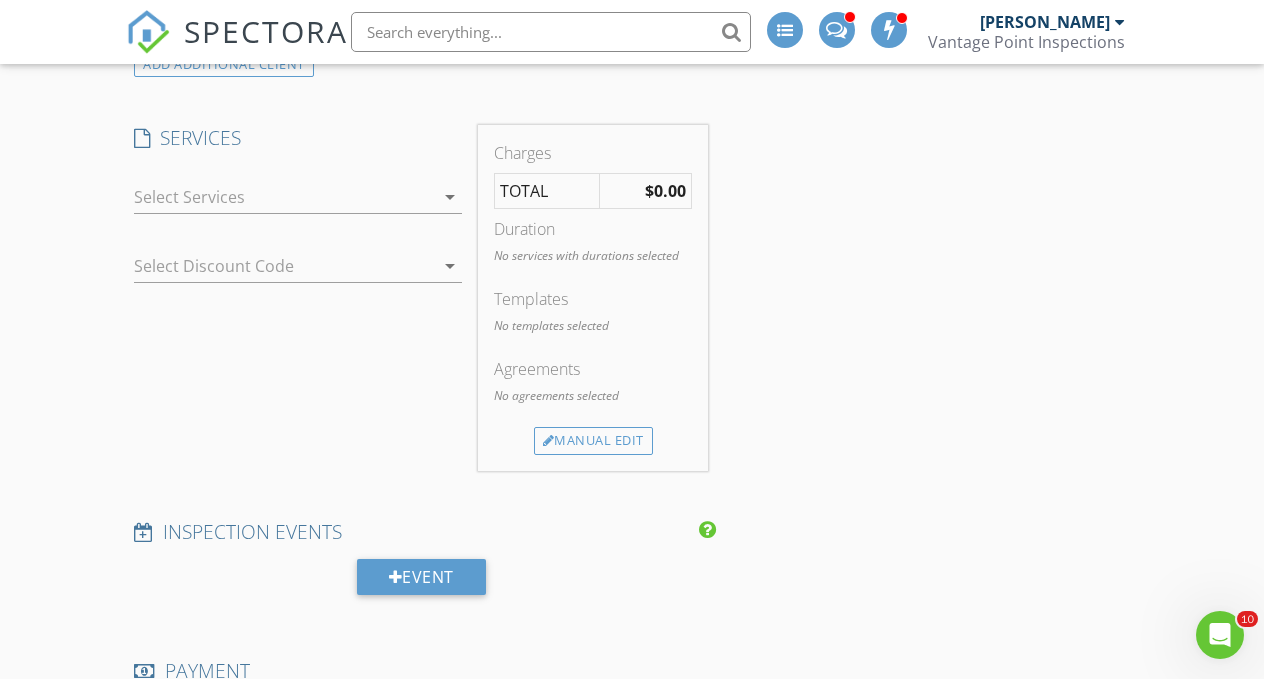 click on "arrow_drop_down" at bounding box center [450, 197] 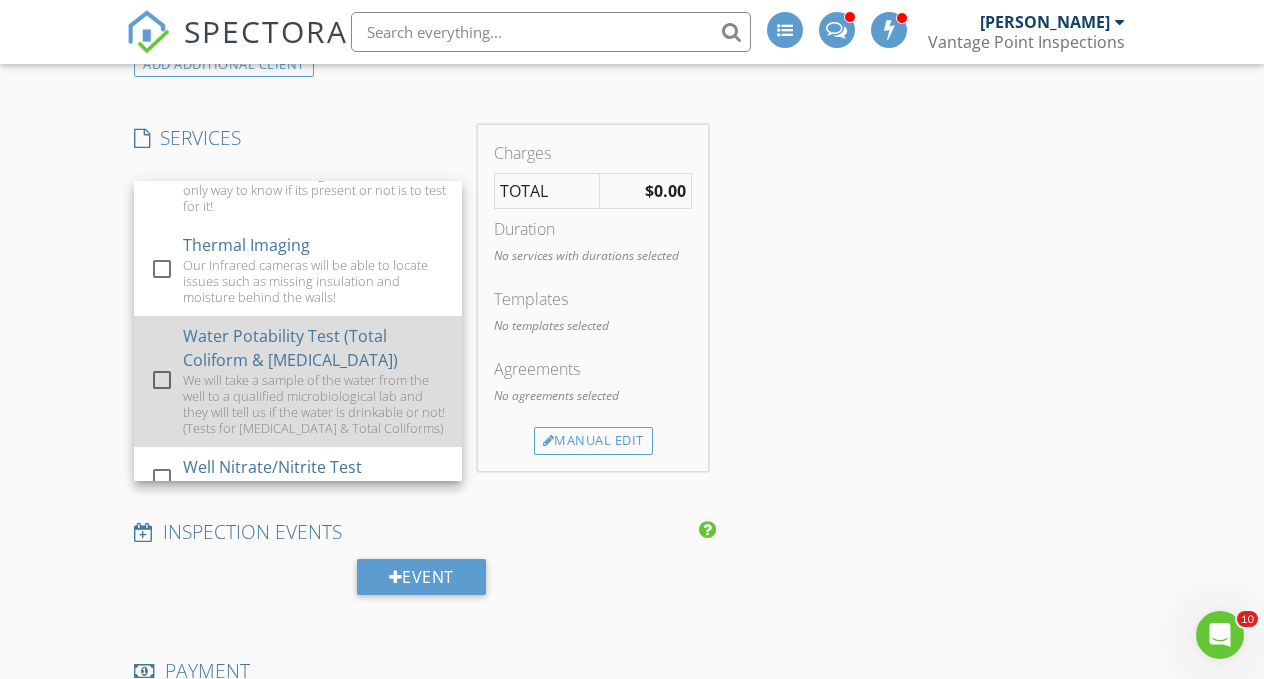 scroll, scrollTop: 794, scrollLeft: 0, axis: vertical 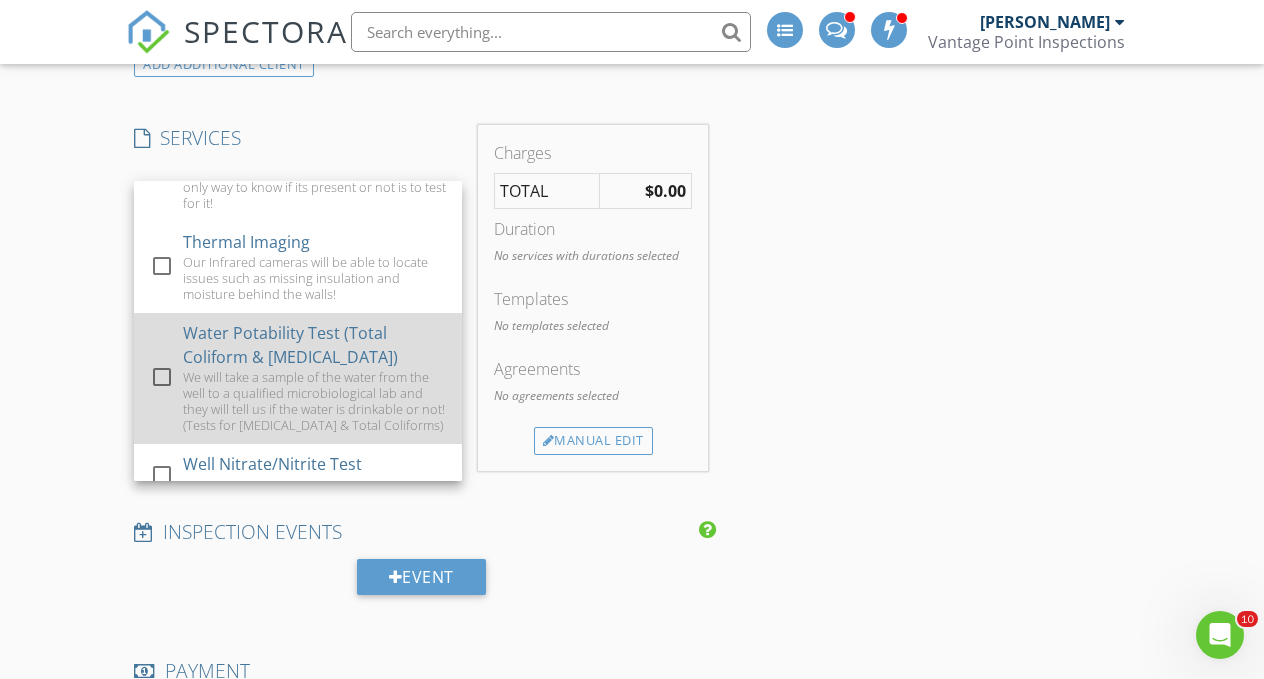 click on "We will take a sample of the water from the well to a qualified microbiological lab and they will tell us if the water is drinkable or not! (Tests for E.coli & Total Coliforms)" at bounding box center (314, 401) 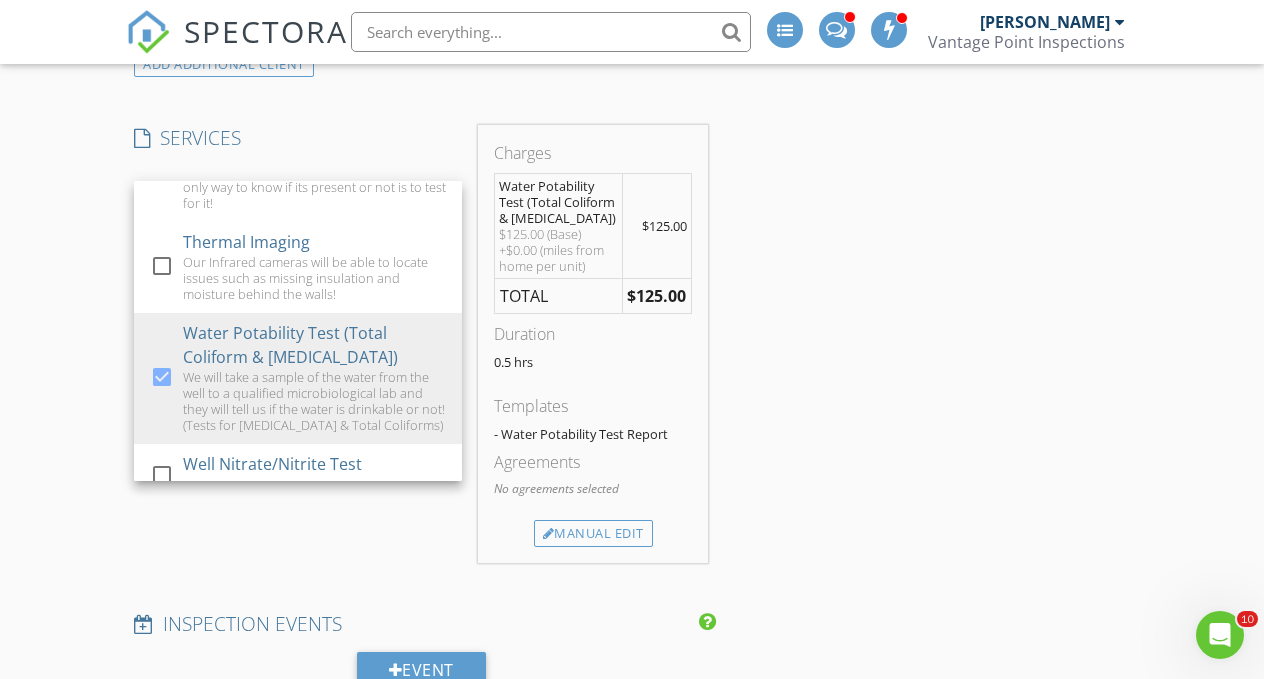 click on "INSPECTOR(S)
check_box_outline_blank   Kevin Fogg     check_box_outline_blank   Jeff Fogg     check_box   Zack Williams   PRIMARY   Zack Williams arrow_drop_down   check_box_outline_blank Zack Williams specifically requested
Date/Time
07/02/2025 9:00 AM
Location
Address Search       Address 4233 E 295 N   Unit   City Rigby   State ID   Zip 83442   County Jefferson     Square Feet   Year Built   Foundation arrow_drop_down     Zack Williams     16.5 miles     (21 minutes)
client
check_box Enable Client CC email for this inspection   Client Search     check_box_outline_blank Client is a Company/Organization     First Name Robert   Last Name Buehler   Email robert.buehler.82@gmail.com   CC Email   Phone 702-756-2308         Tags         Notes   Private Notes
ADD ADDITIONAL client
check_box_outline_blank" at bounding box center [631, 602] 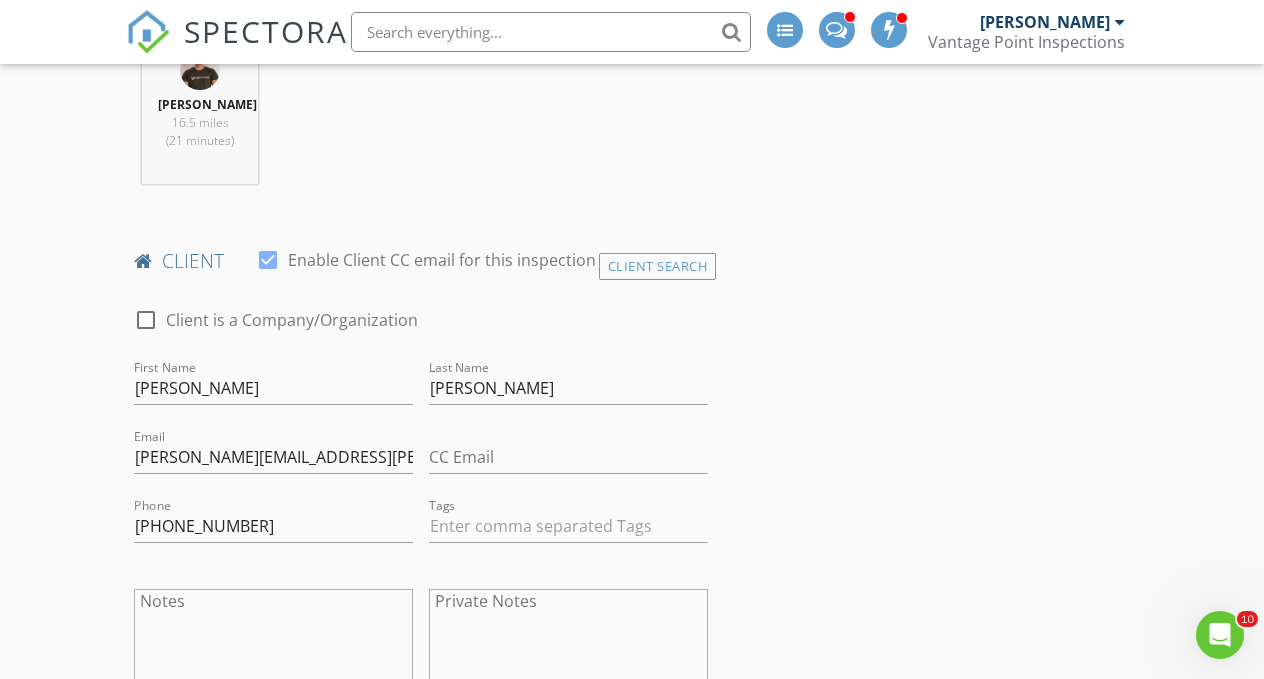 scroll, scrollTop: 867, scrollLeft: 1, axis: both 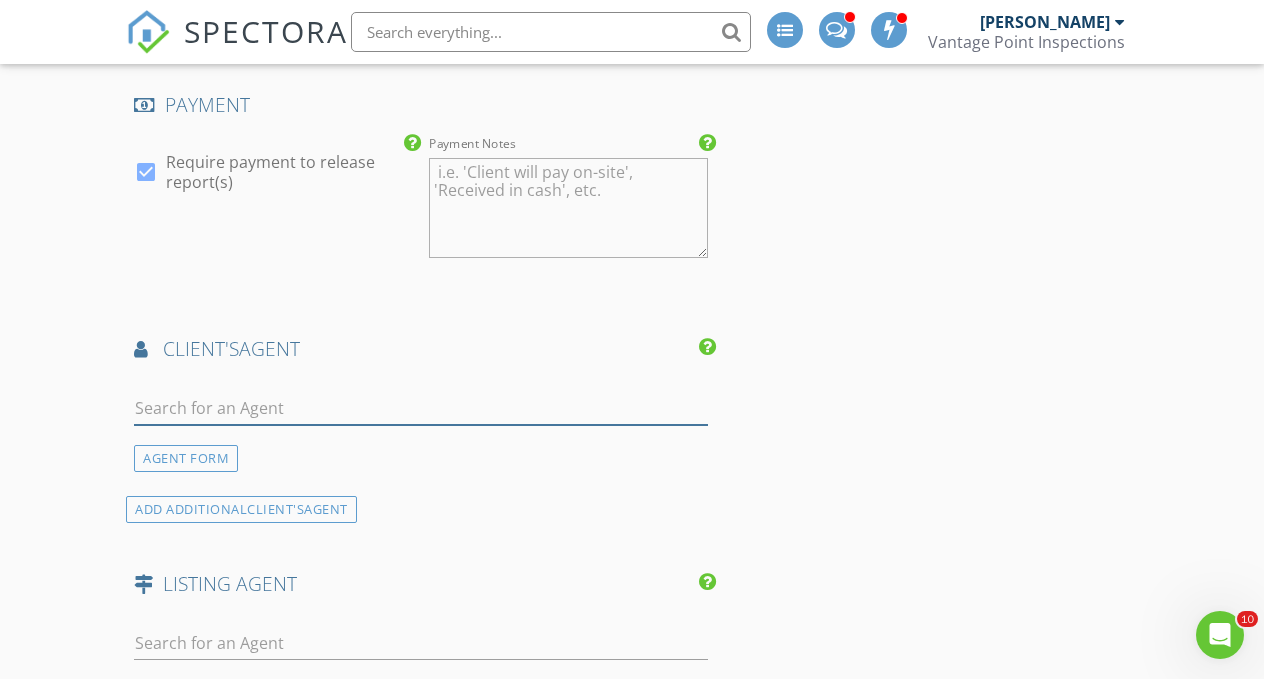 click at bounding box center (421, 408) 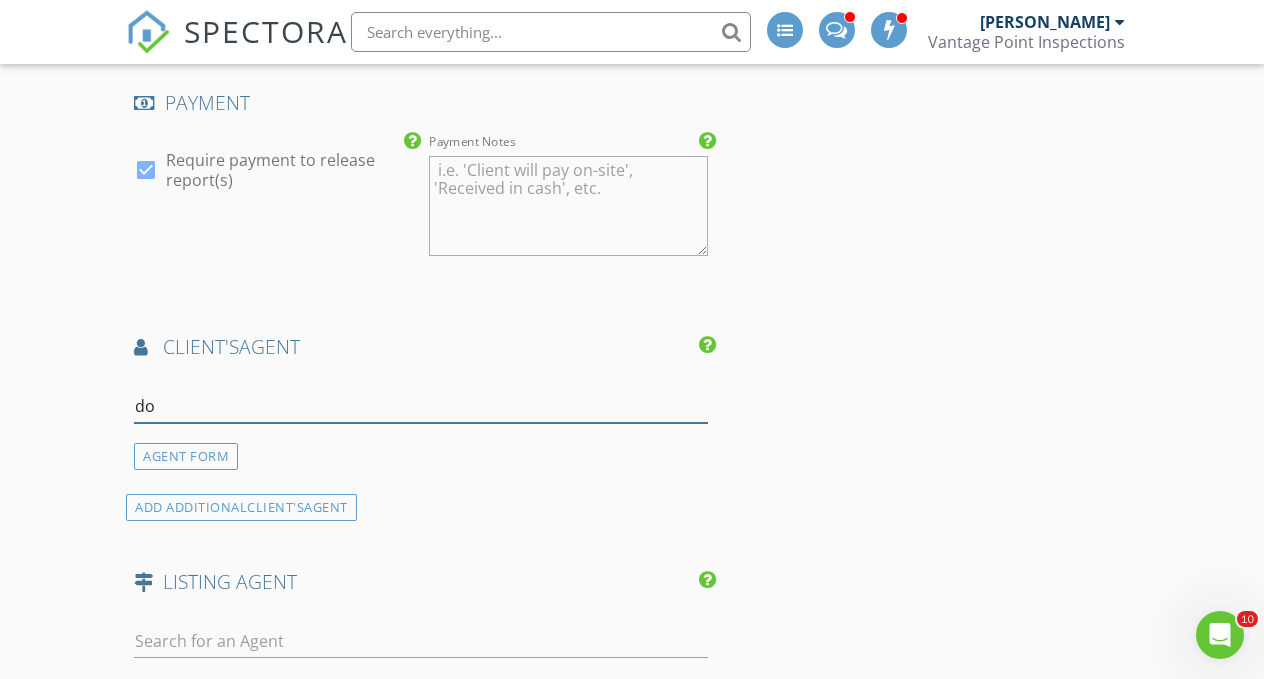 scroll, scrollTop: 2216, scrollLeft: 0, axis: vertical 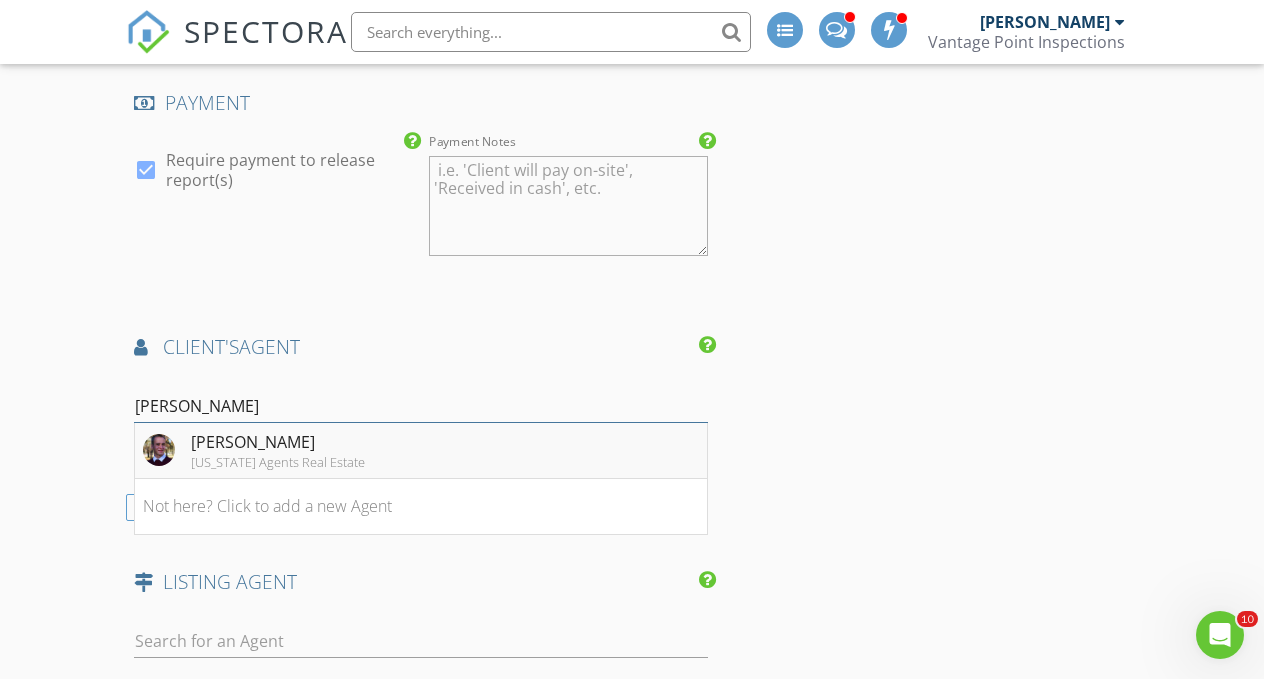type on "Doug wa" 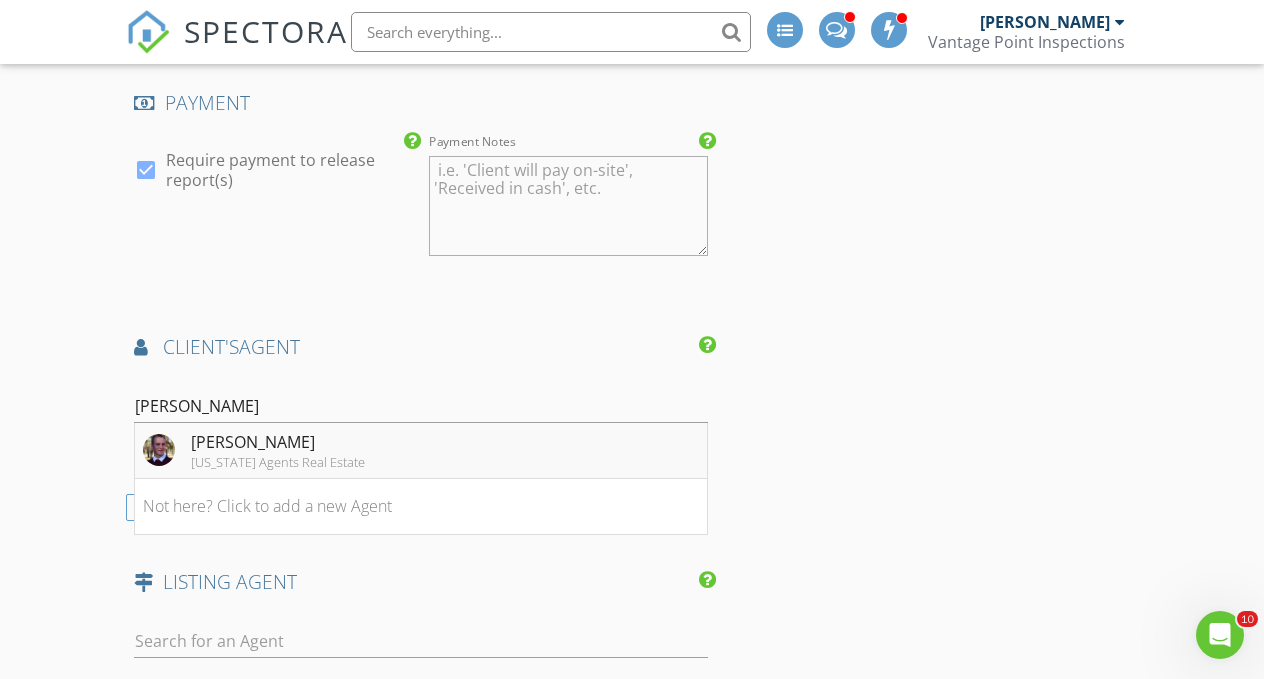 click on "Doug Wahlquist
Idaho Agents Real Estate" at bounding box center (421, 451) 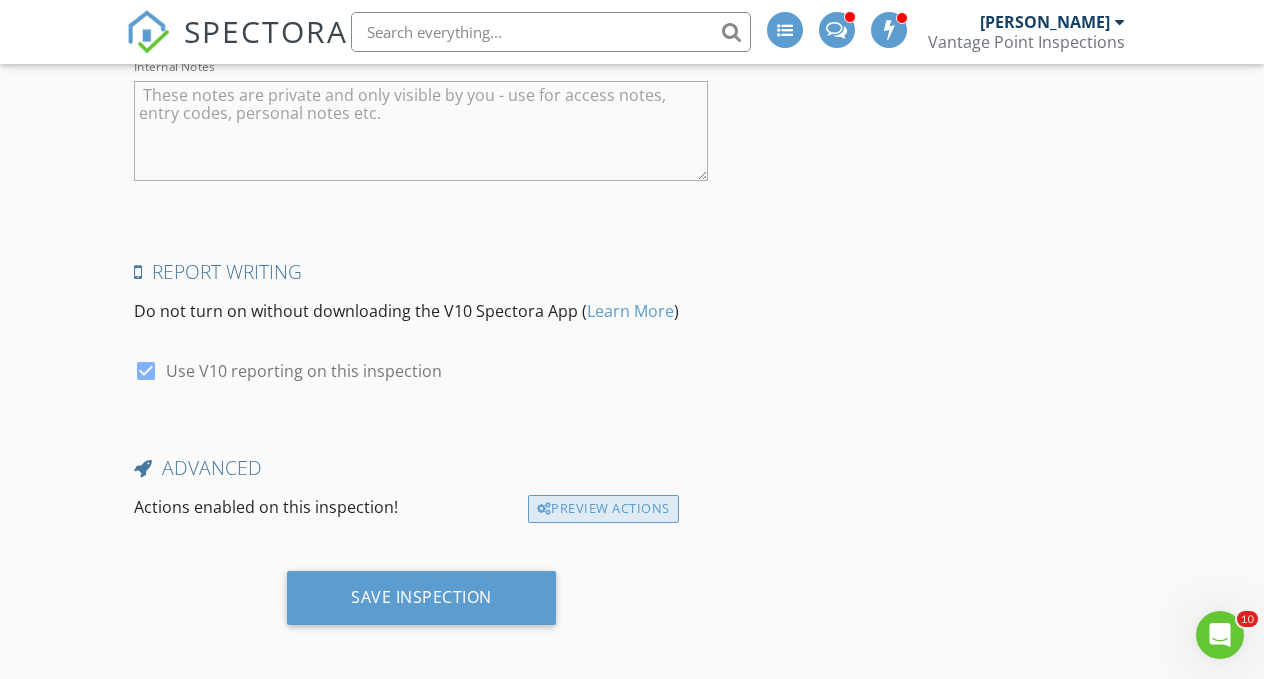 scroll, scrollTop: 3760, scrollLeft: 0, axis: vertical 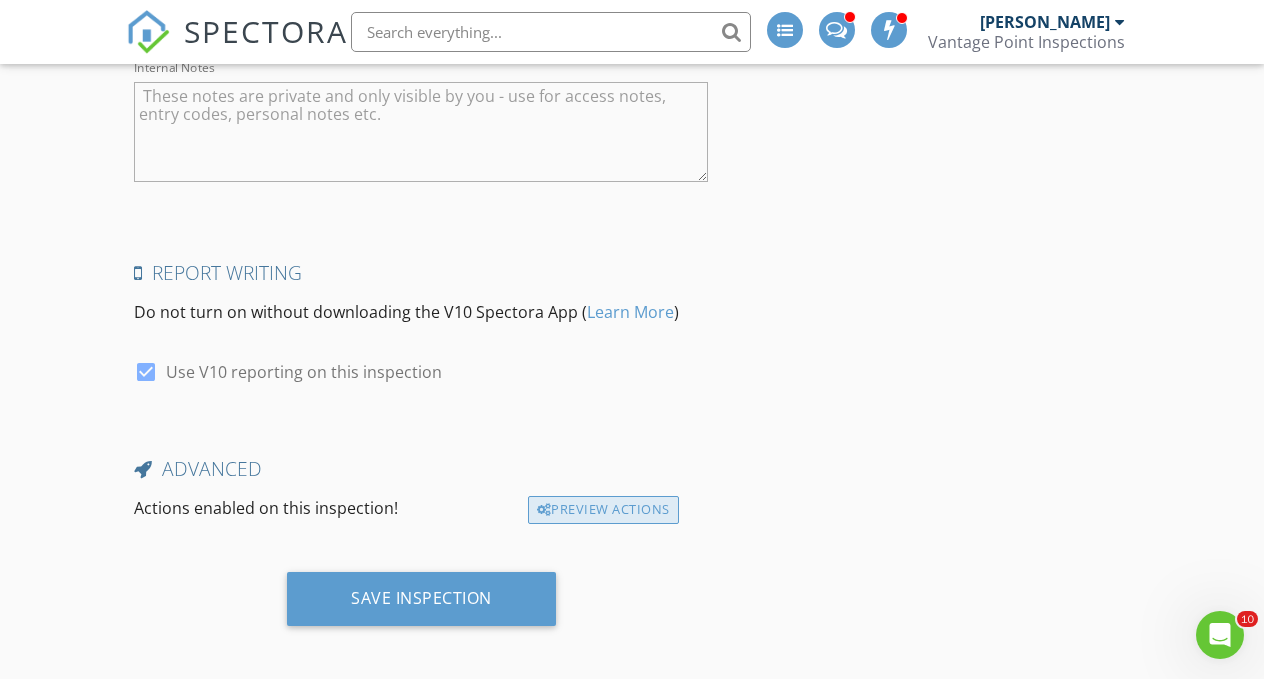 click on "Preview Actions" at bounding box center (603, 510) 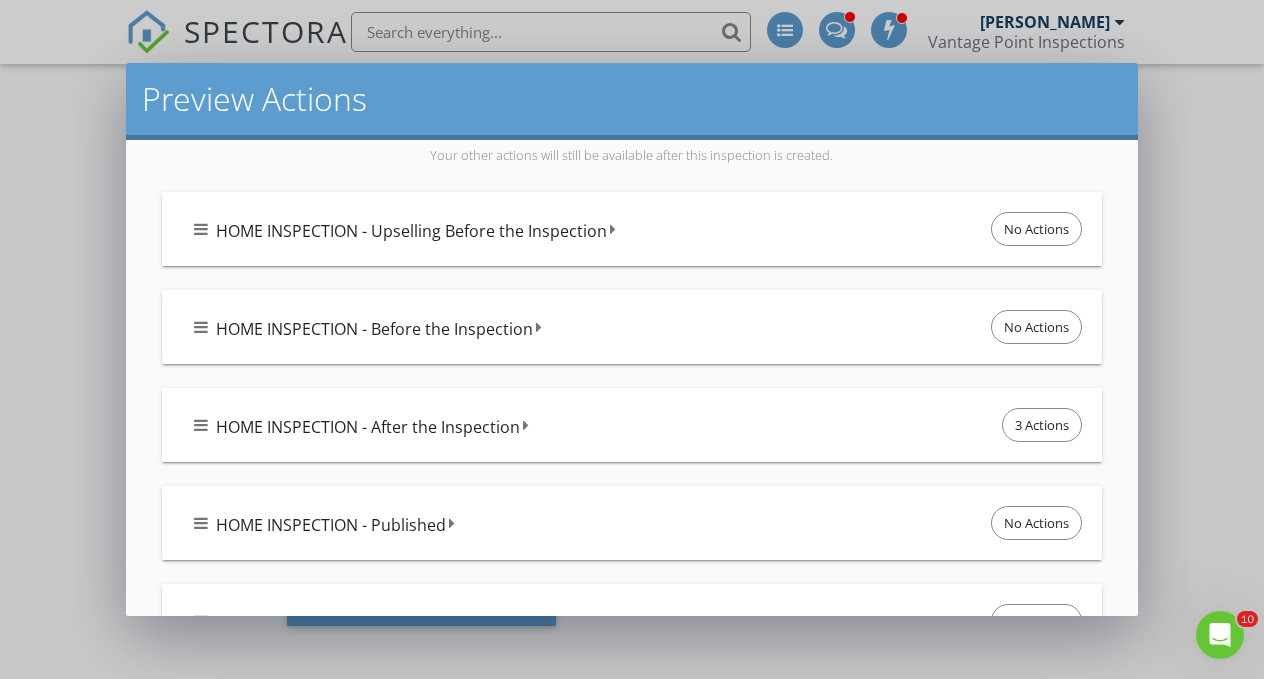 scroll, scrollTop: 62, scrollLeft: 0, axis: vertical 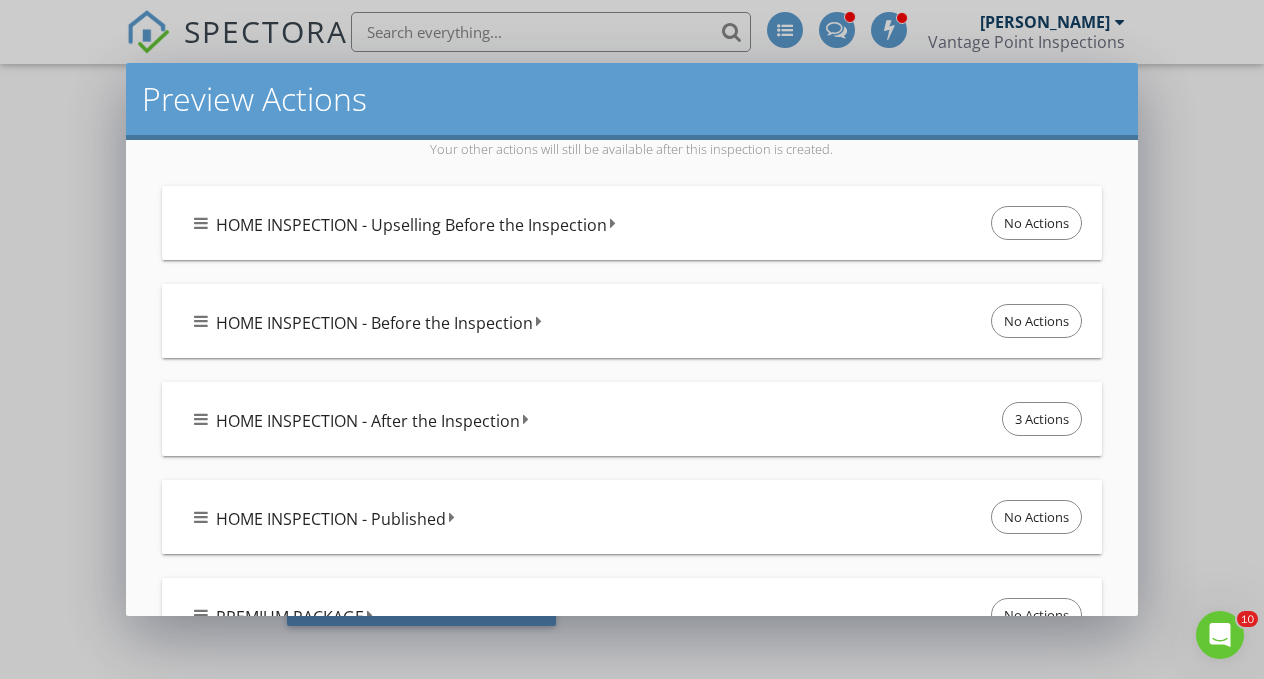 click on "HOME INSPECTION - After the Inspection
3 Actions" at bounding box center (639, 419) 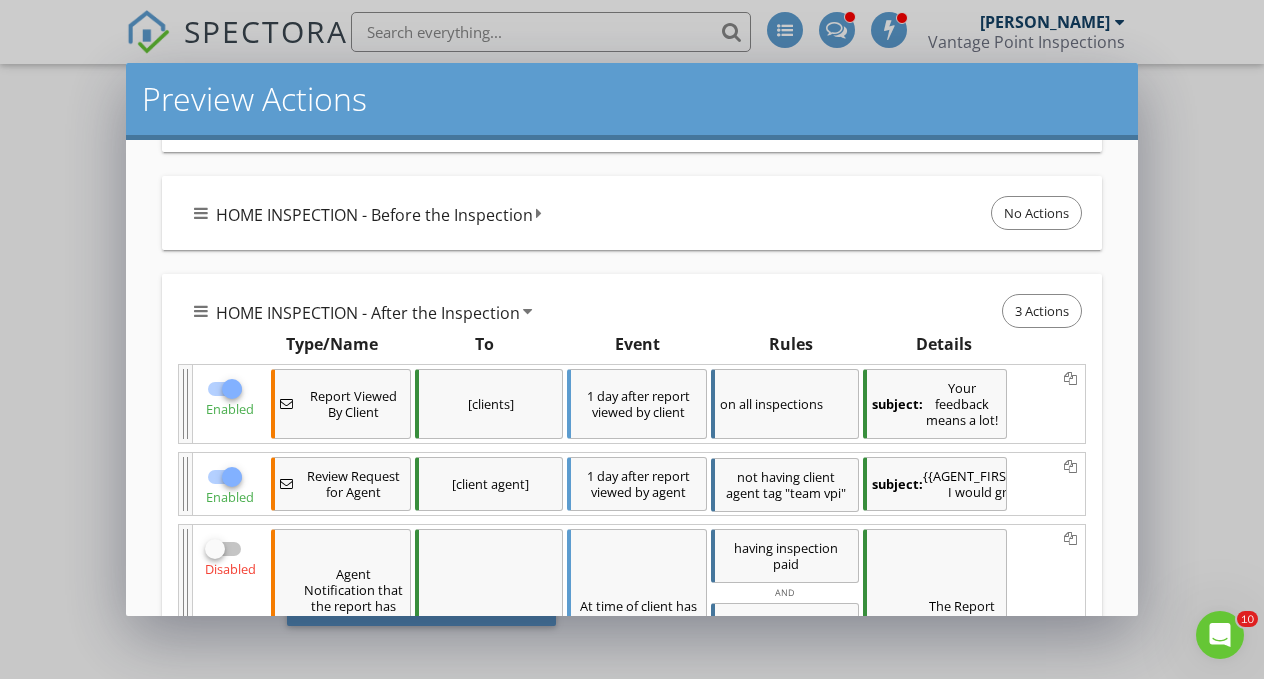 scroll, scrollTop: 253, scrollLeft: 0, axis: vertical 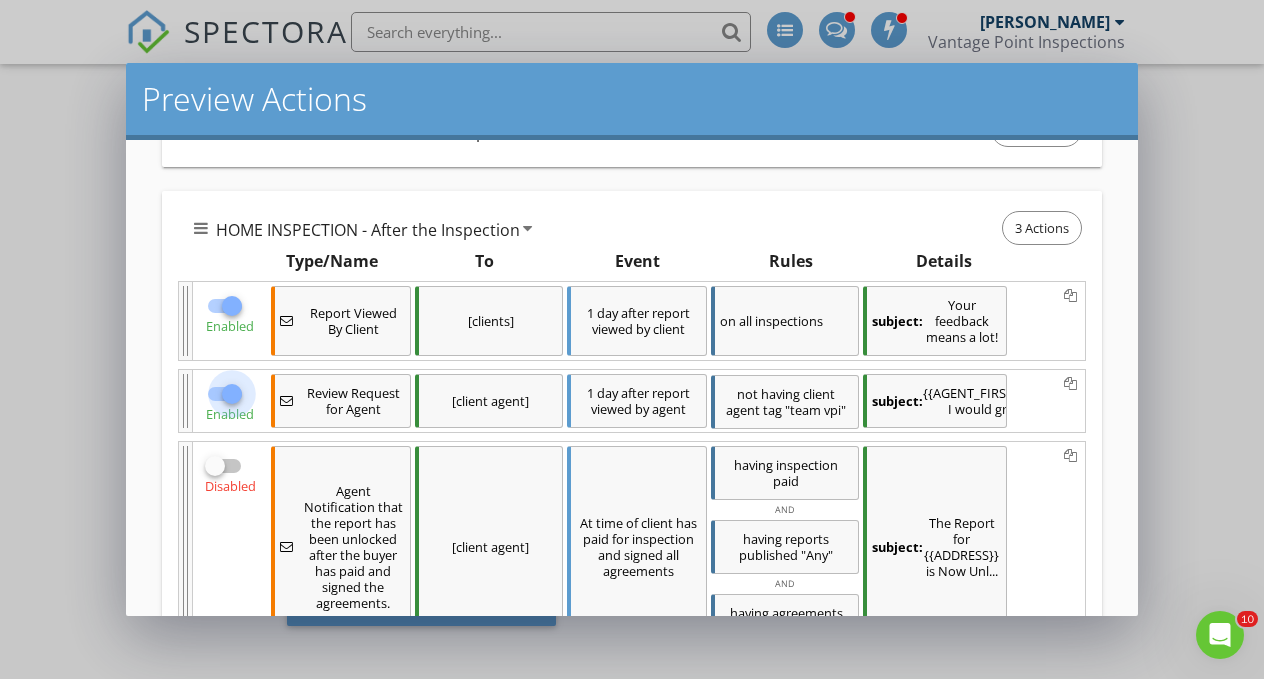 click at bounding box center (232, 394) 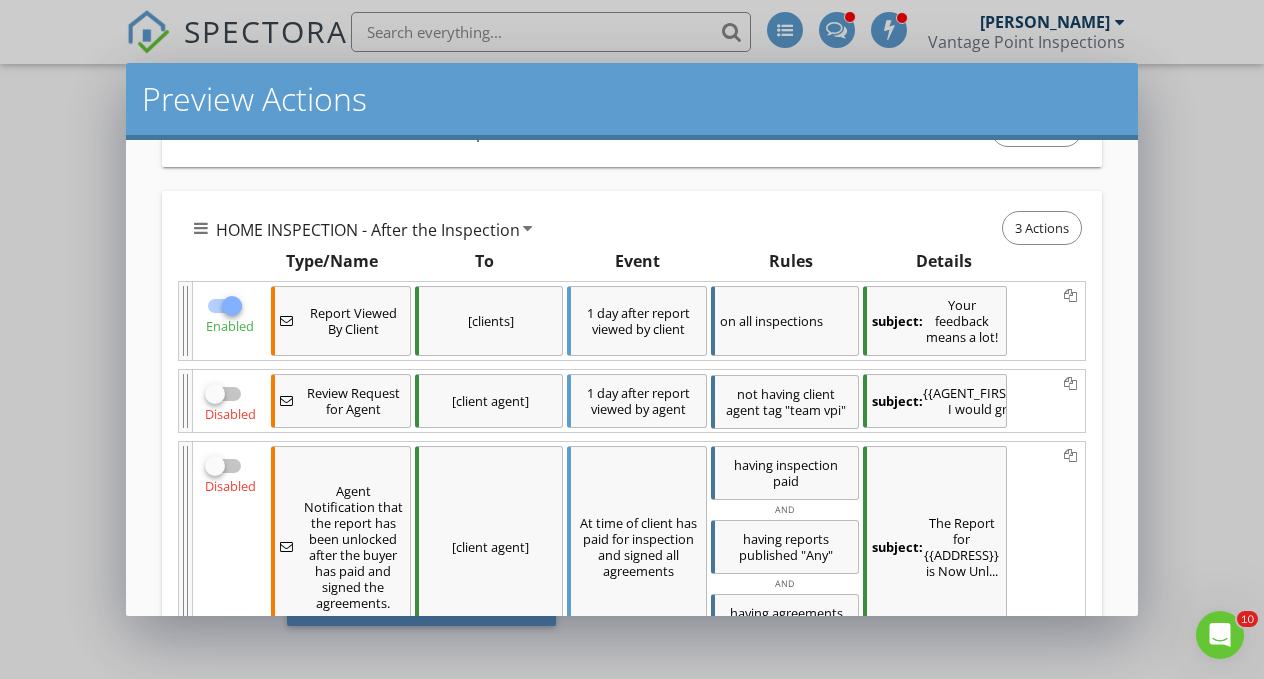 click at bounding box center [232, 306] 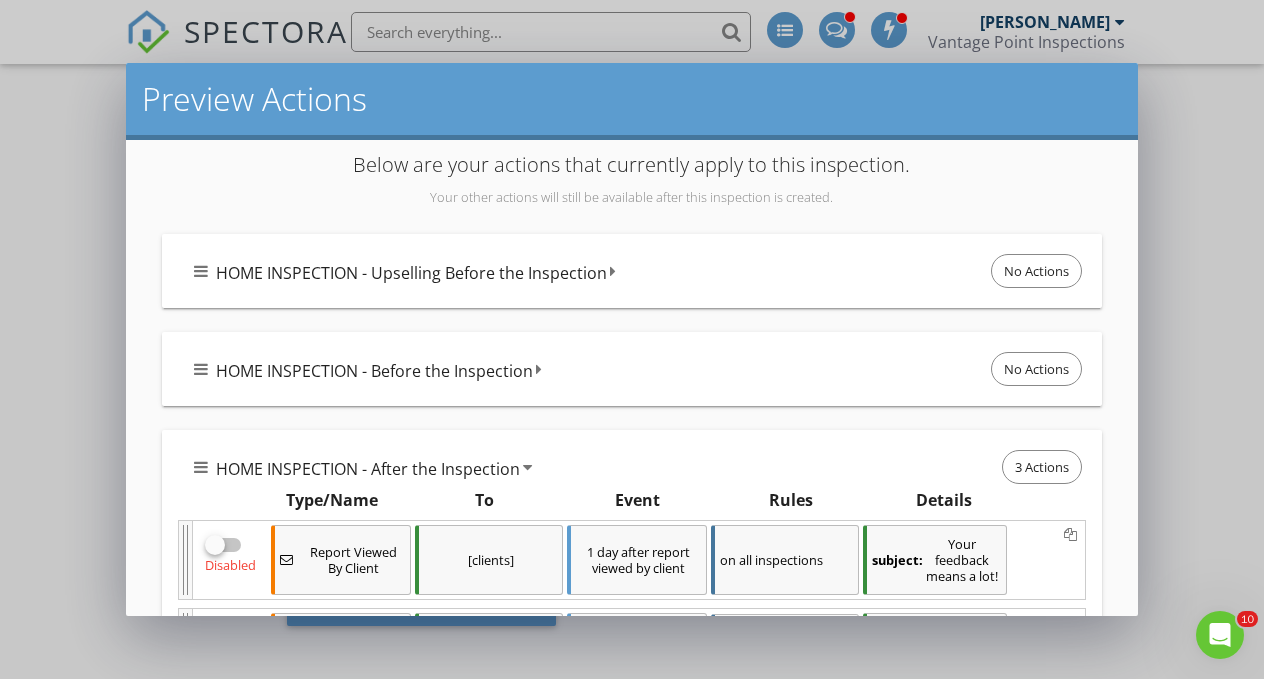 scroll, scrollTop: 2, scrollLeft: 0, axis: vertical 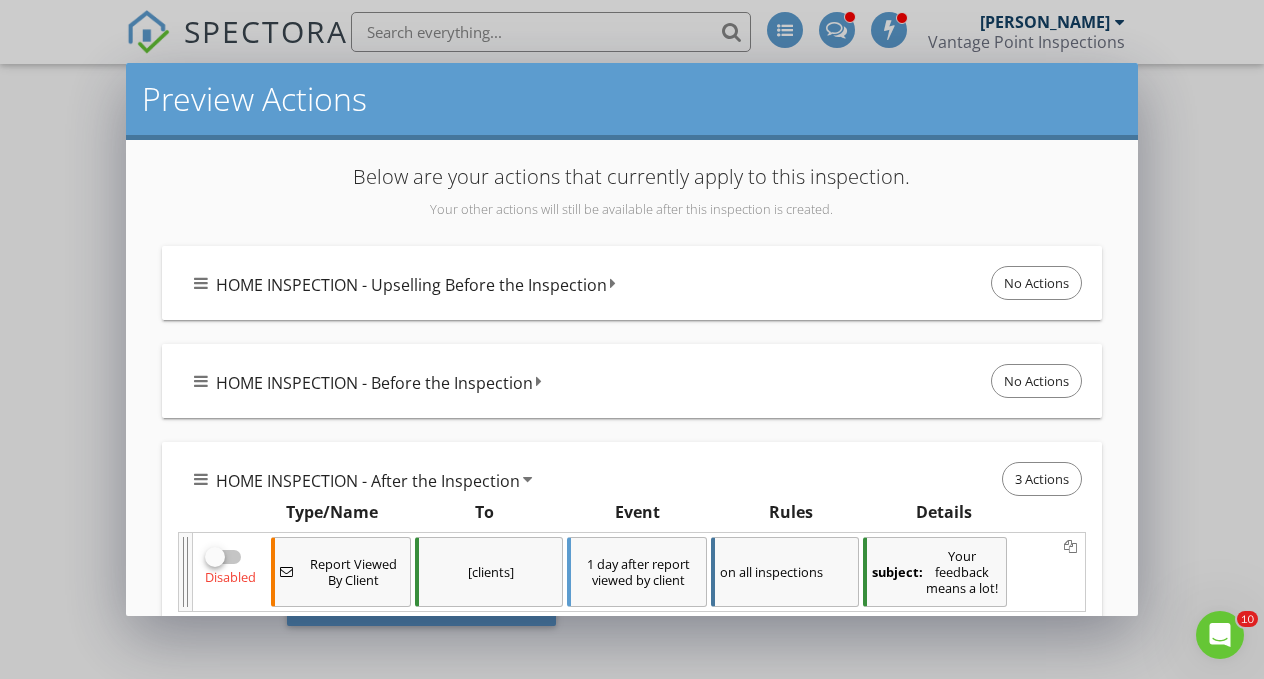 click on "HOME INSPECTION - After the Inspection
3 Actions" at bounding box center [639, 479] 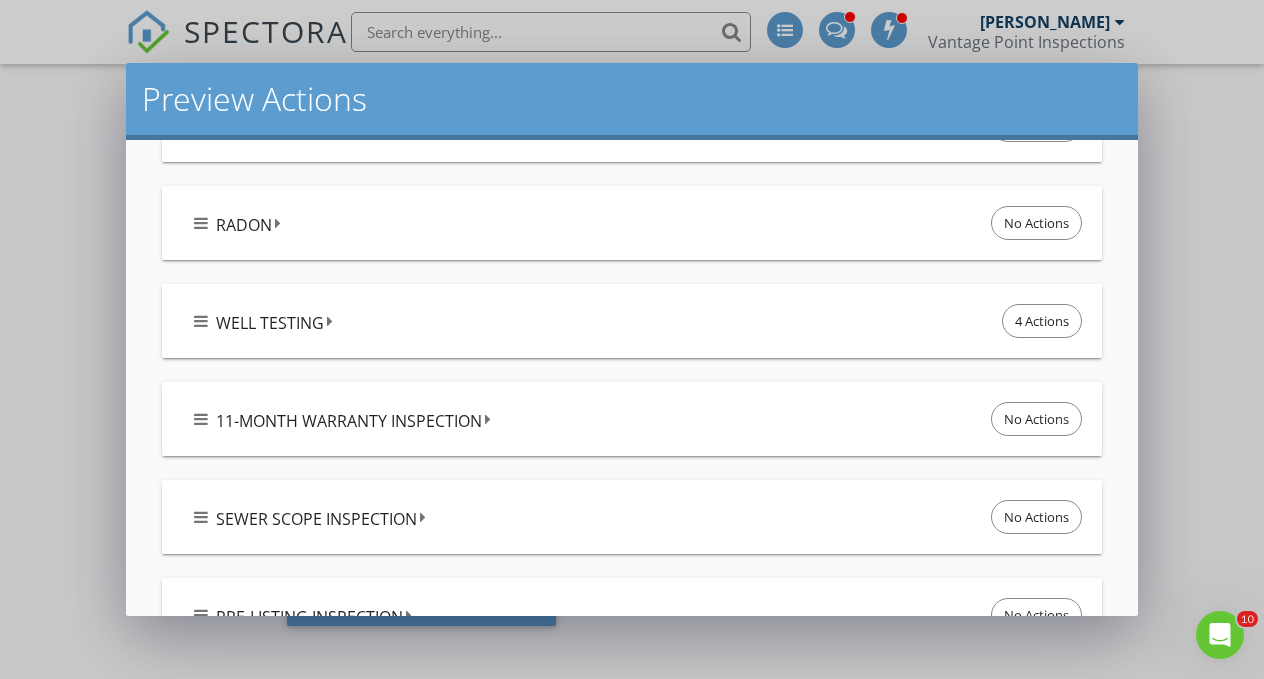 scroll, scrollTop: 556, scrollLeft: 0, axis: vertical 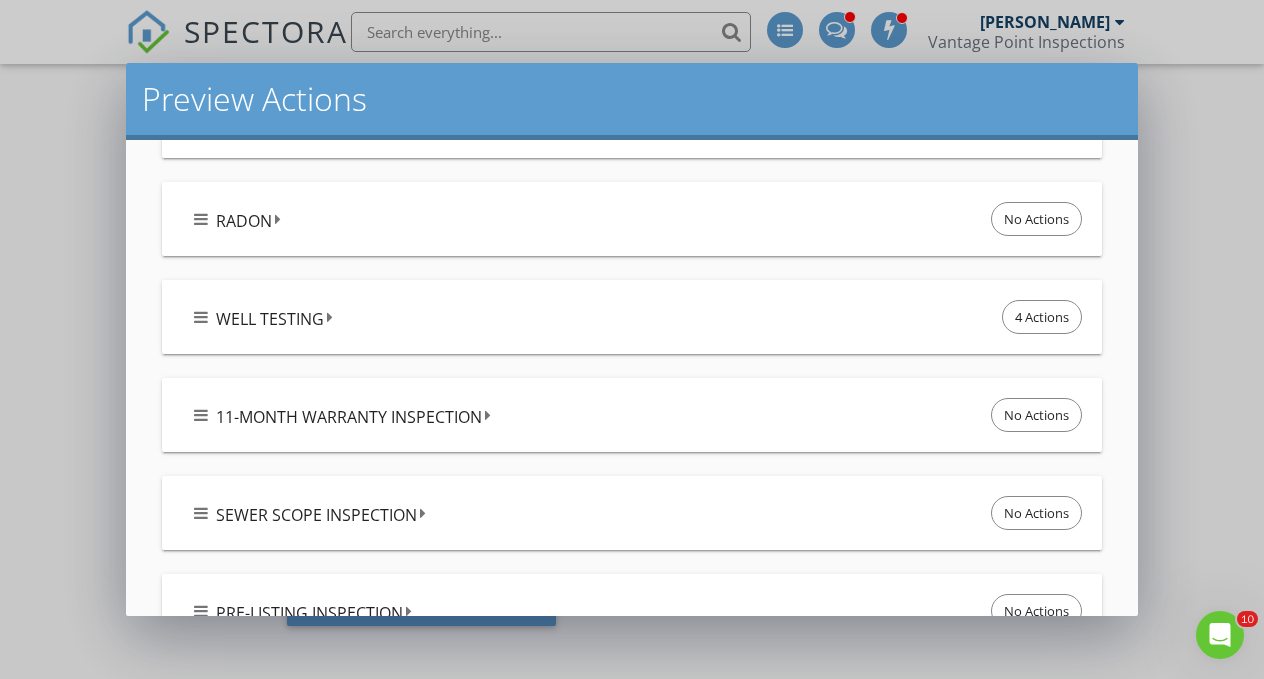 click on "WELL TESTING
4 Actions" at bounding box center [639, 317] 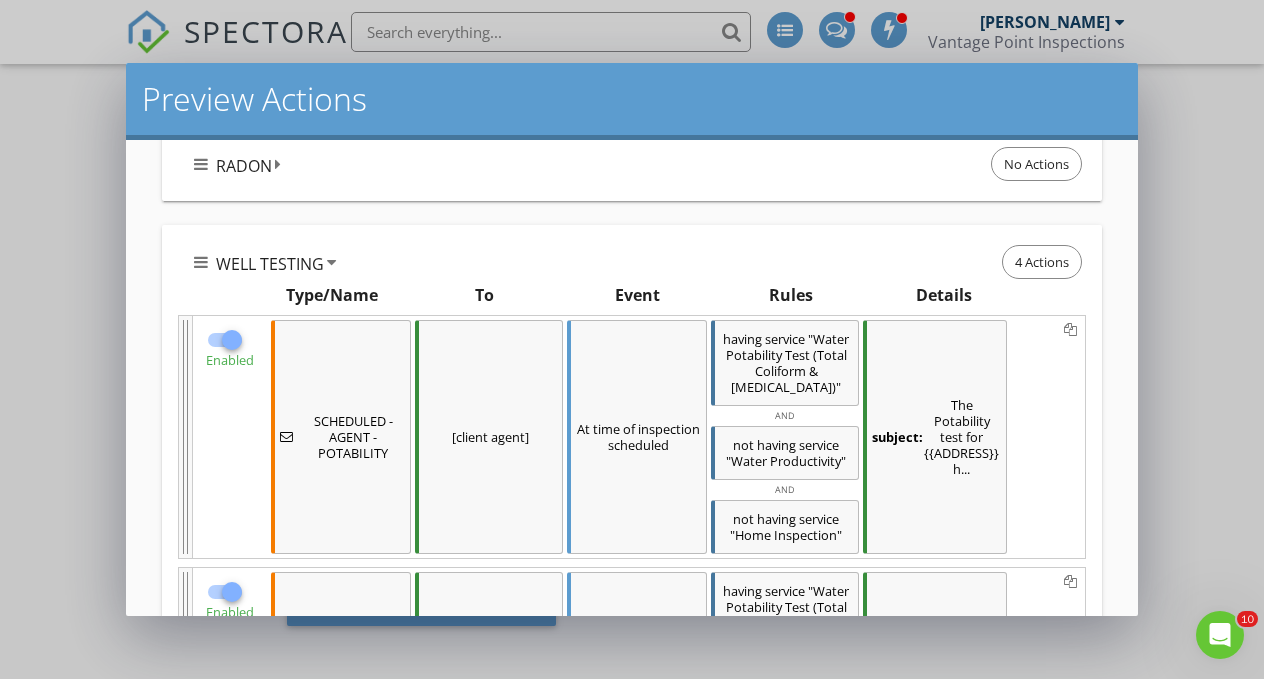 scroll, scrollTop: 618, scrollLeft: 0, axis: vertical 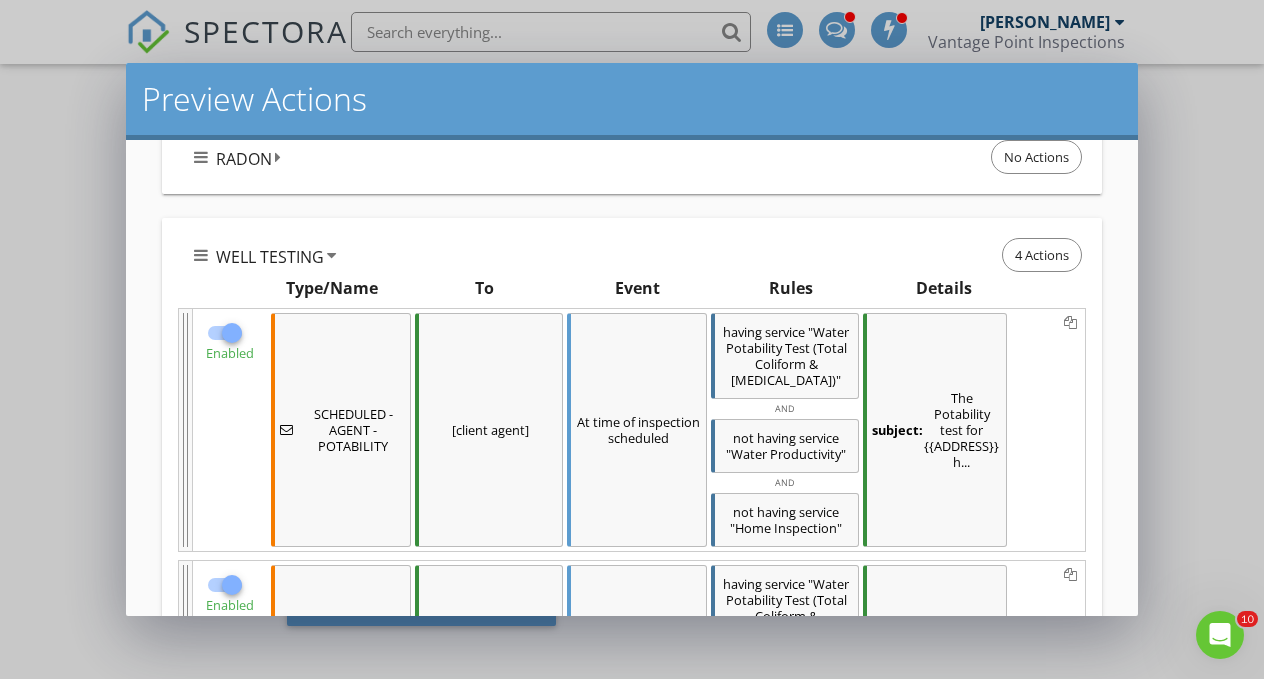 click at bounding box center (232, 333) 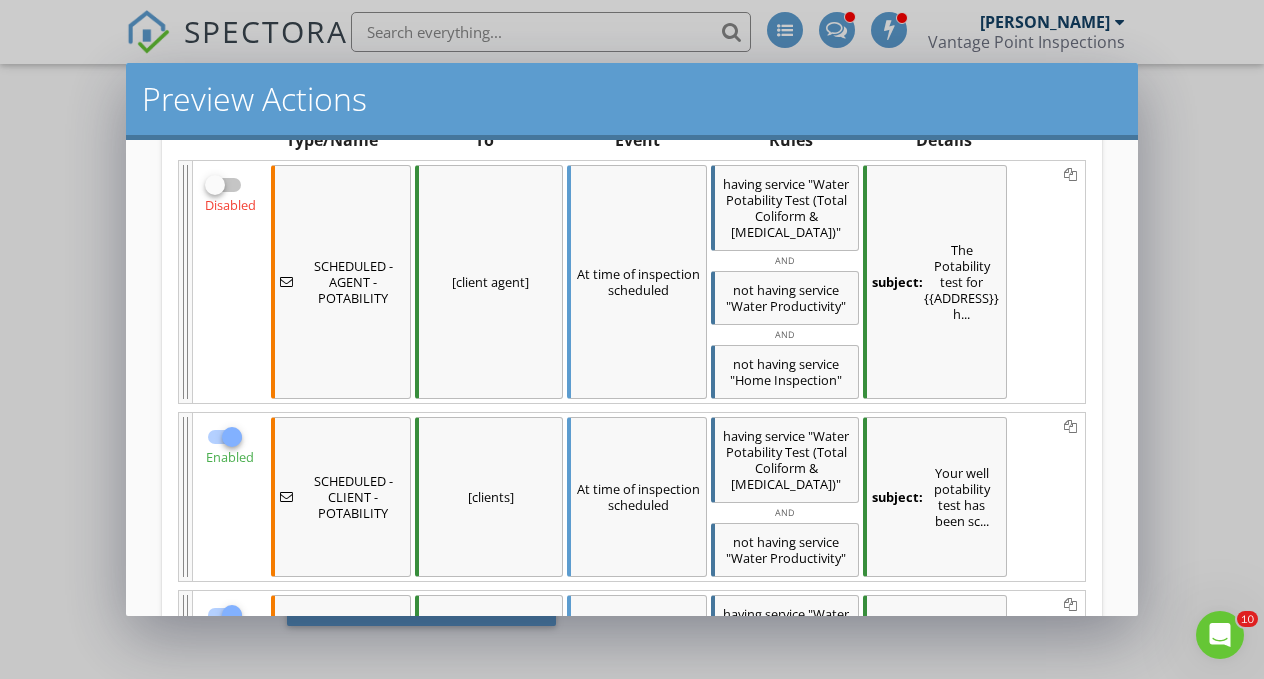 scroll, scrollTop: 773, scrollLeft: 0, axis: vertical 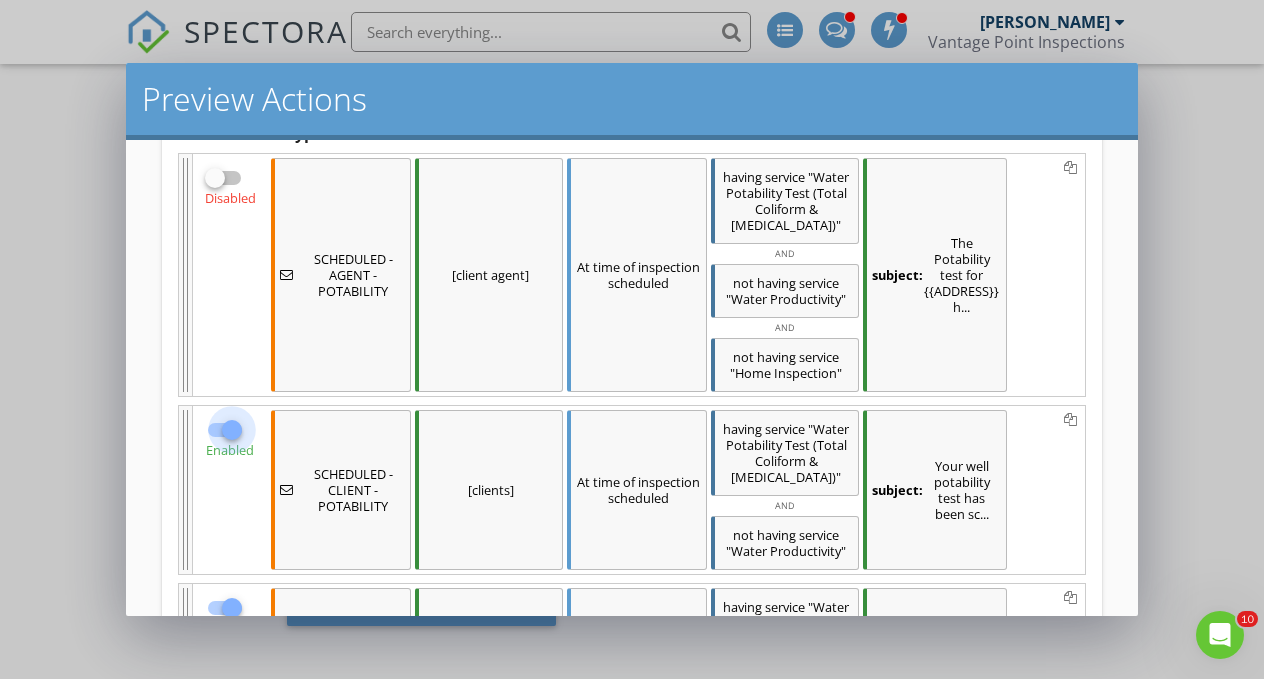 click at bounding box center [232, 430] 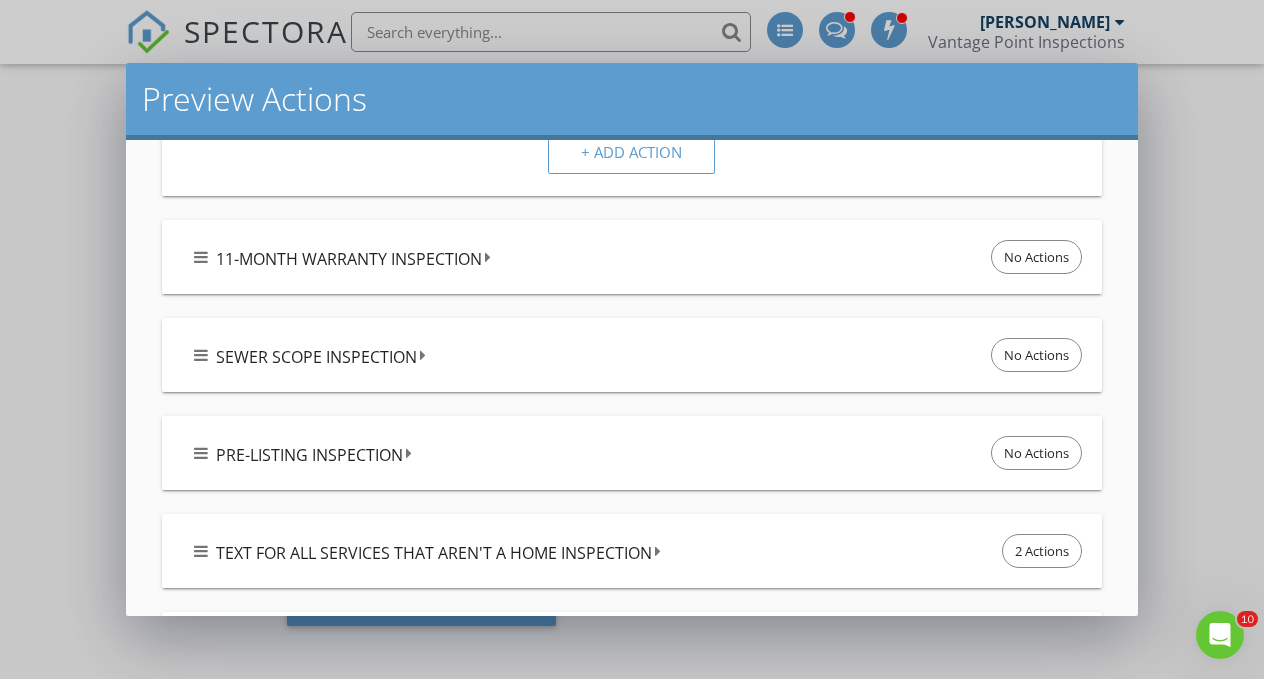 scroll, scrollTop: 1646, scrollLeft: 0, axis: vertical 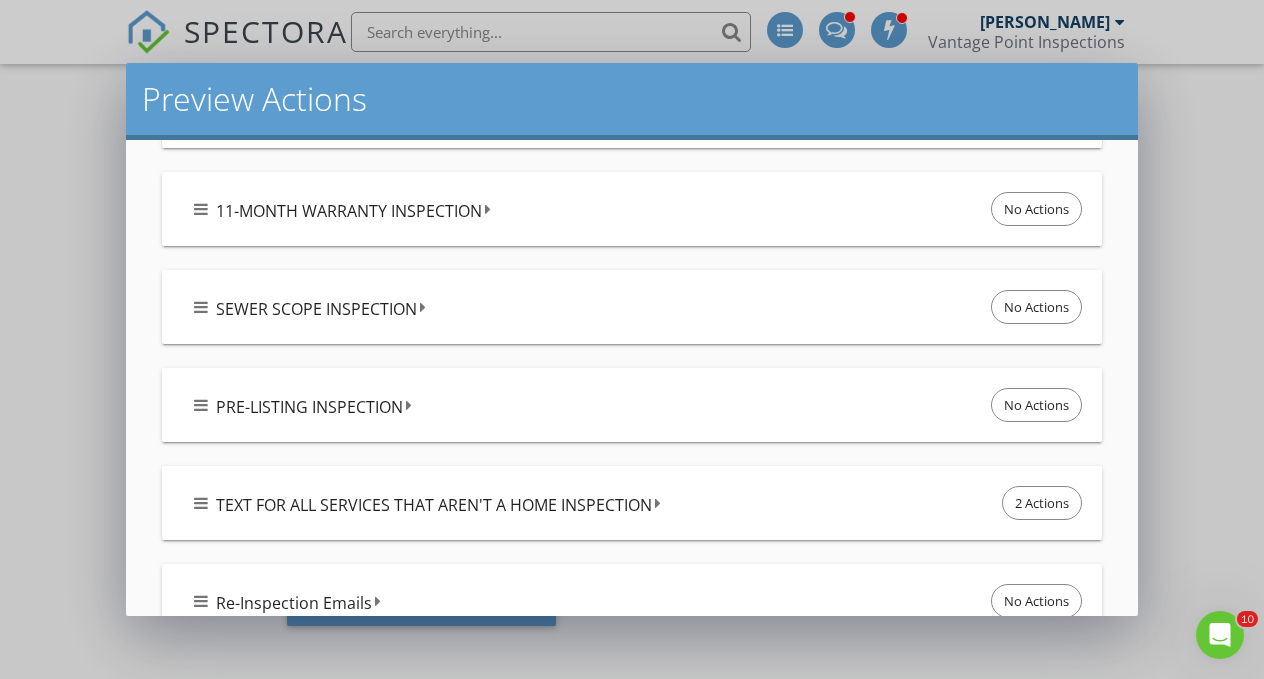 click on "TEXT FOR ALL SERVICES THAT AREN'T A HOME INSPECTION
2 Actions" at bounding box center (639, 503) 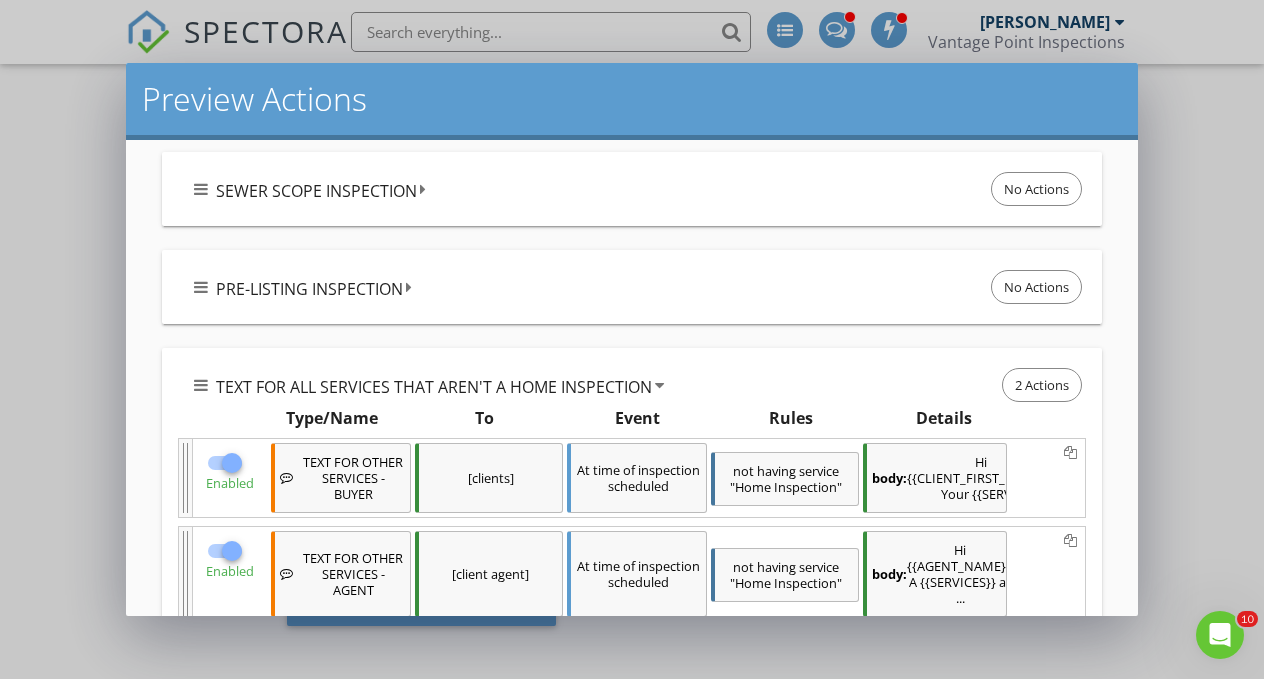 scroll, scrollTop: 1819, scrollLeft: 0, axis: vertical 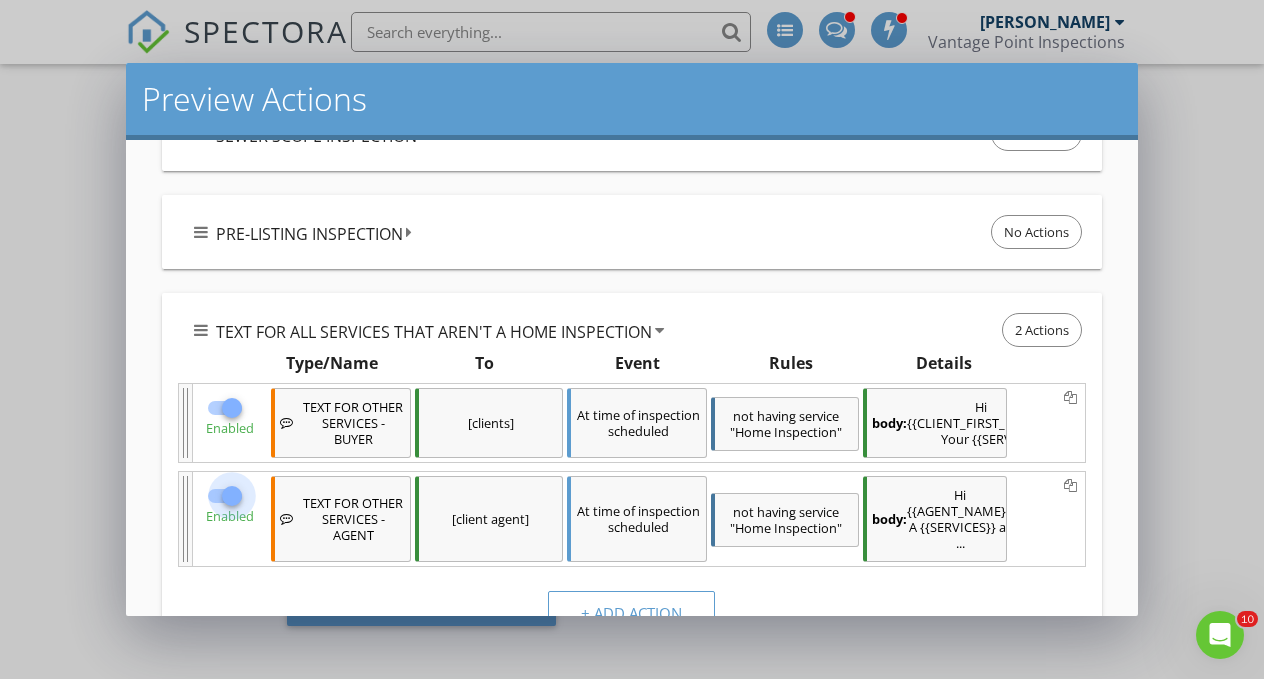 click at bounding box center [232, 496] 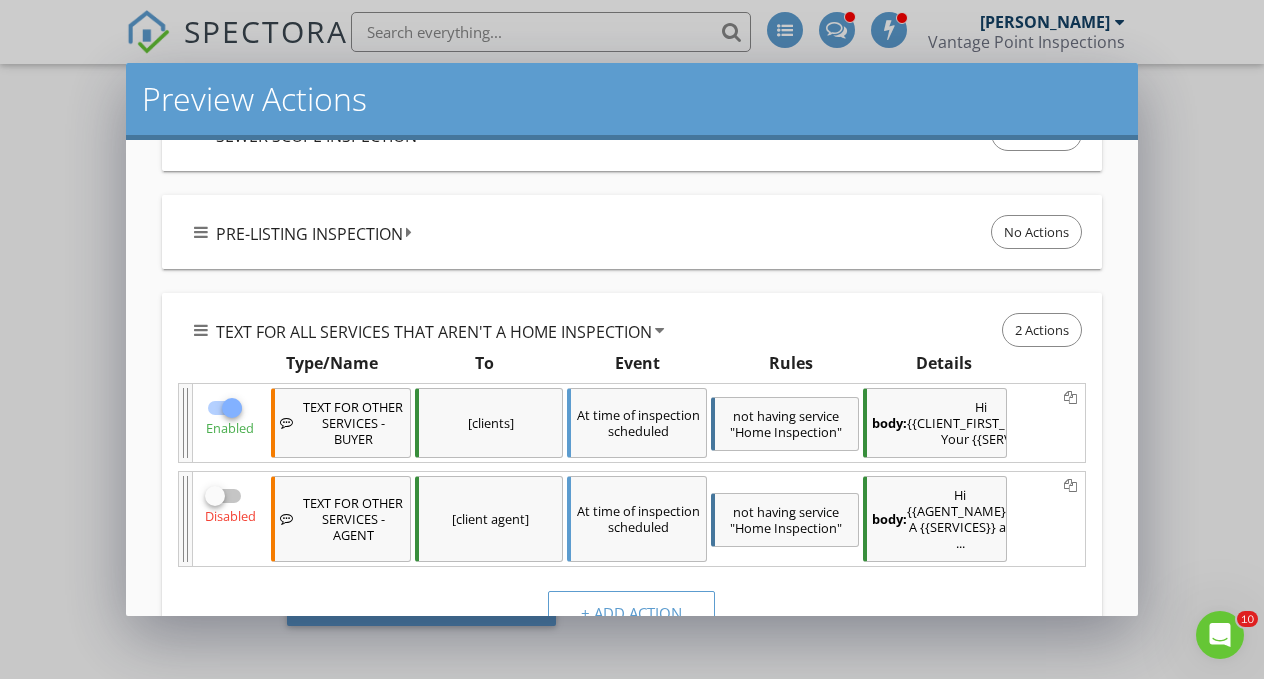 click at bounding box center (232, 408) 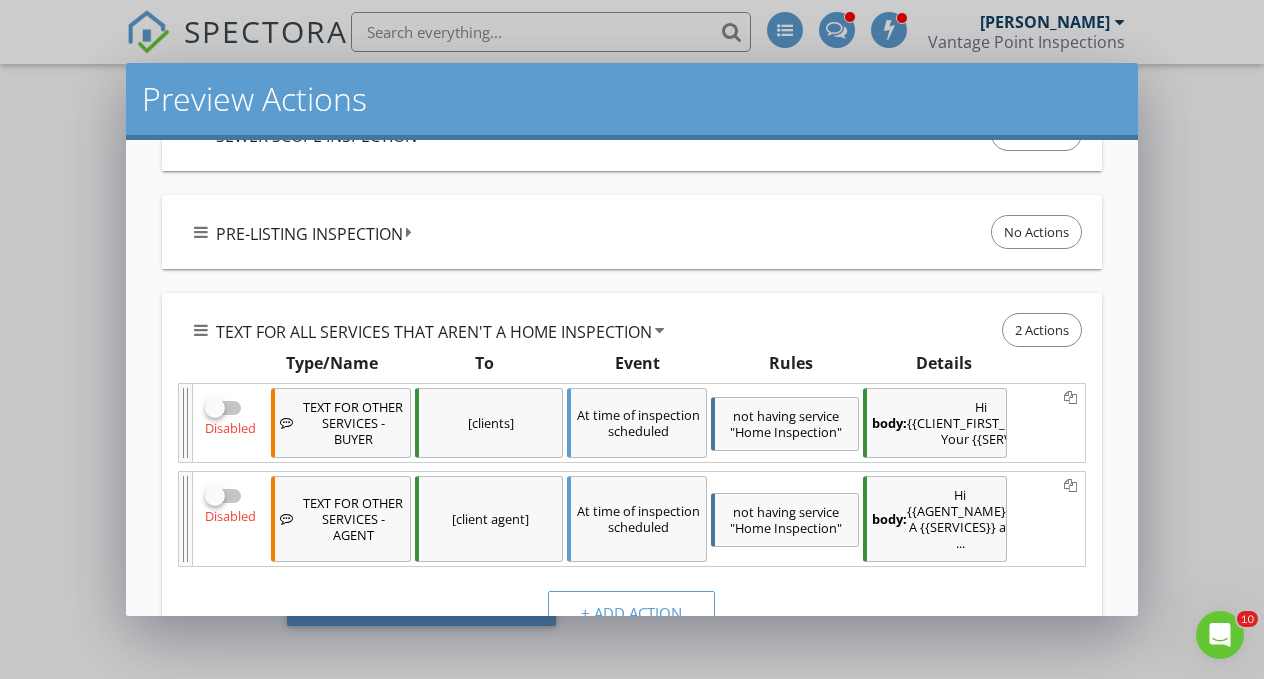 click on "TEXT FOR ALL SERVICES THAT AREN'T A HOME INSPECTION
2 Actions" at bounding box center (639, 330) 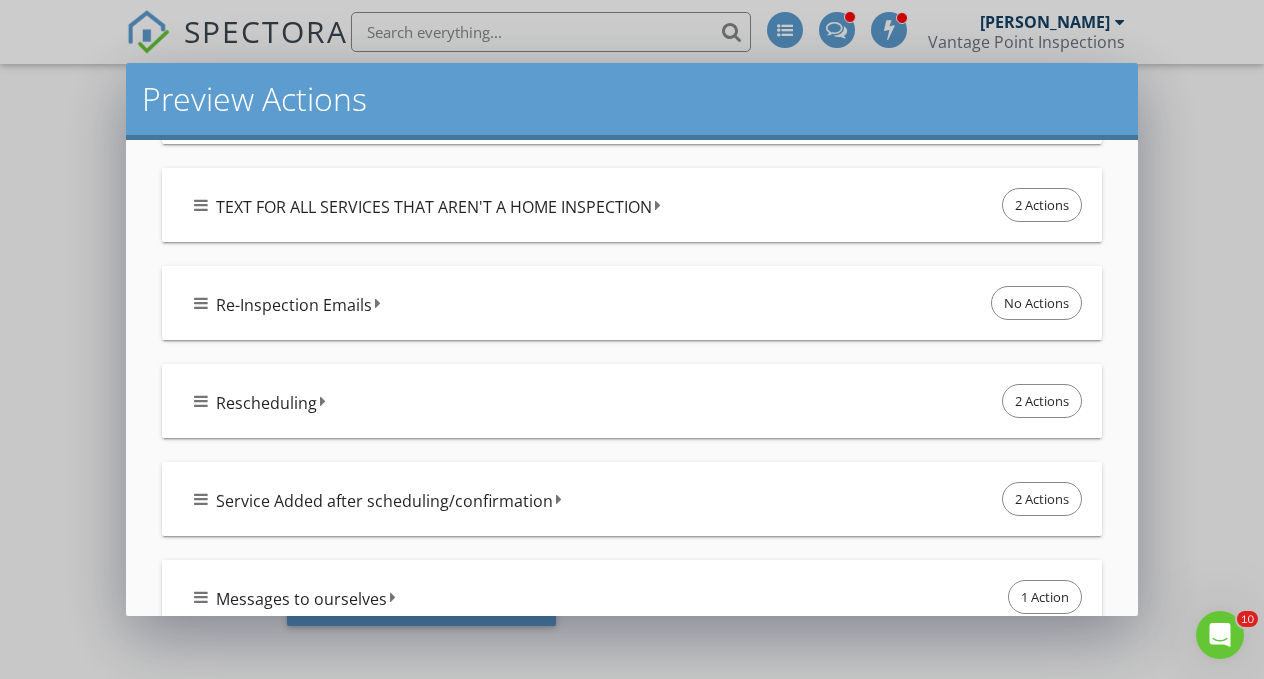 scroll, scrollTop: 1959, scrollLeft: 0, axis: vertical 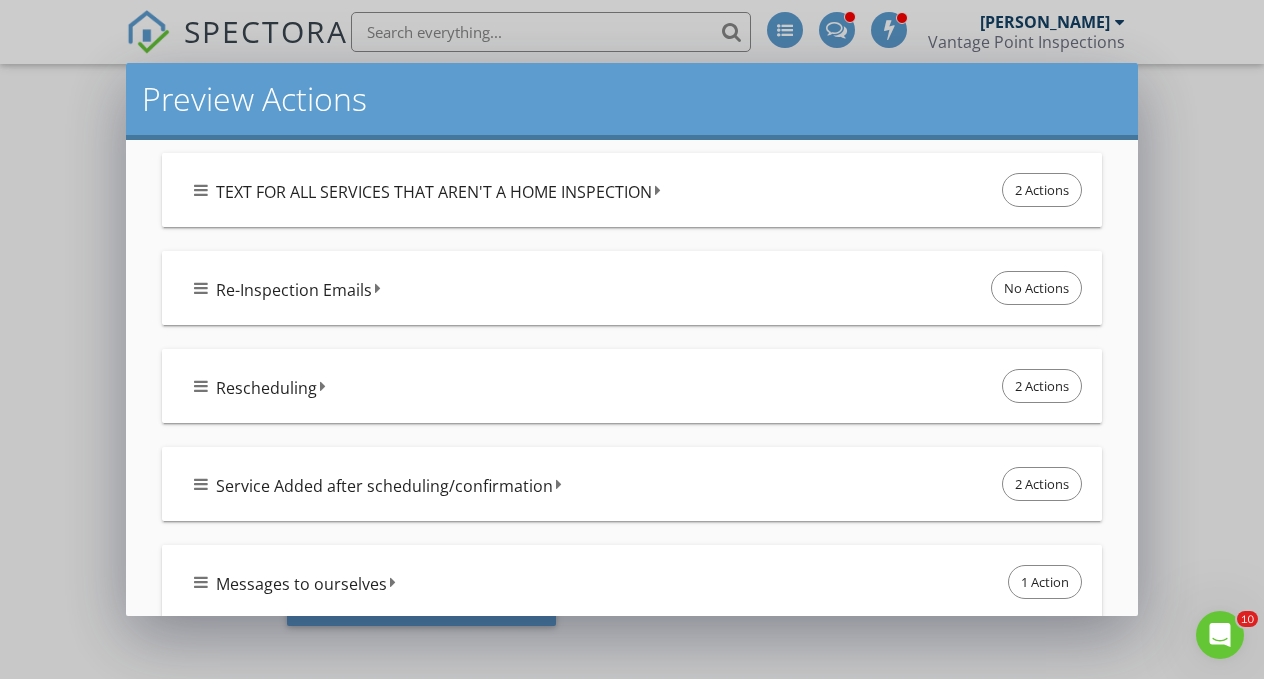 click on "Rescheduling
2 Actions" at bounding box center [631, 386] 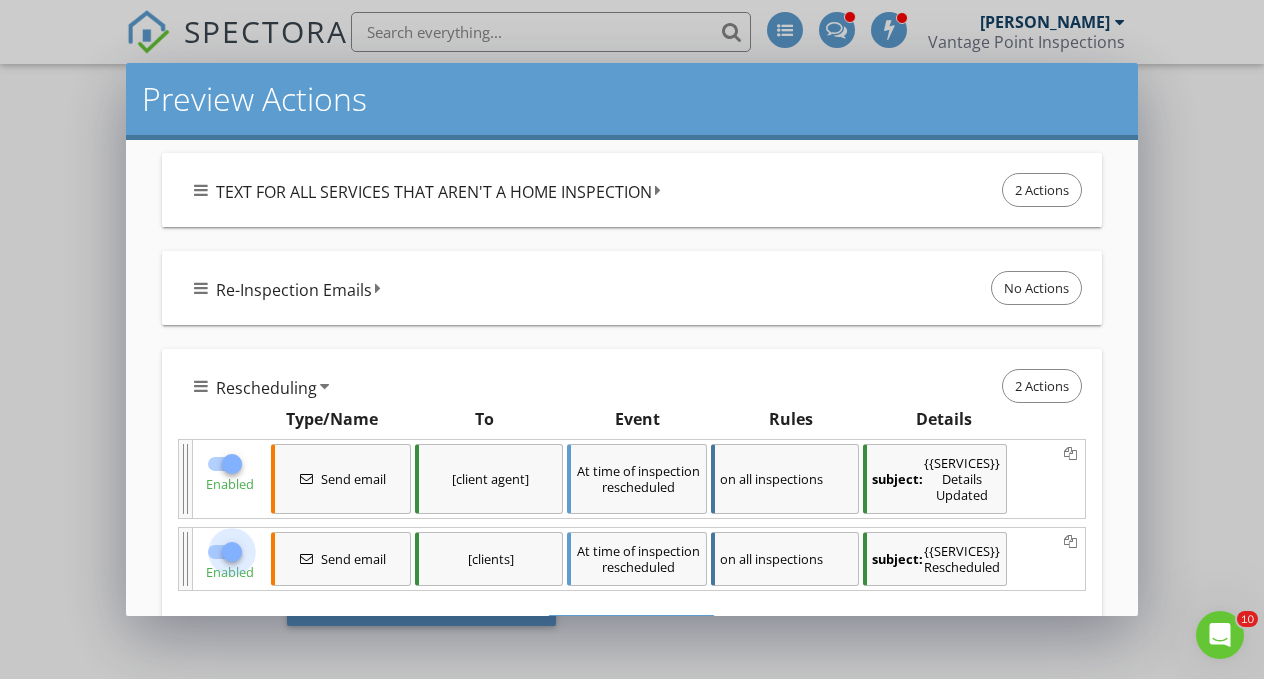 click at bounding box center (232, 552) 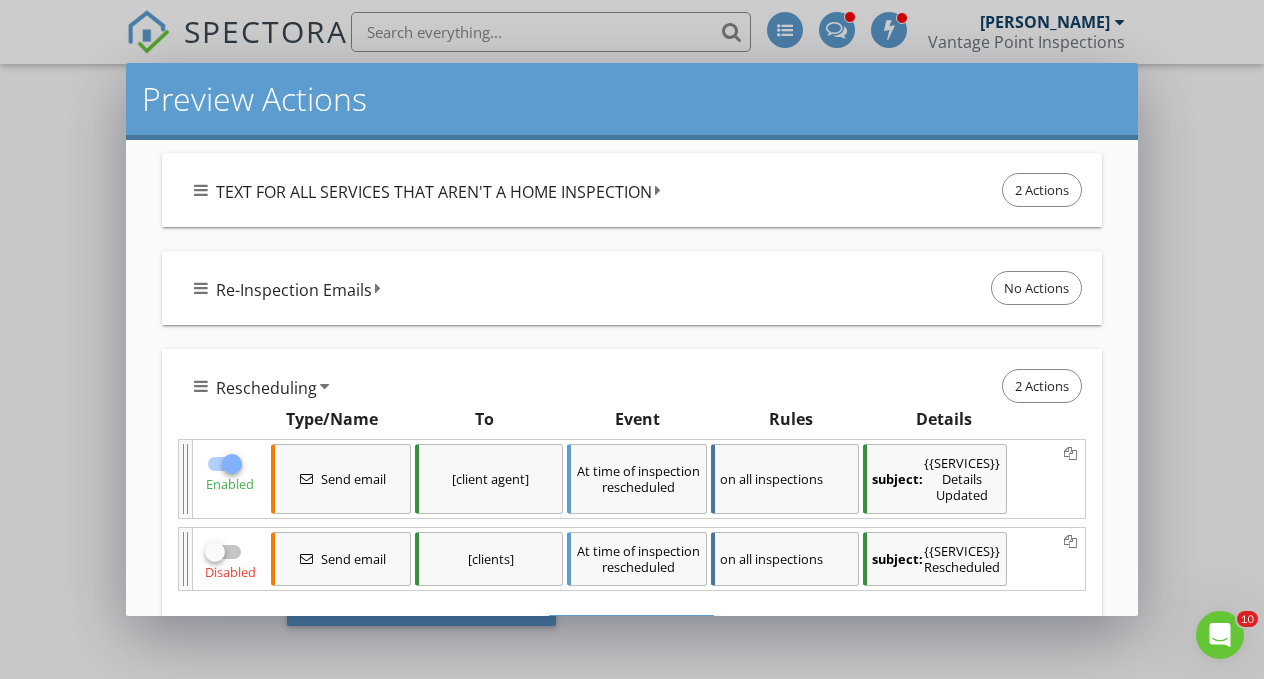 click at bounding box center (232, 464) 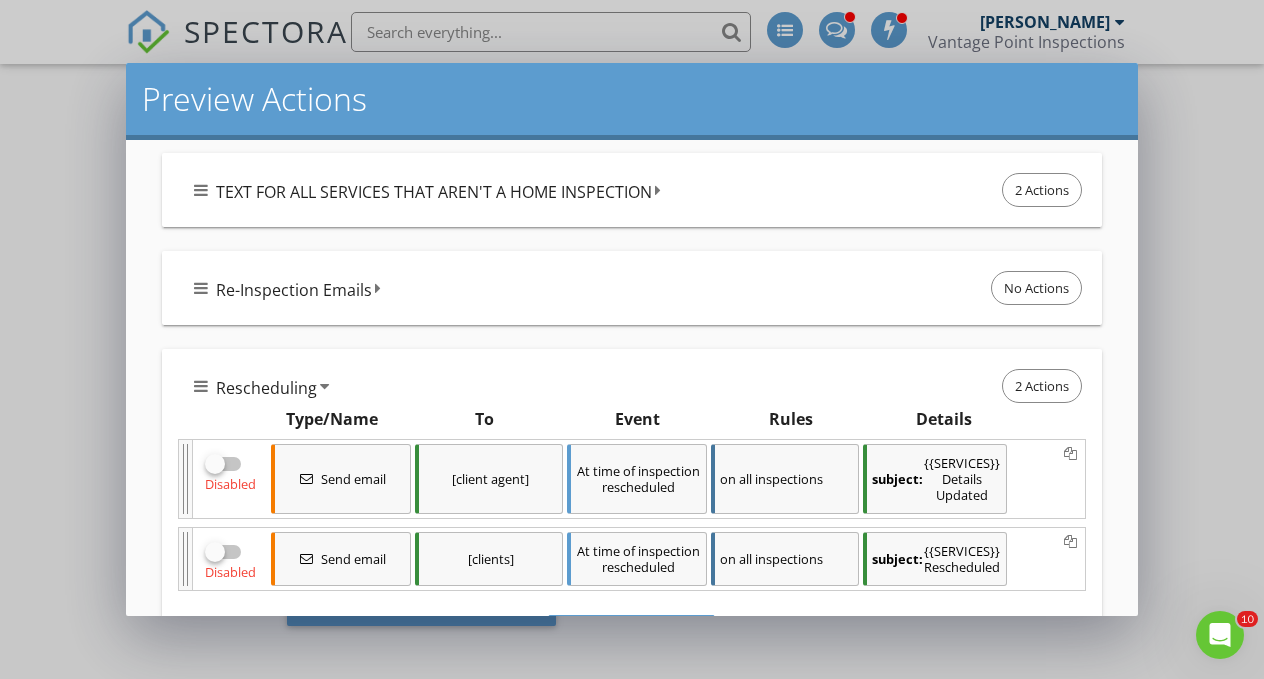 click on "Rescheduling
2 Actions" at bounding box center (639, 386) 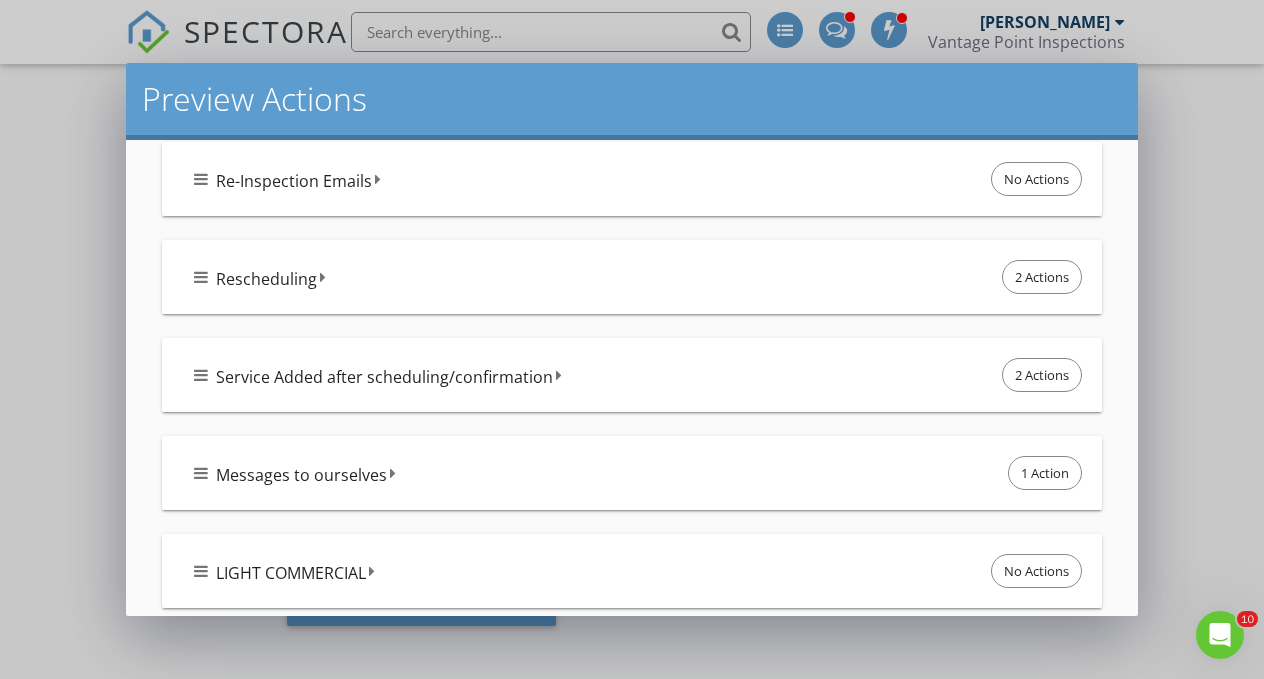 scroll, scrollTop: 2089, scrollLeft: 0, axis: vertical 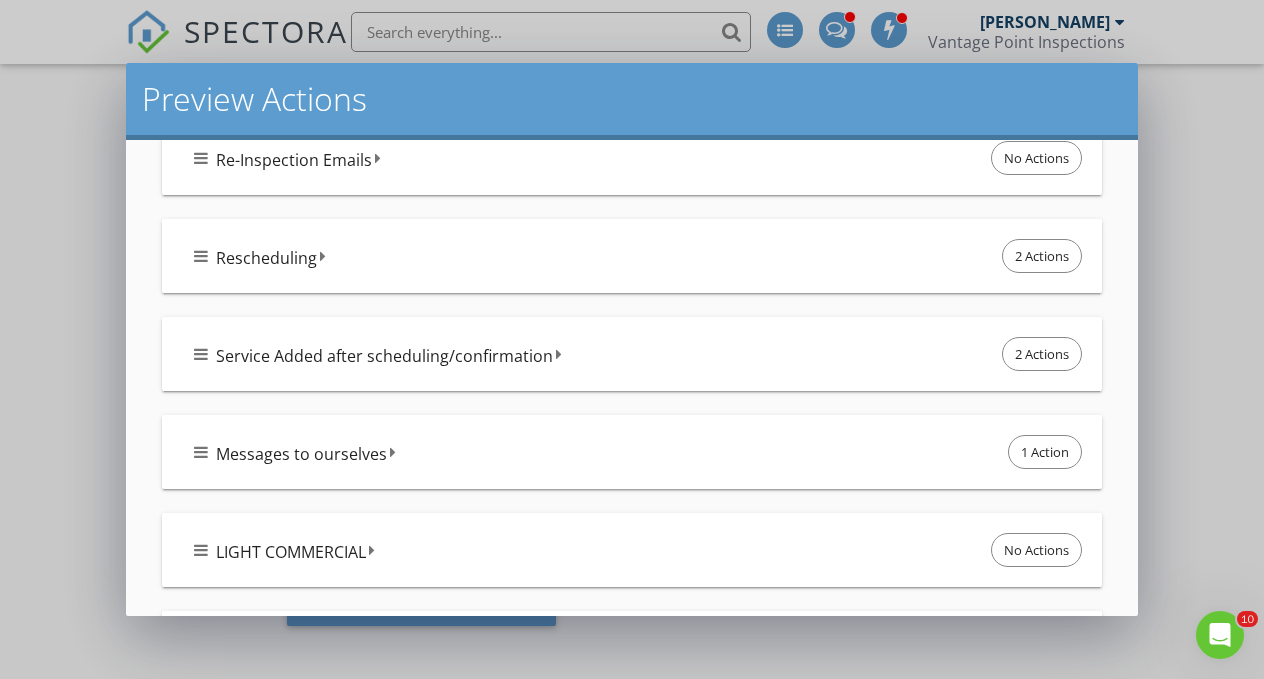 click on "Service Added after scheduling/confirmation
2 Actions" at bounding box center (639, 354) 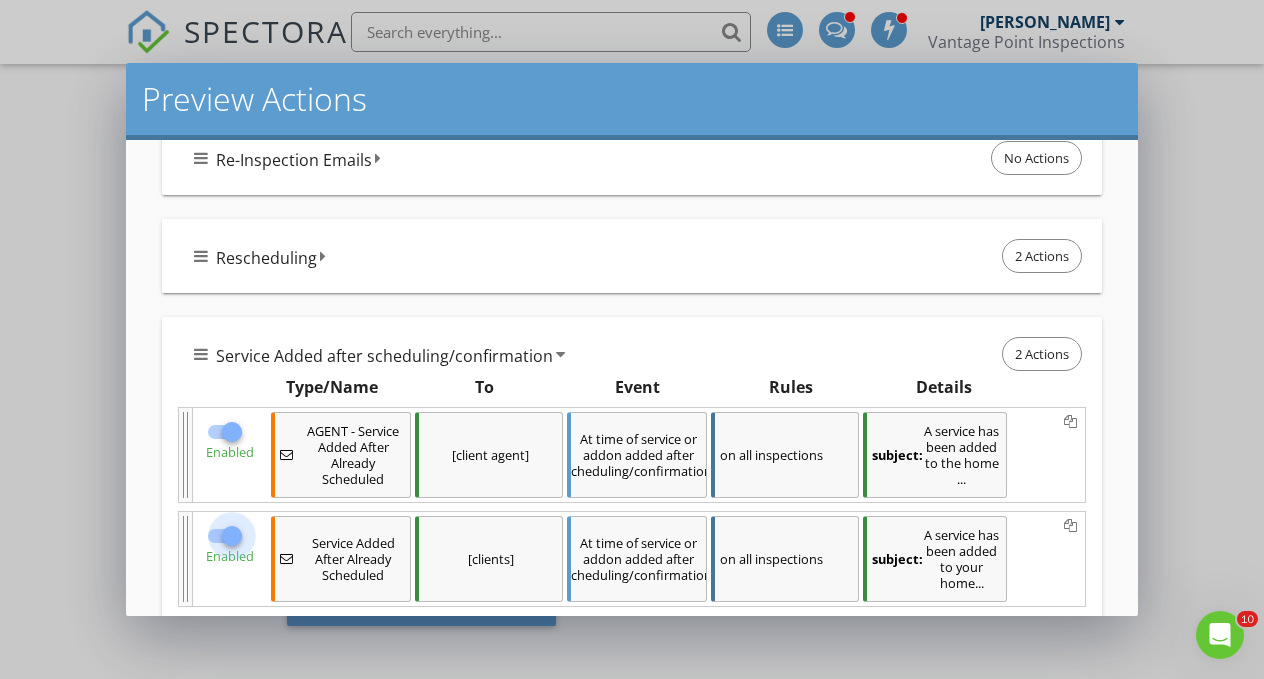 click at bounding box center [232, 536] 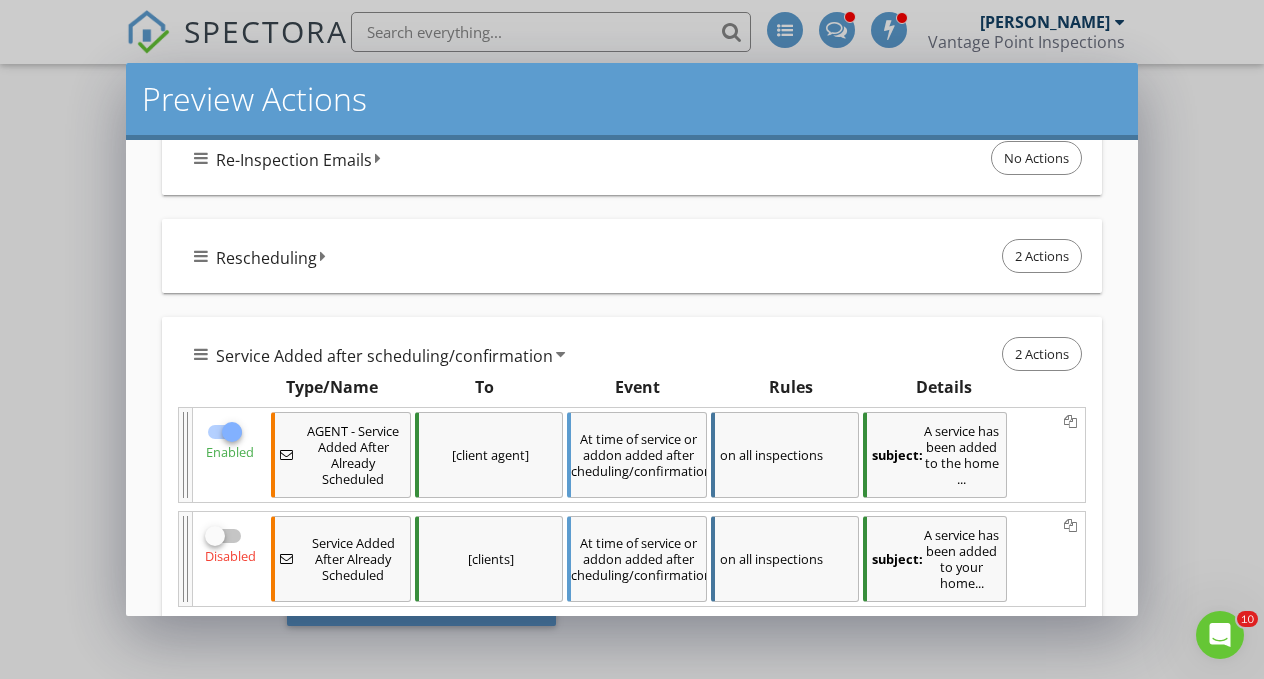click at bounding box center (232, 432) 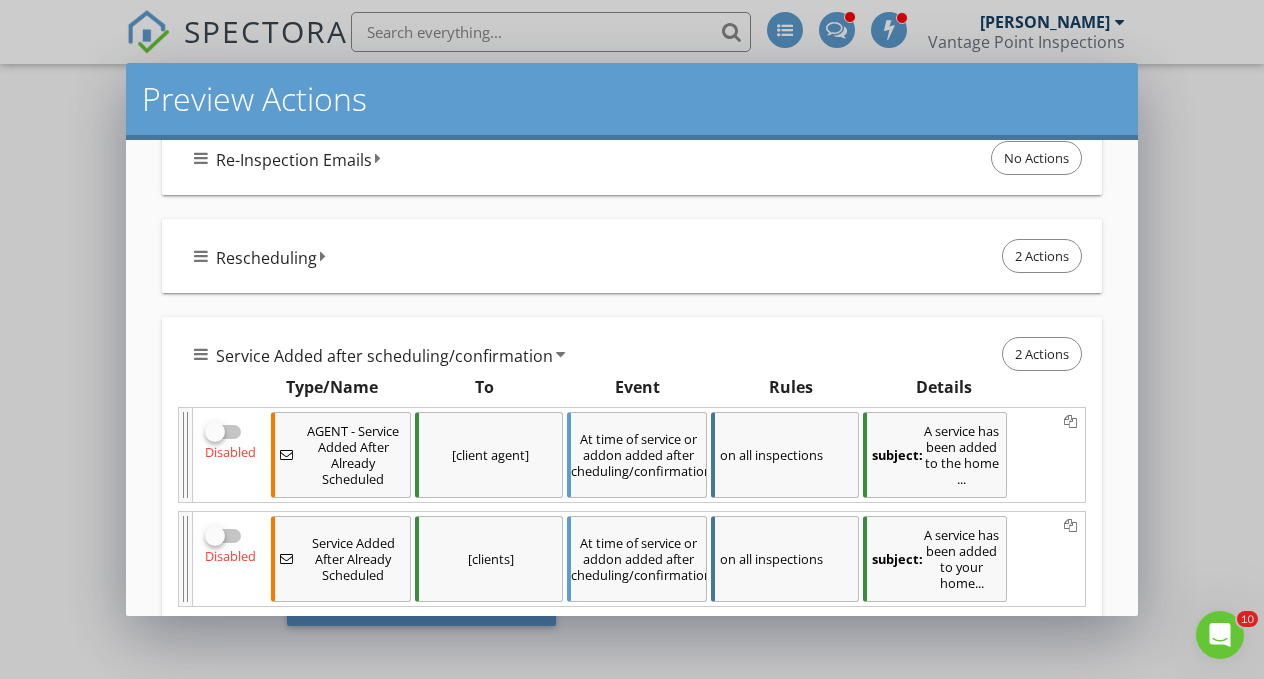 click on "Service Added after scheduling/confirmation
2 Actions" at bounding box center (639, 354) 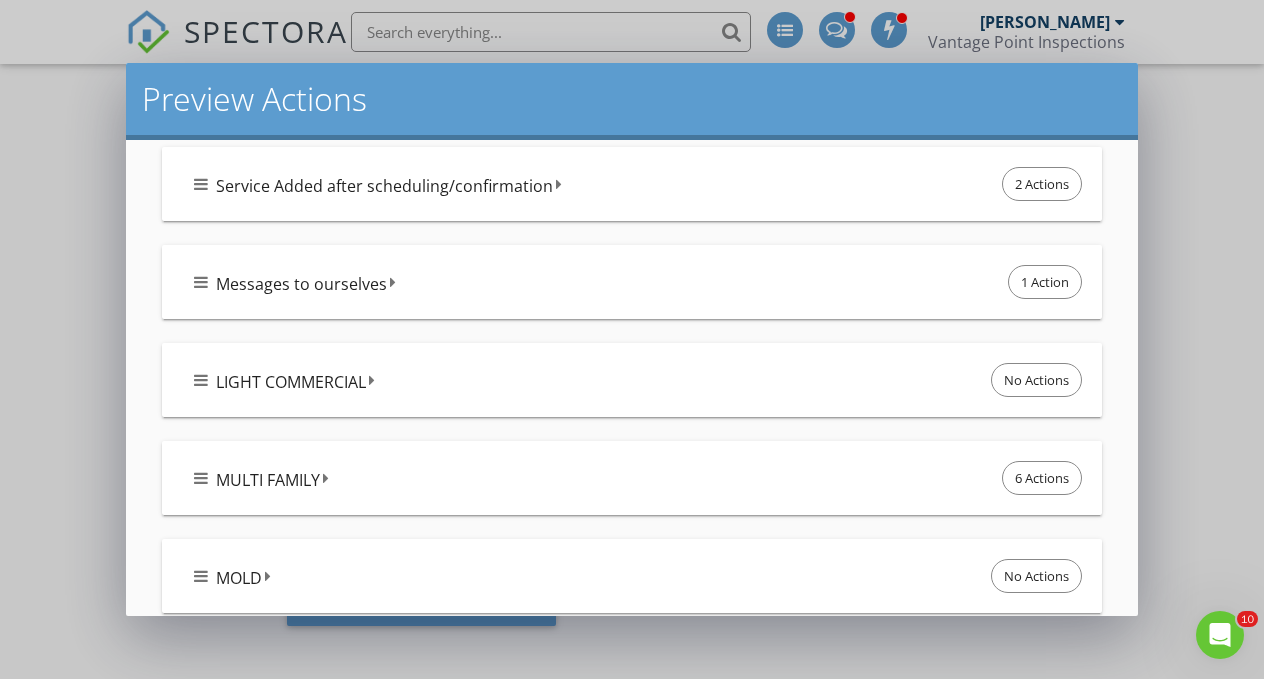 click on "MULTI FAMILY
6 Actions" at bounding box center (639, 478) 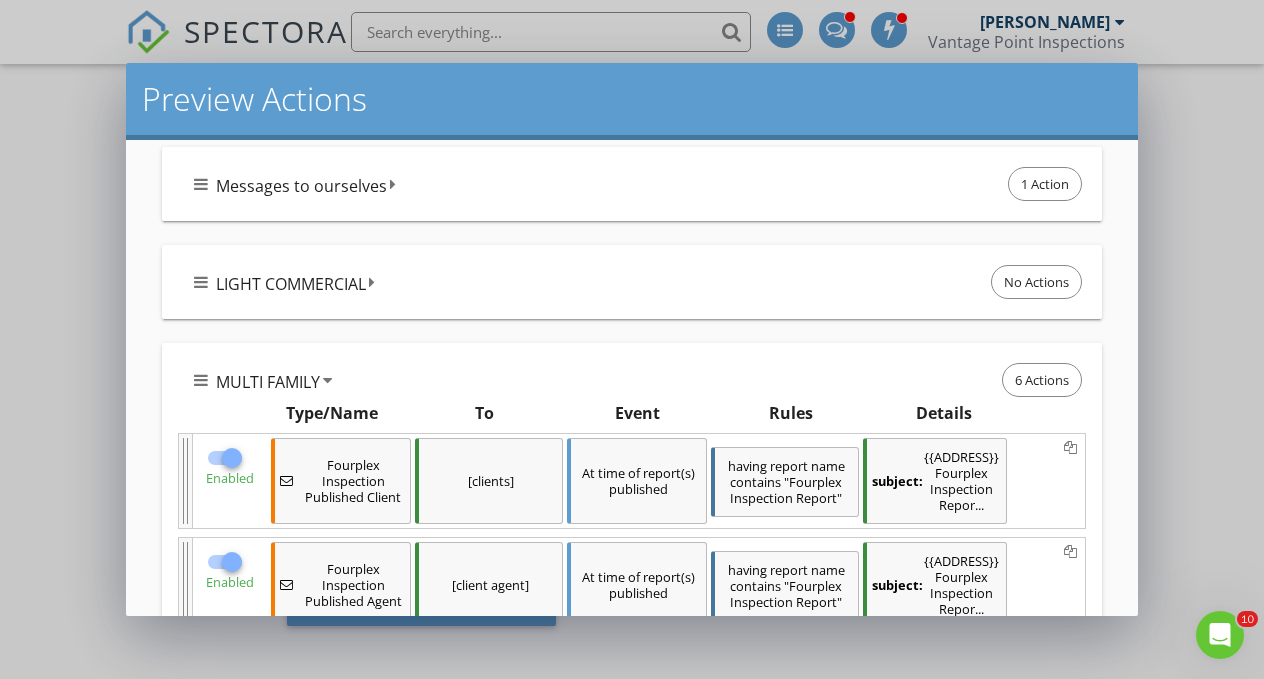 scroll, scrollTop: 2364, scrollLeft: 0, axis: vertical 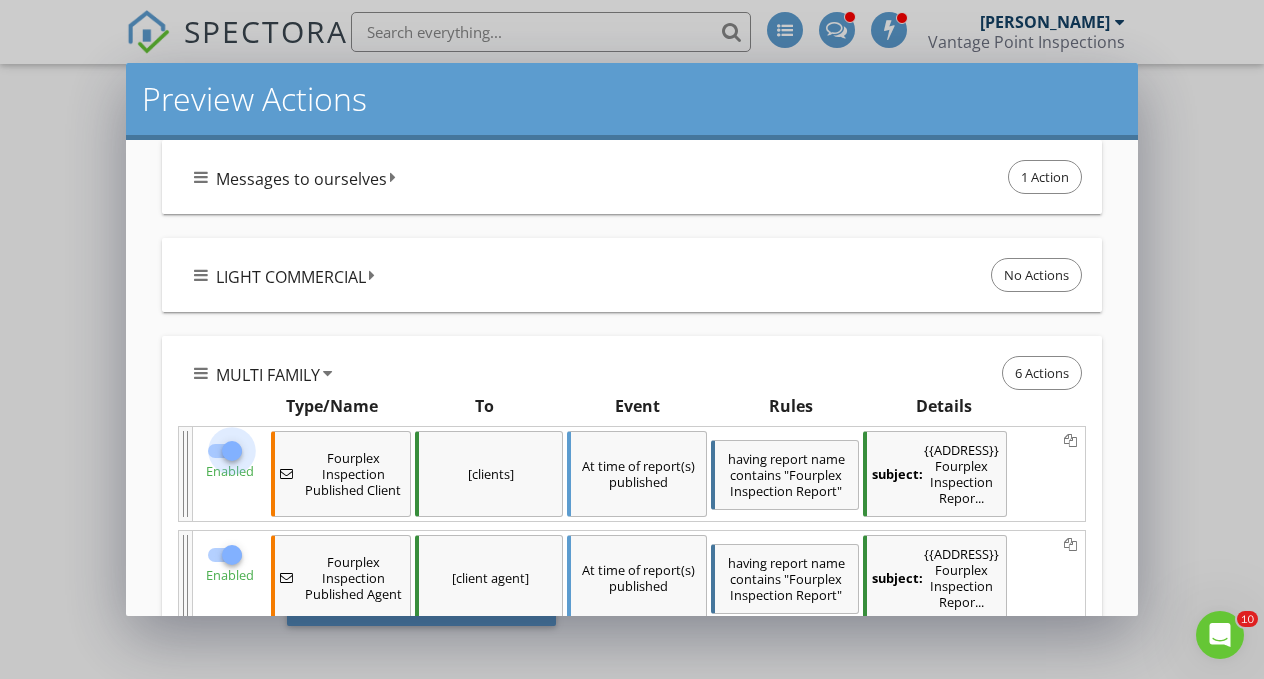 click at bounding box center (232, 451) 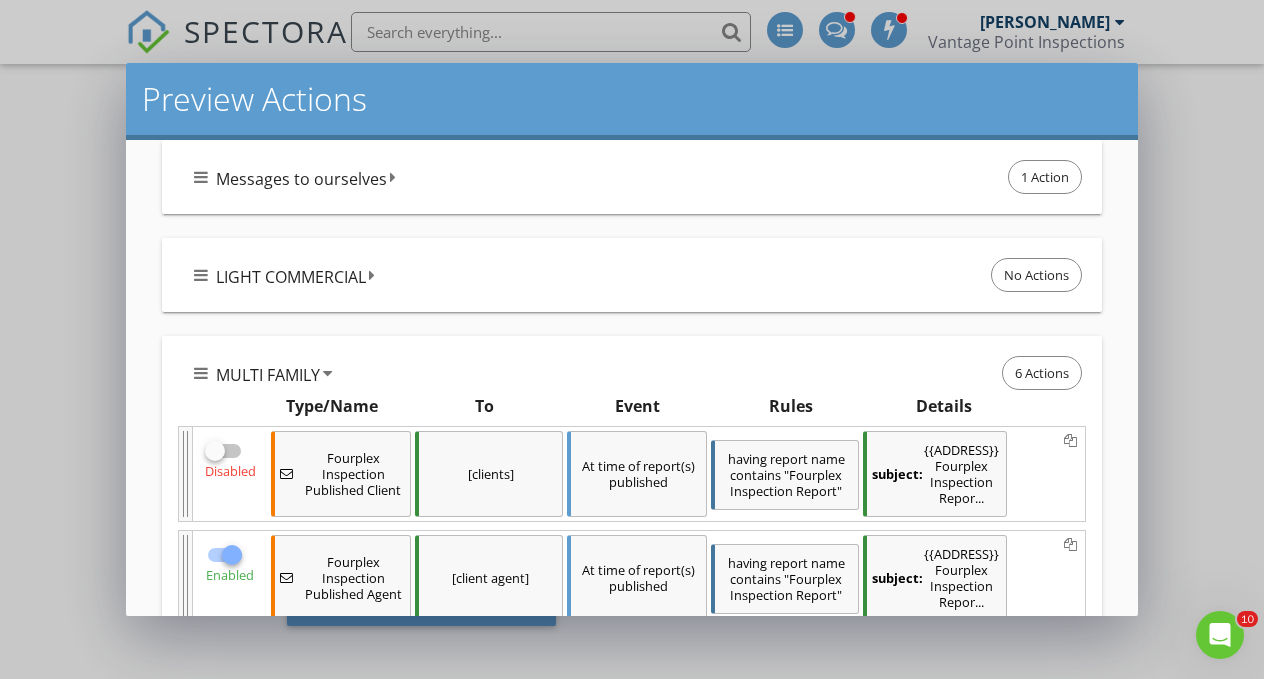 scroll, scrollTop: 2481, scrollLeft: 0, axis: vertical 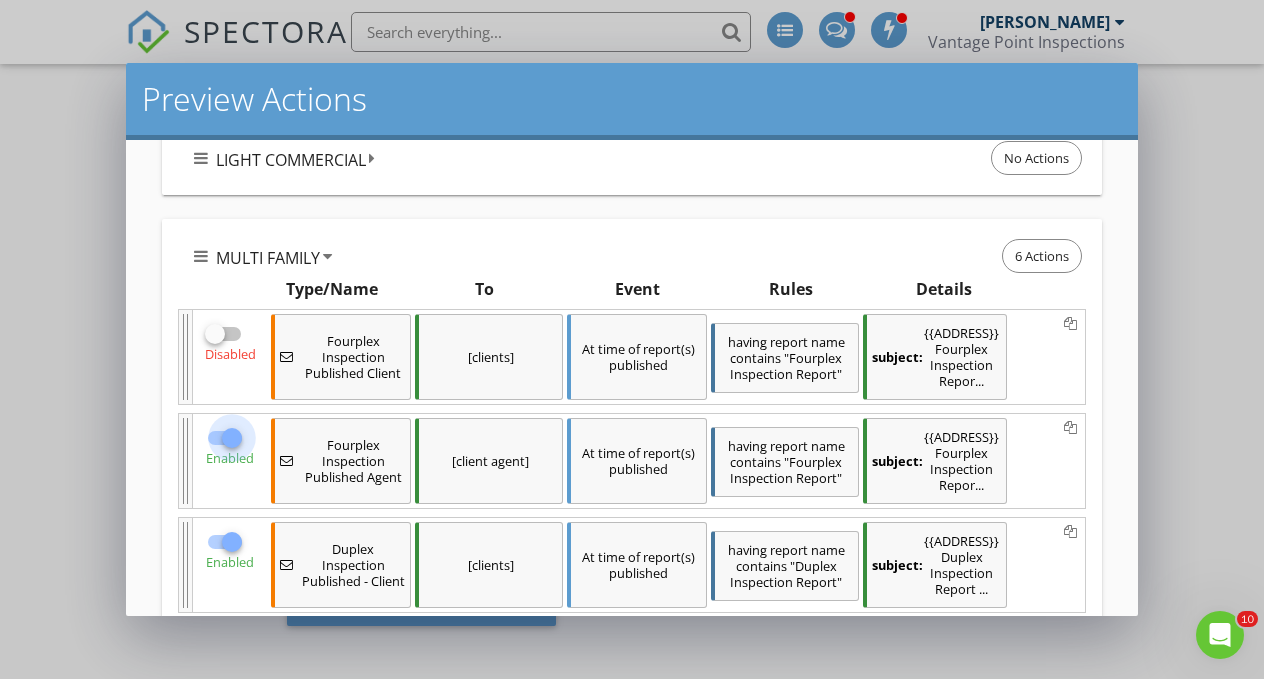 click at bounding box center (232, 438) 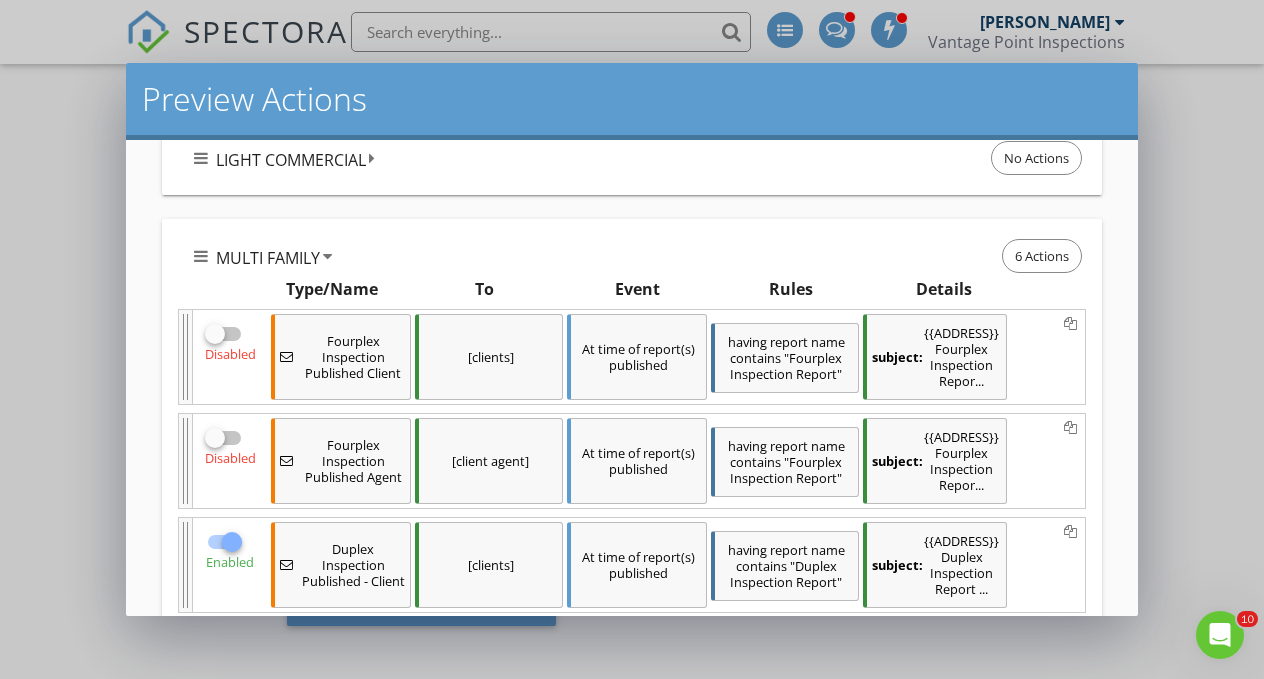 click at bounding box center (232, 542) 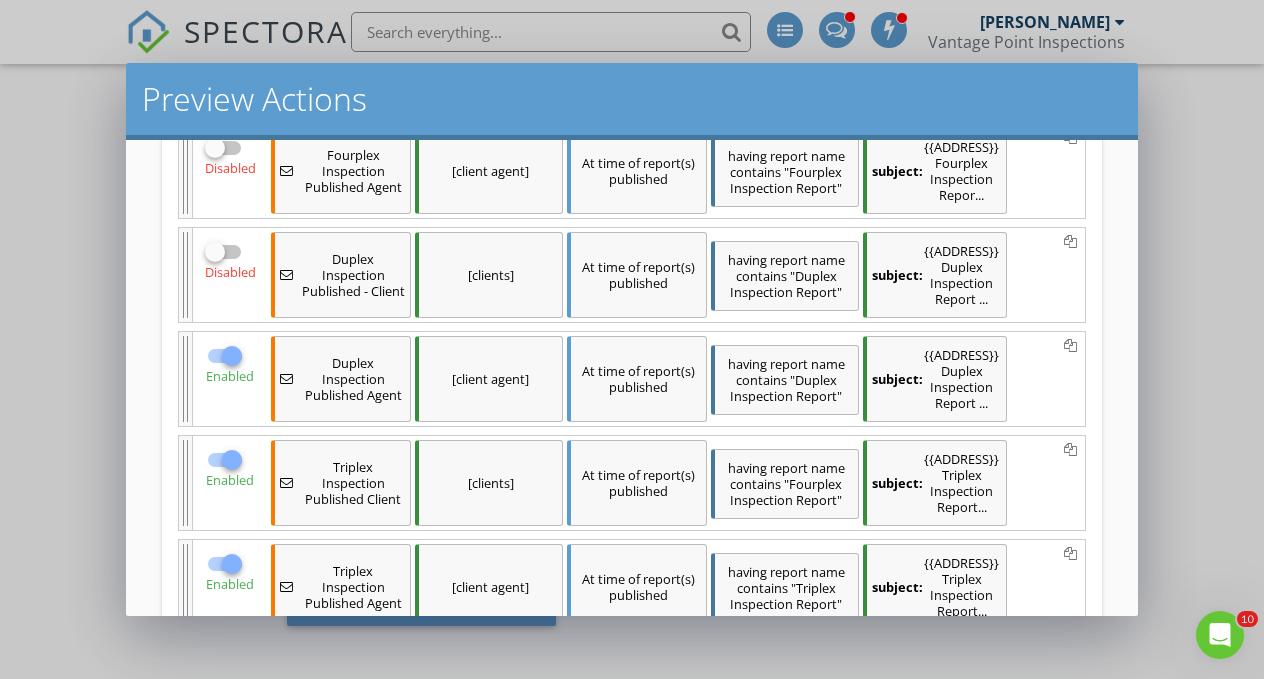 scroll, scrollTop: 2796, scrollLeft: 0, axis: vertical 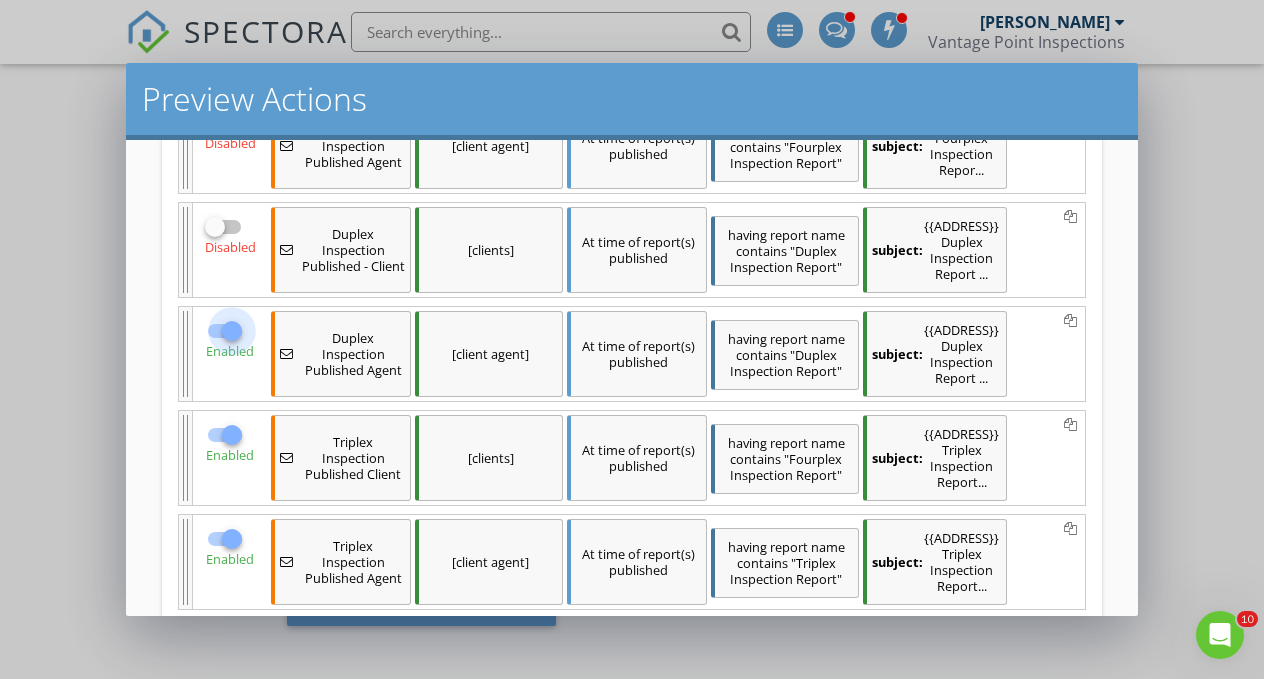 click at bounding box center (232, 331) 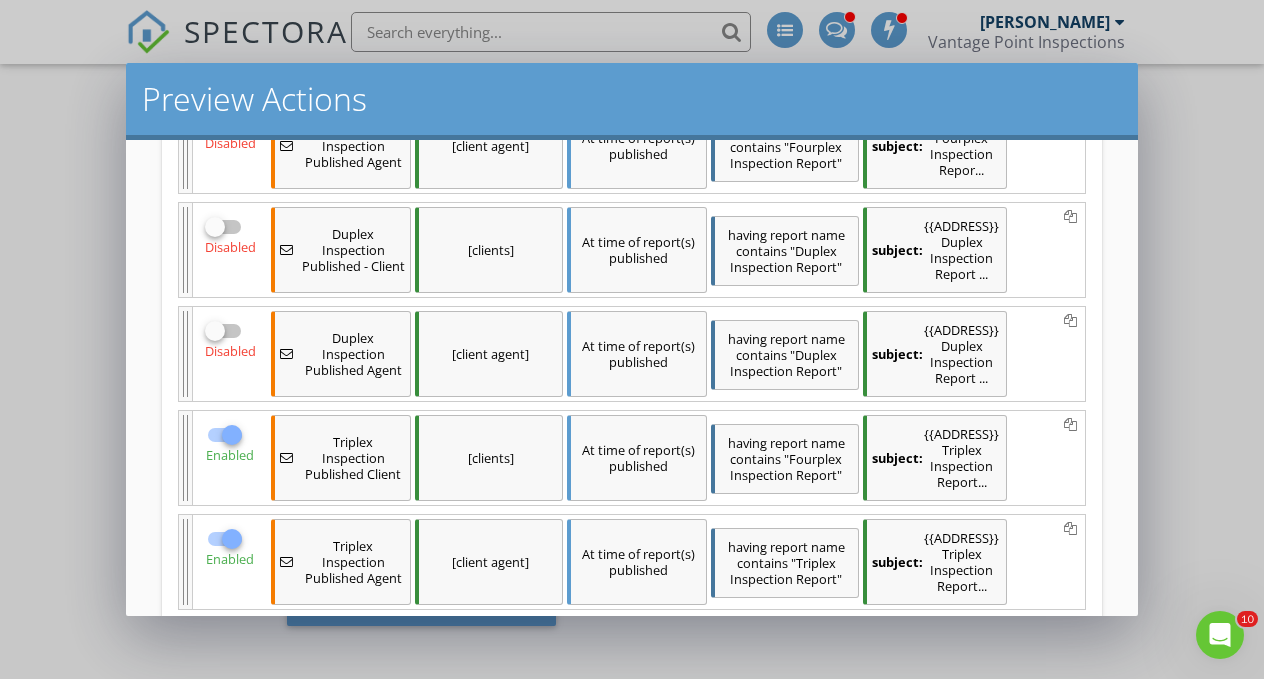 click at bounding box center [232, 435] 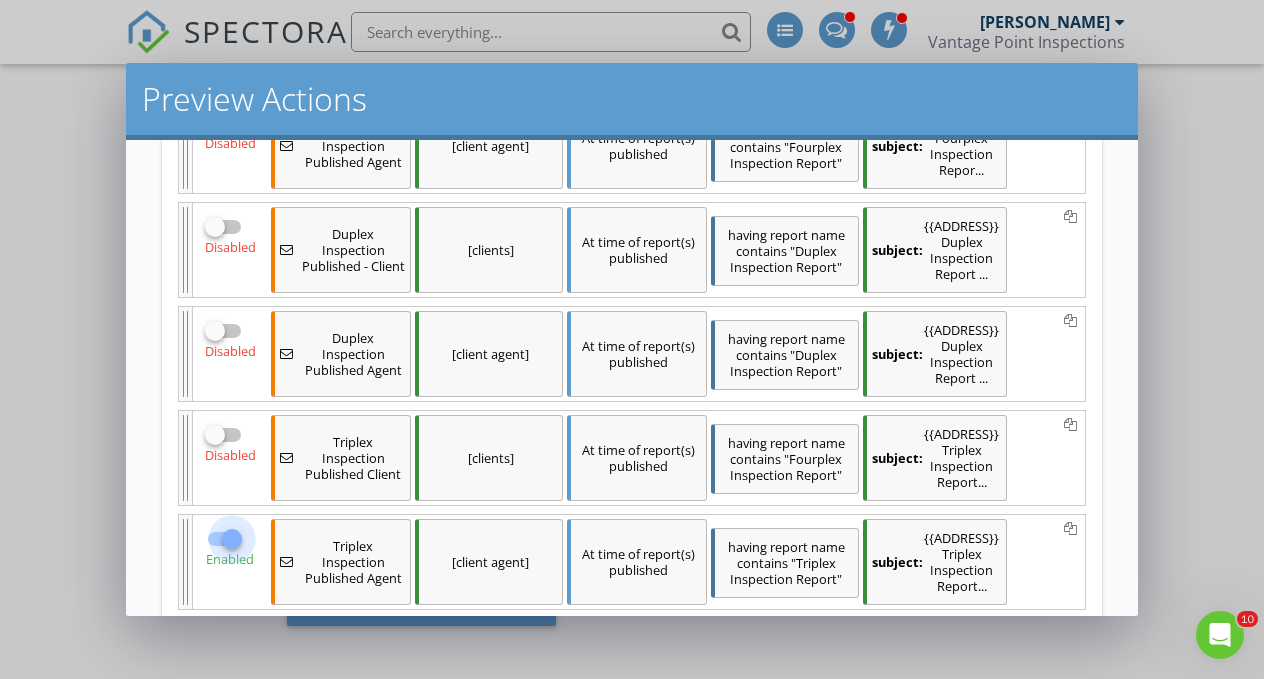 click at bounding box center [232, 539] 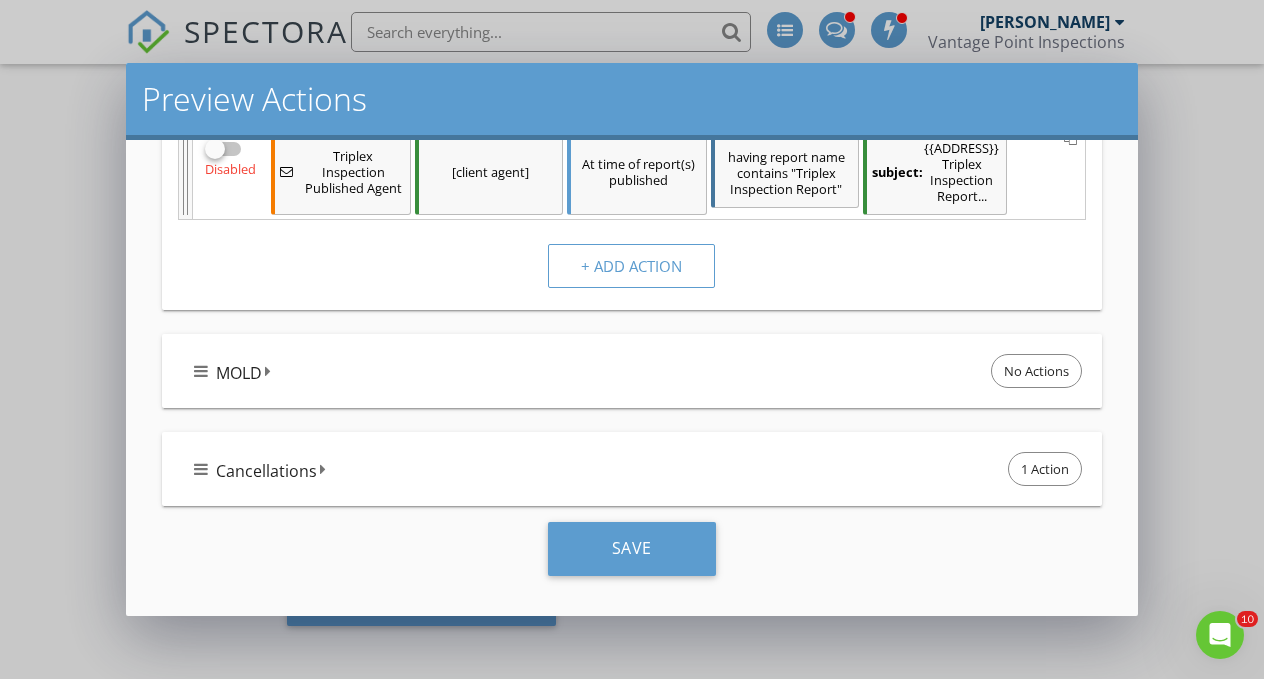 scroll, scrollTop: 3218, scrollLeft: 0, axis: vertical 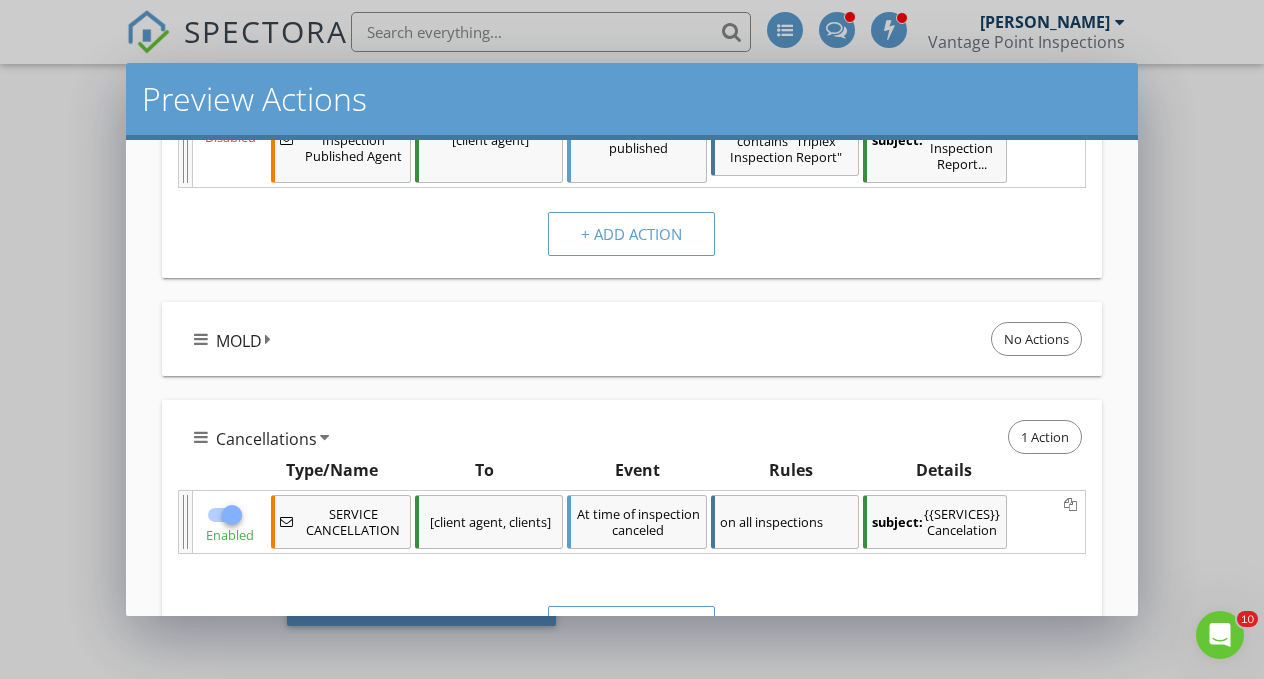 click at bounding box center (232, 515) 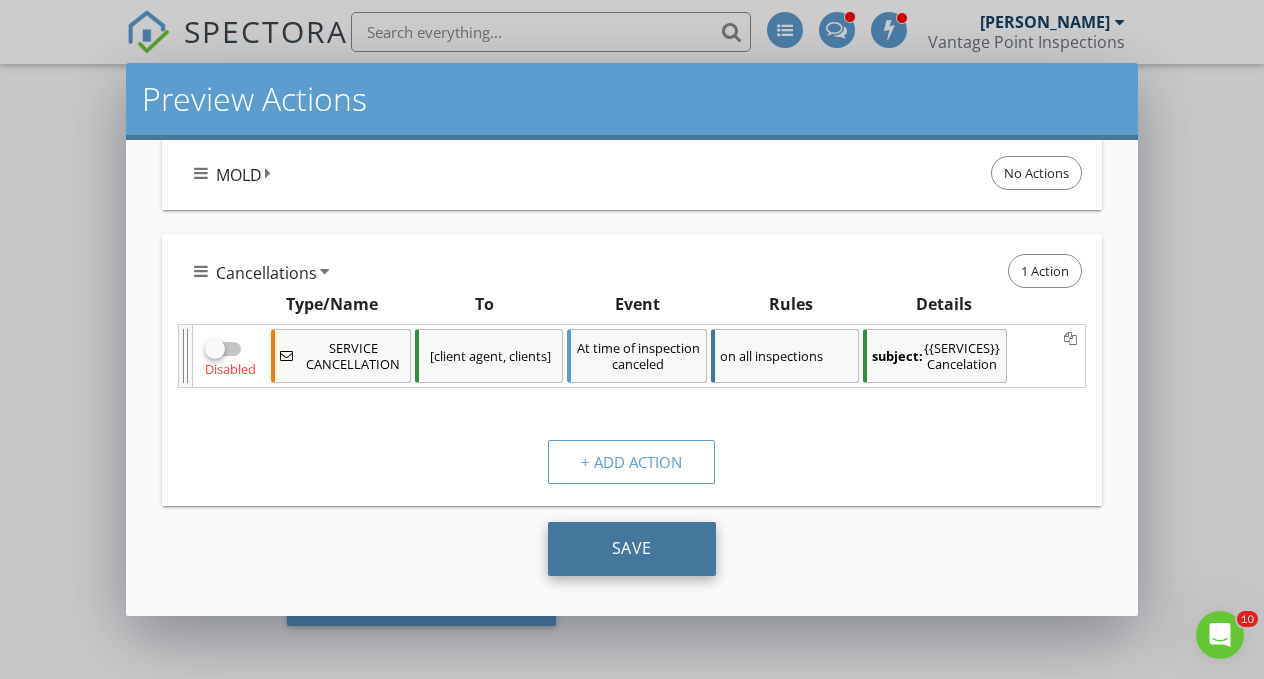 scroll, scrollTop: 3416, scrollLeft: 0, axis: vertical 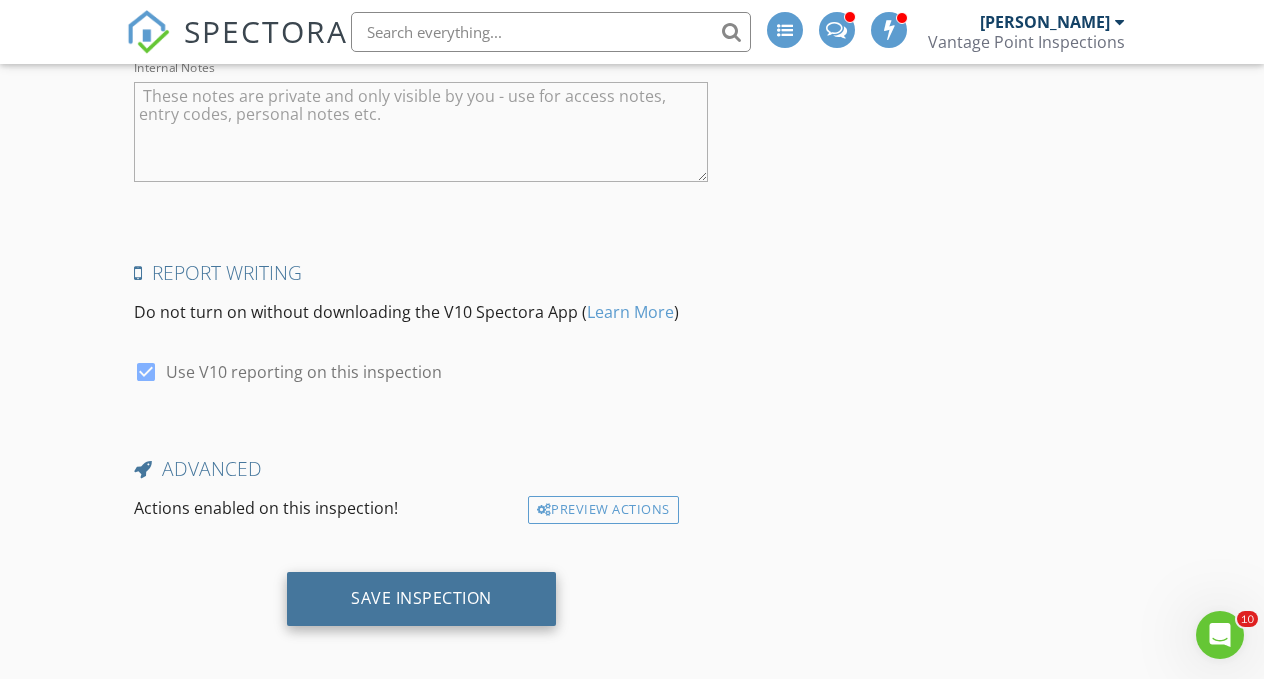 click on "Save Inspection" at bounding box center (421, 599) 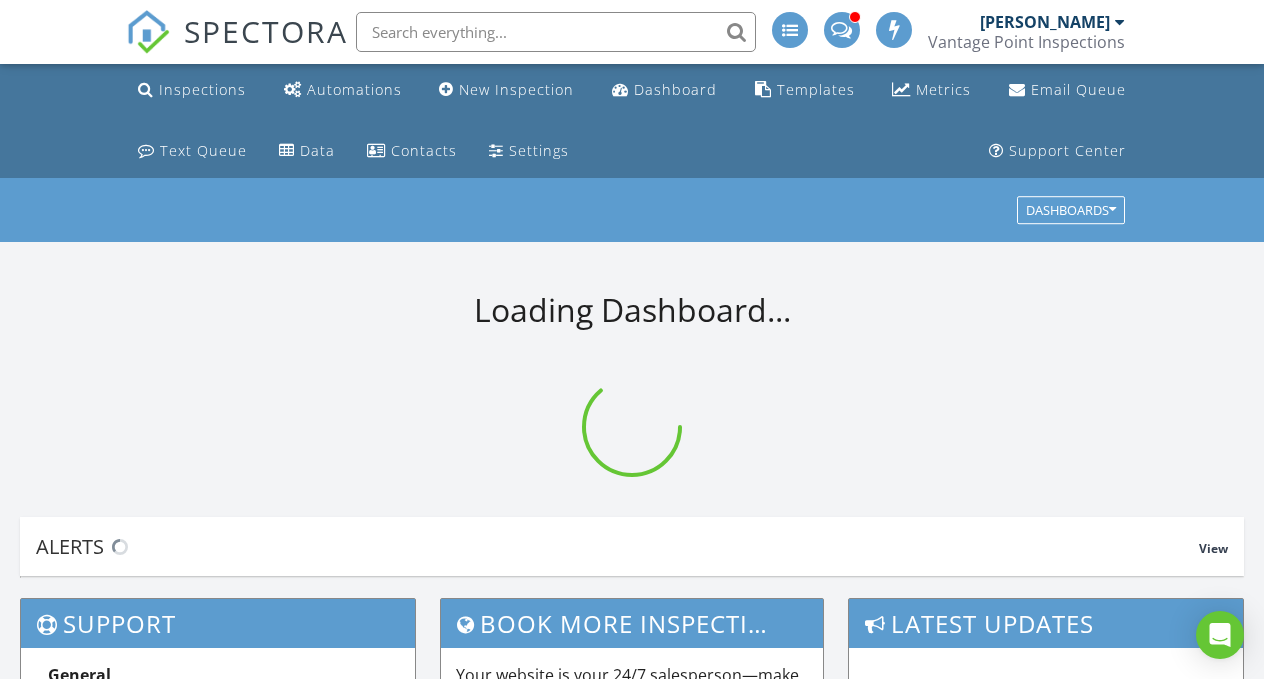 scroll, scrollTop: 0, scrollLeft: 0, axis: both 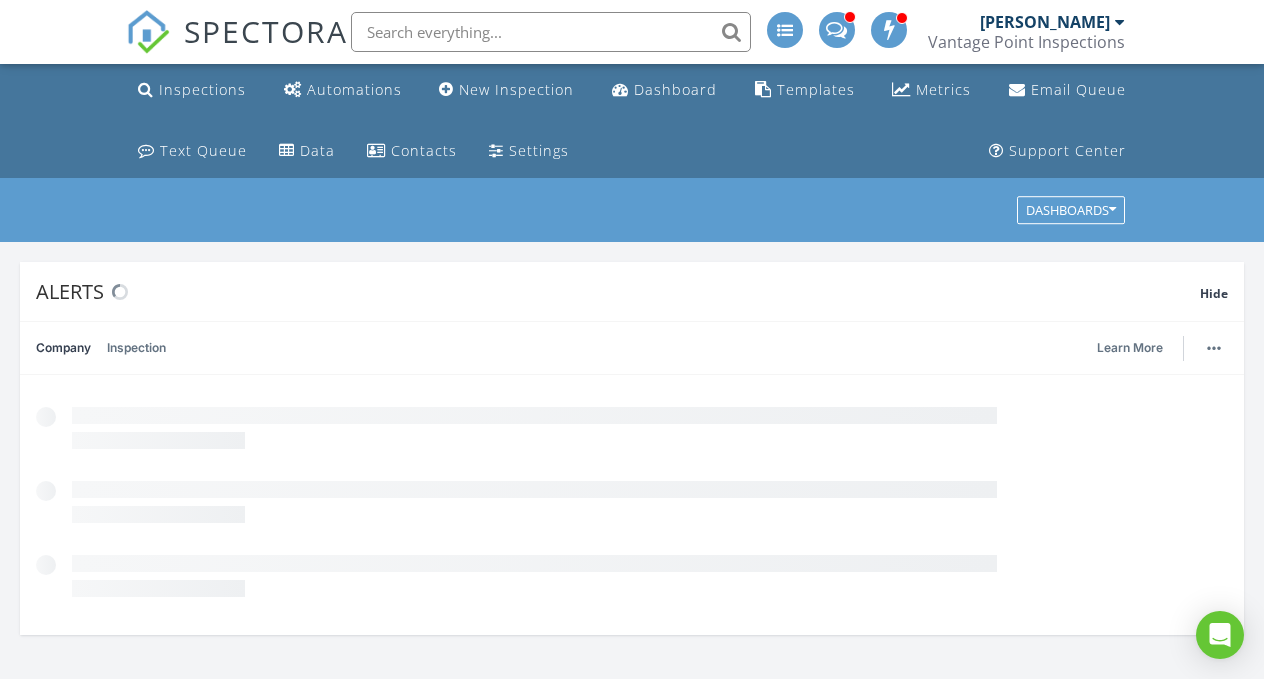 click at bounding box center [551, 32] 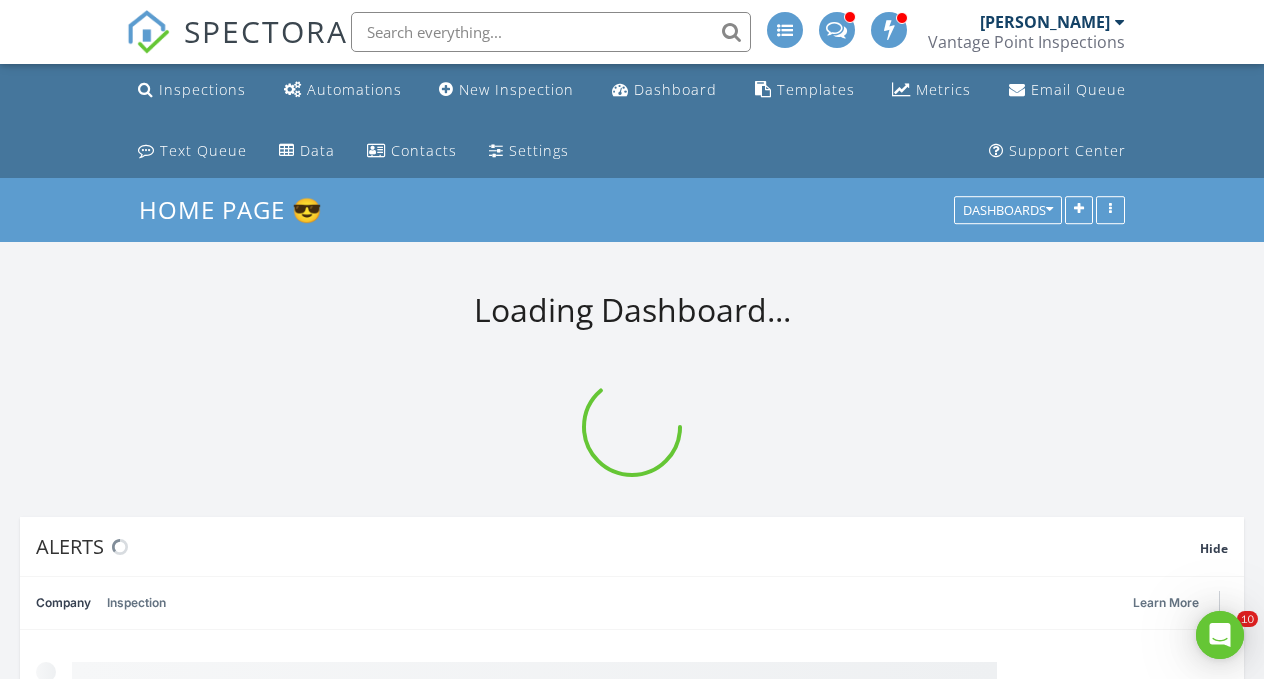 scroll, scrollTop: 0, scrollLeft: 0, axis: both 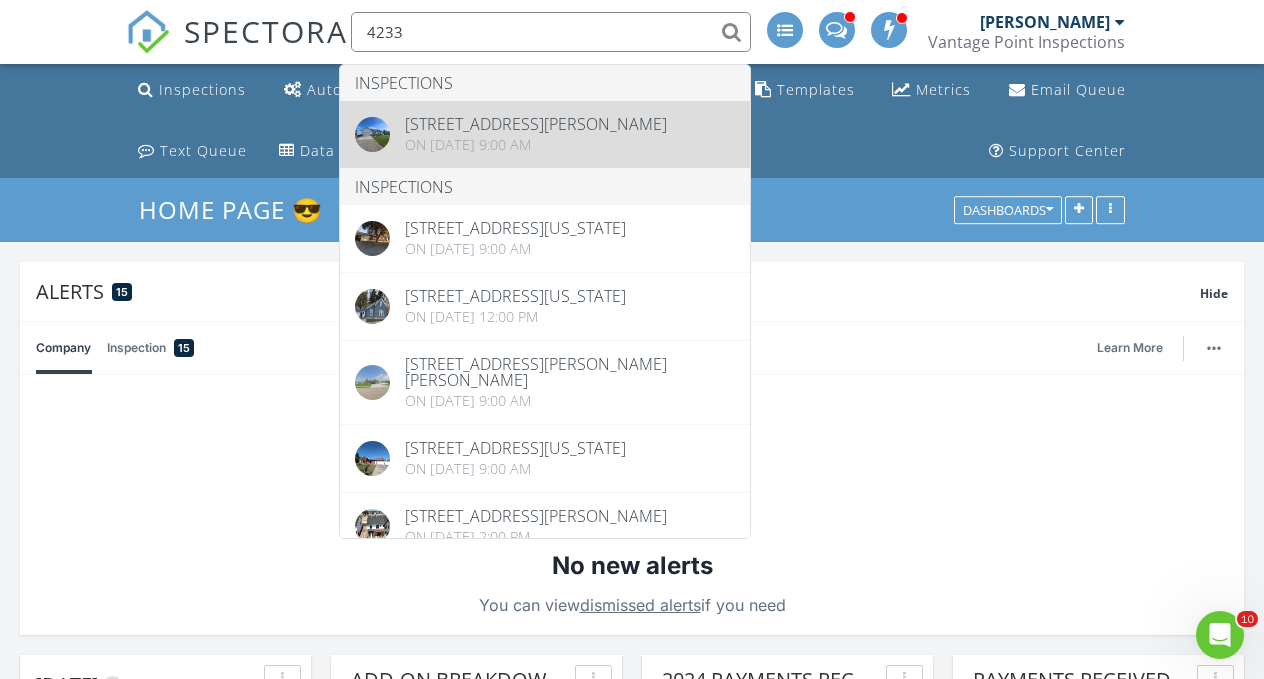 type on "4233" 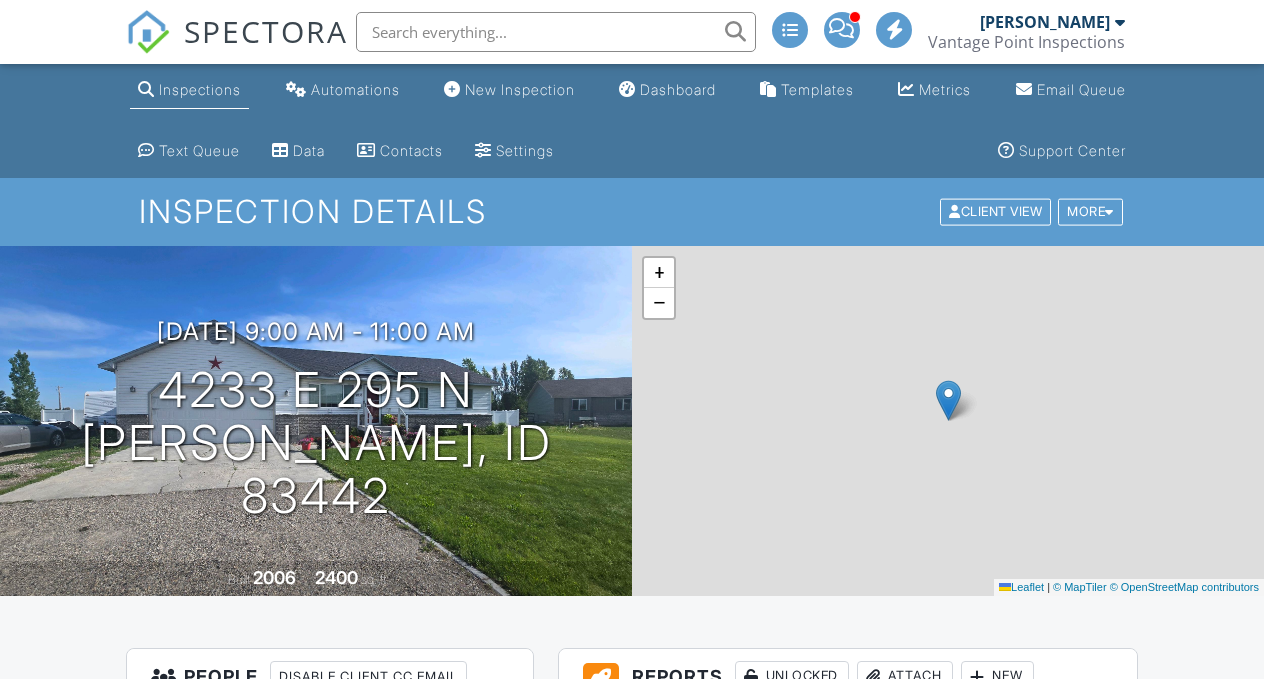 scroll, scrollTop: 940, scrollLeft: 0, axis: vertical 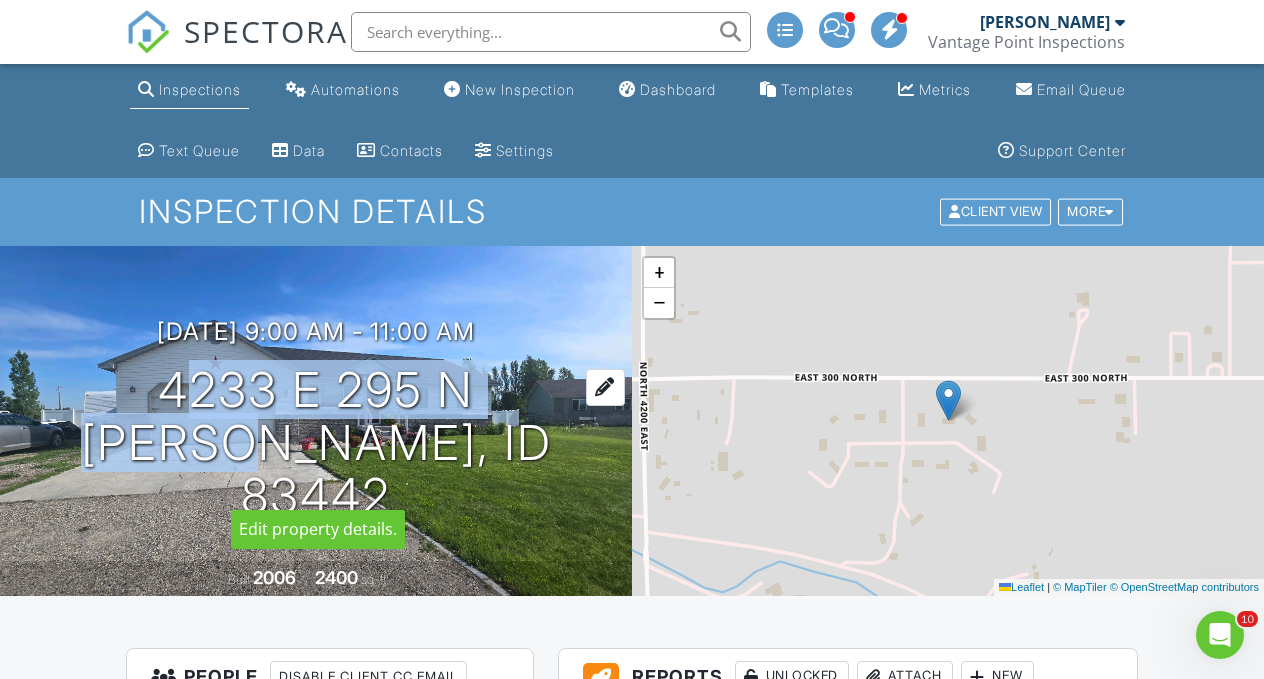 drag, startPoint x: 173, startPoint y: 404, endPoint x: 267, endPoint y: 456, distance: 107.42439 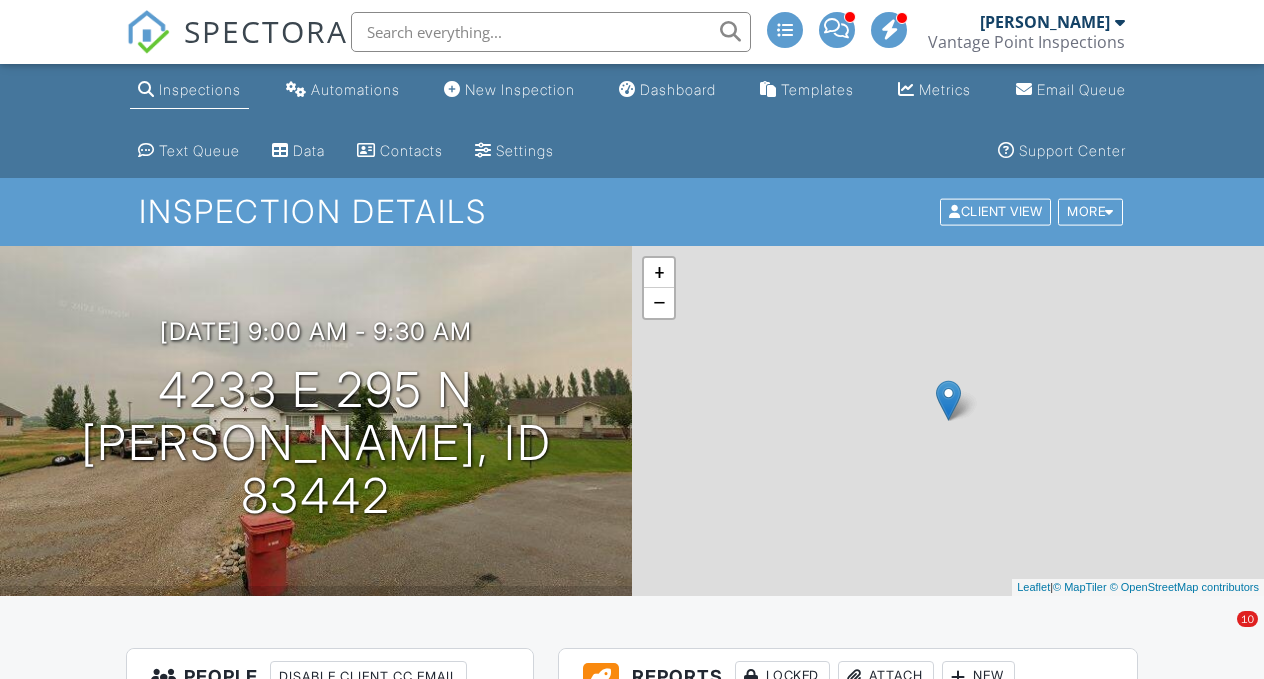 scroll, scrollTop: 0, scrollLeft: 0, axis: both 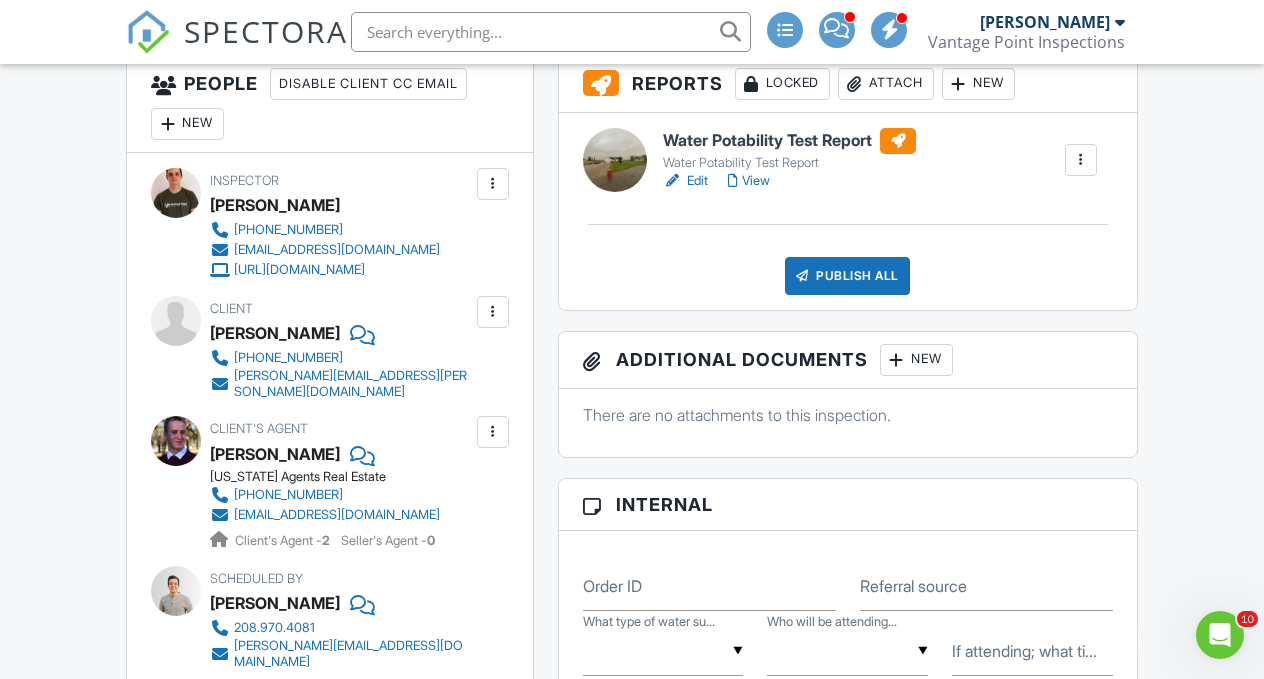 click on "Edit" at bounding box center (685, 181) 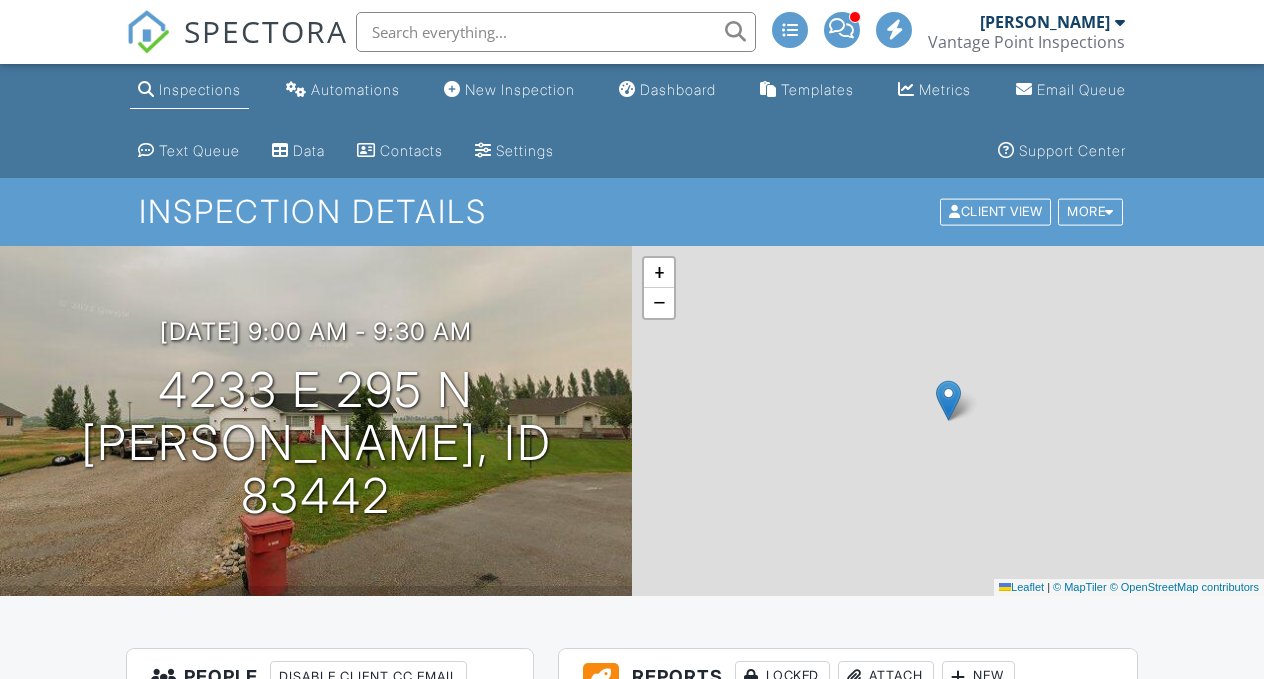 scroll, scrollTop: 2275, scrollLeft: 0, axis: vertical 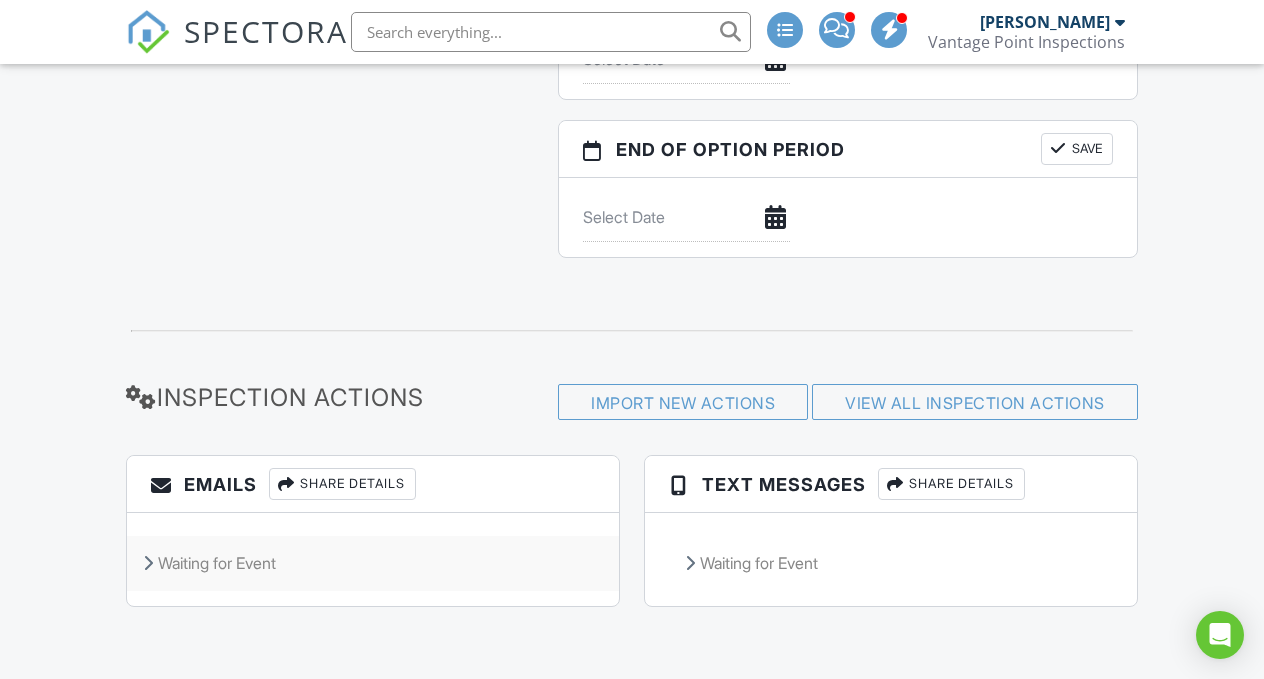 click on "Waiting for Event" at bounding box center (373, 563) 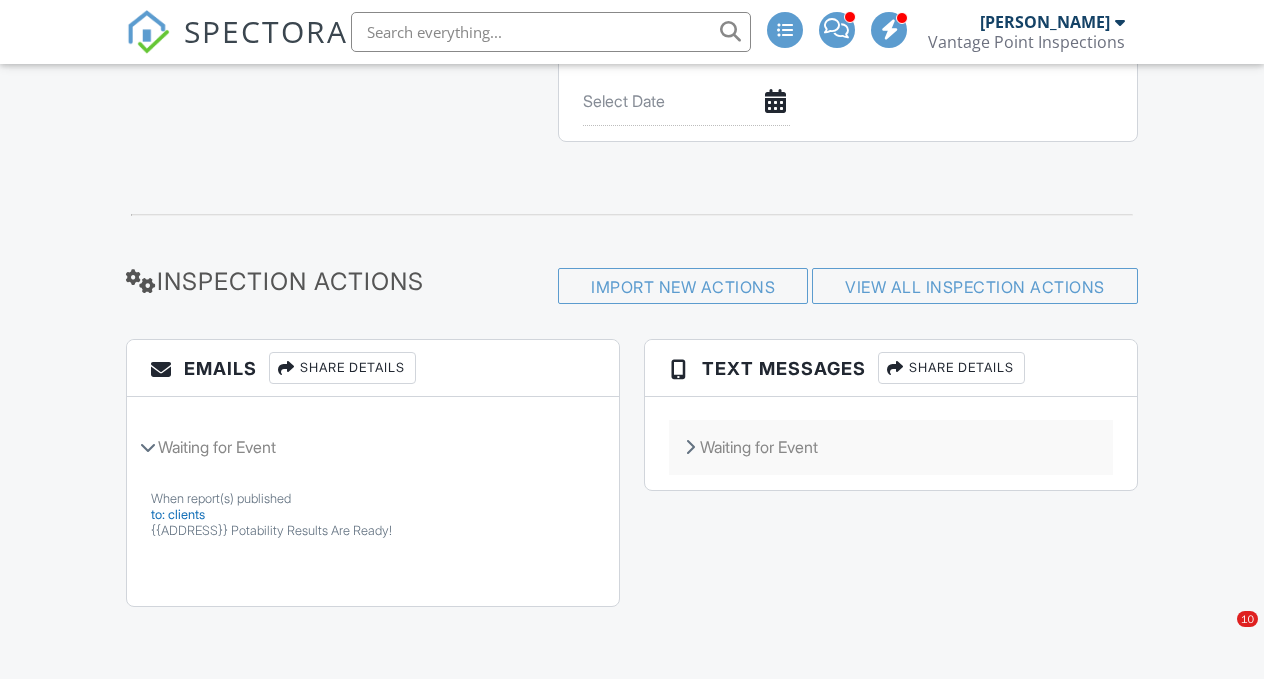 scroll, scrollTop: 2558, scrollLeft: 0, axis: vertical 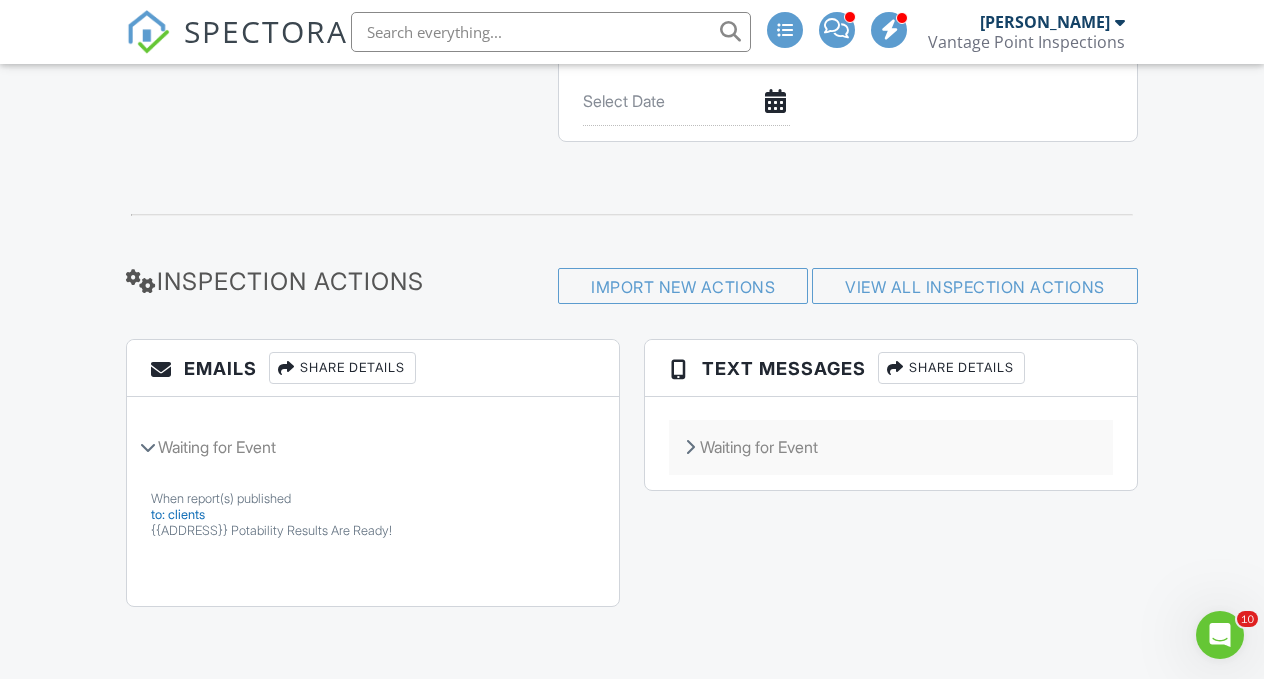 click on "Waiting for Event" at bounding box center [891, 447] 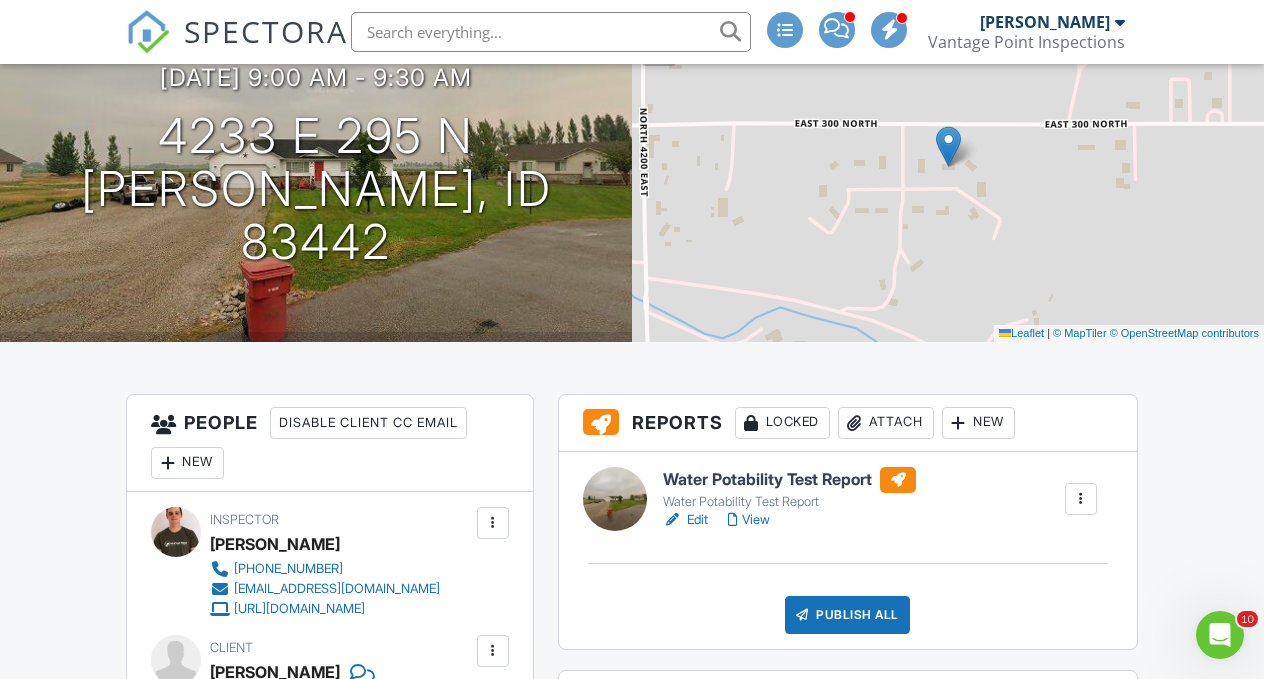 scroll, scrollTop: 322, scrollLeft: 0, axis: vertical 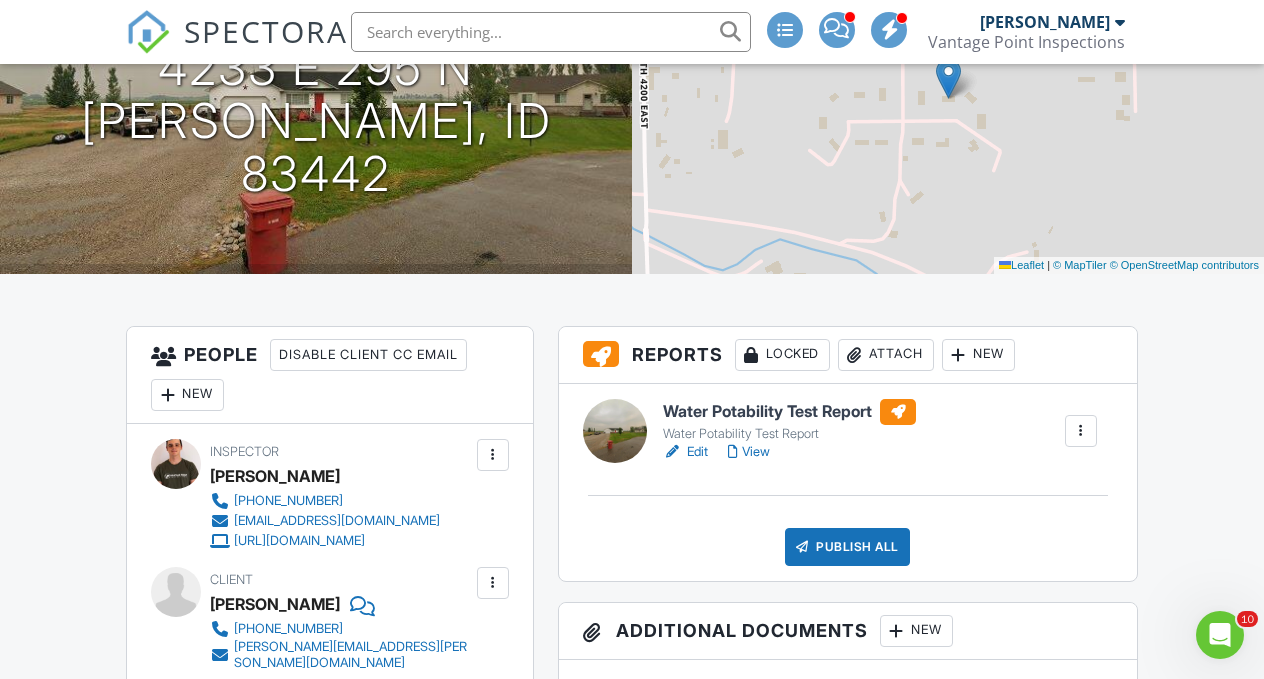 click on "Attach" at bounding box center (886, 355) 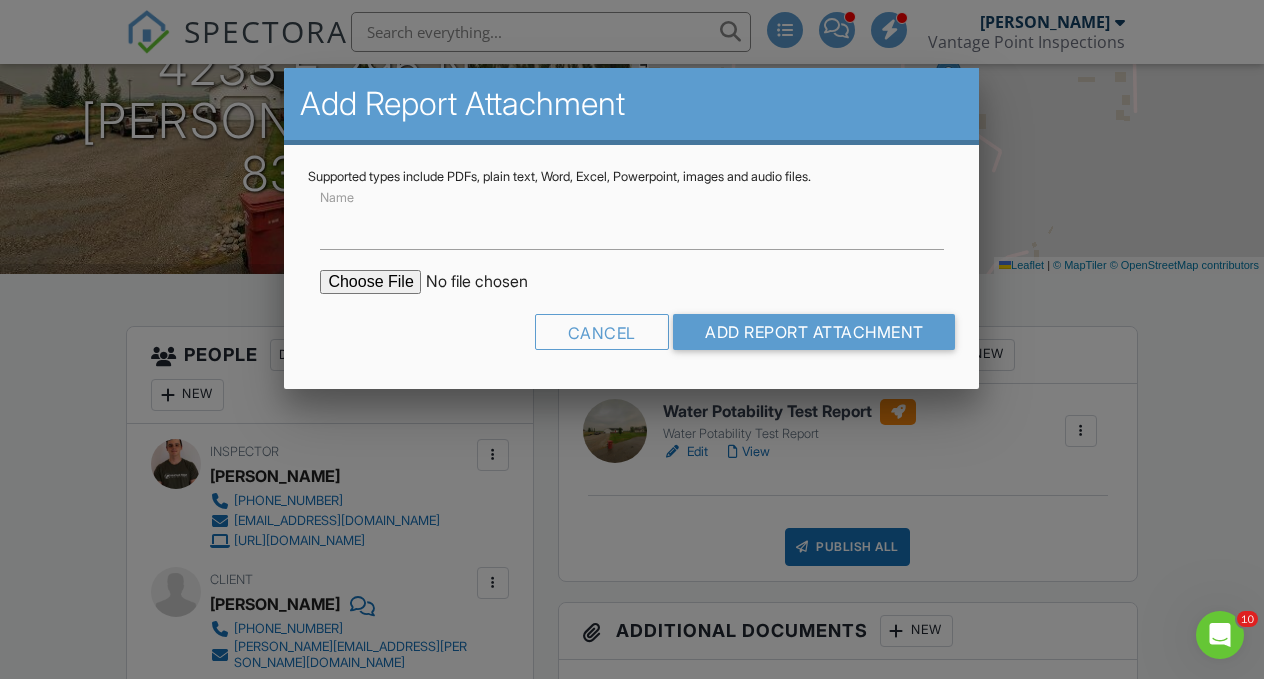 click at bounding box center [490, 282] 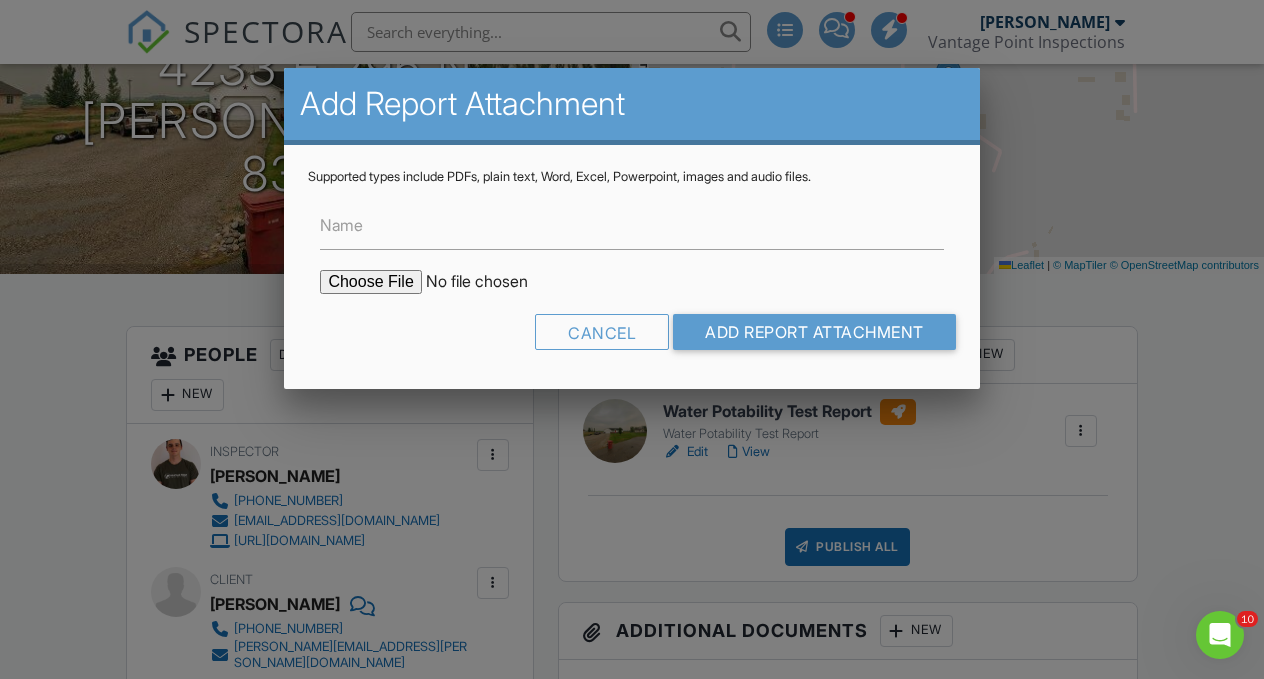 type on "C:\fakepath\4233 E 295 N Potability Test.pdf" 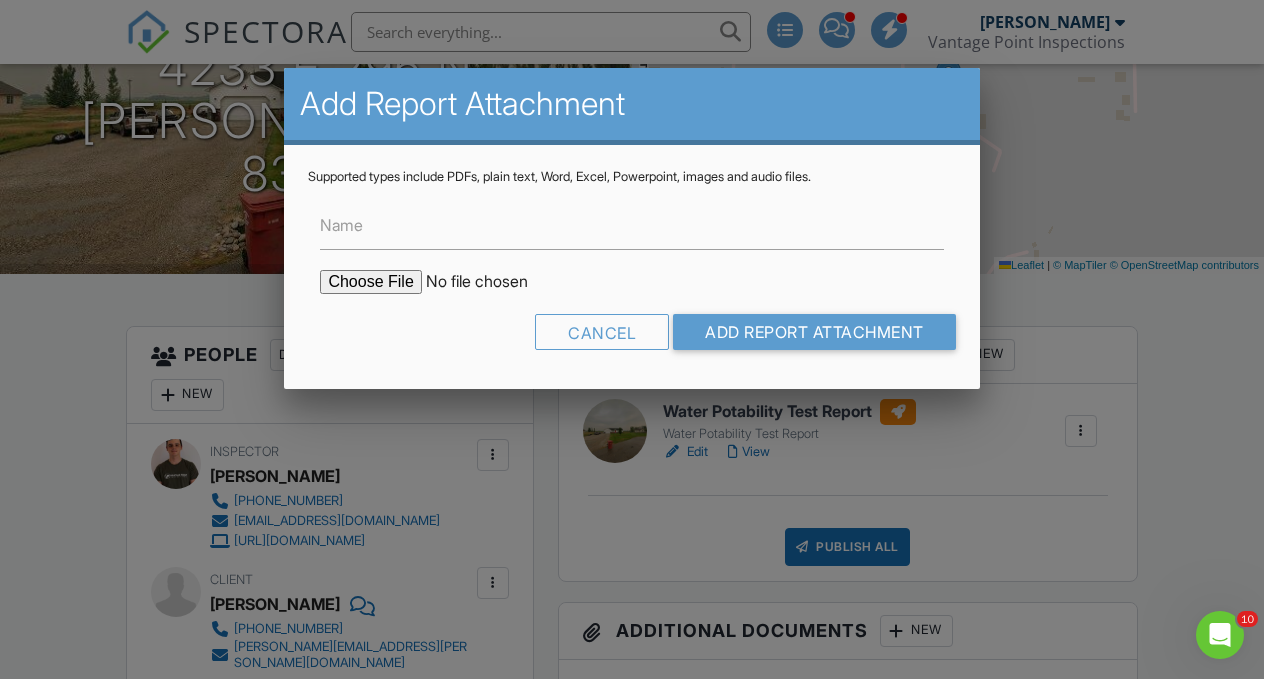 click on "Cancel
Add Report Attachment" at bounding box center [631, 339] 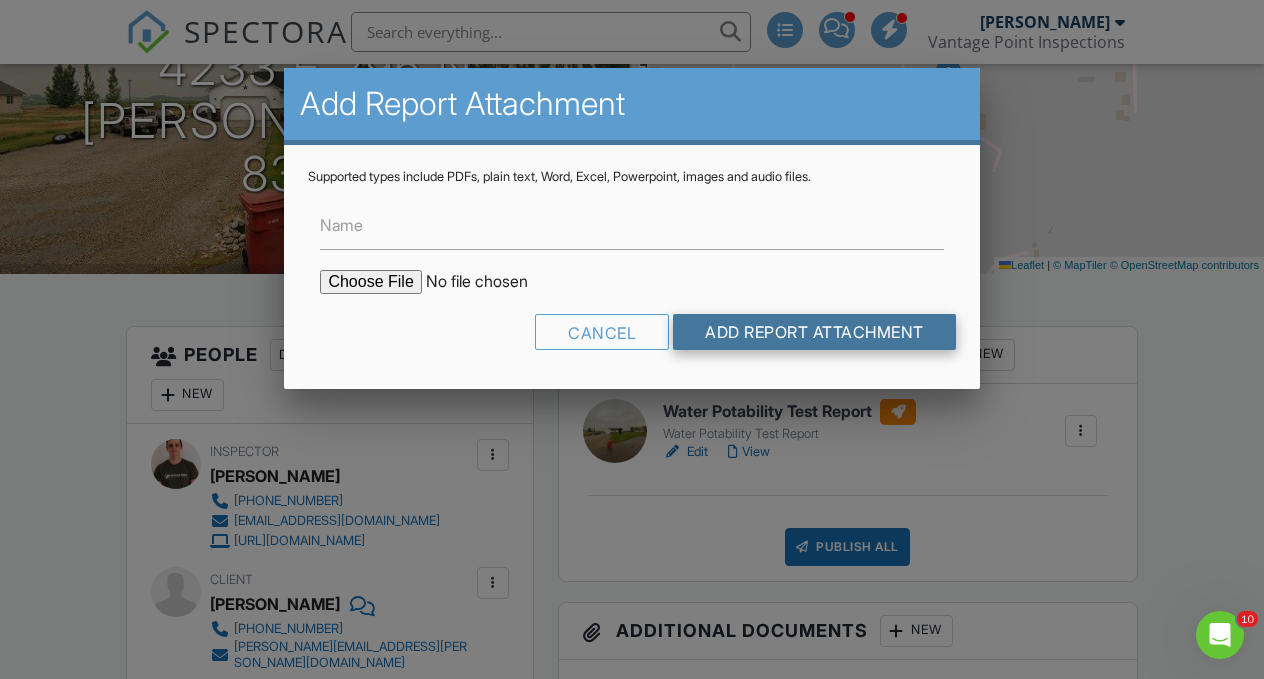 click on "Add Report Attachment" at bounding box center (814, 332) 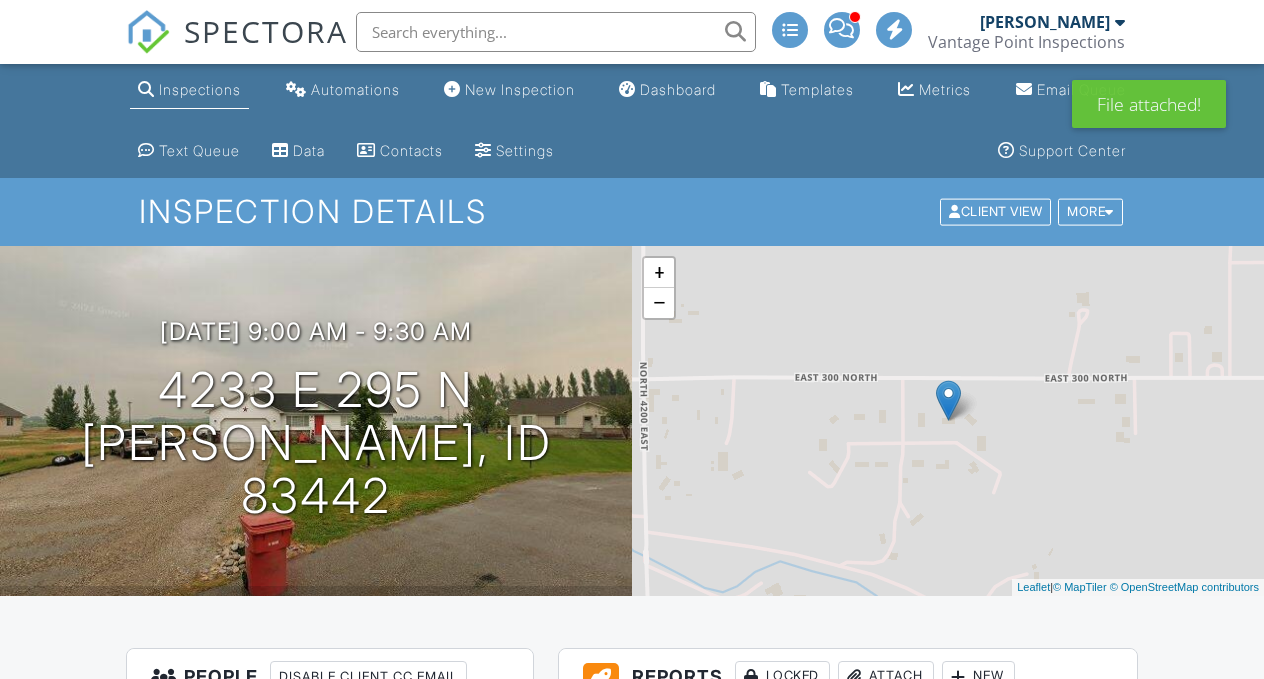 scroll, scrollTop: 0, scrollLeft: 0, axis: both 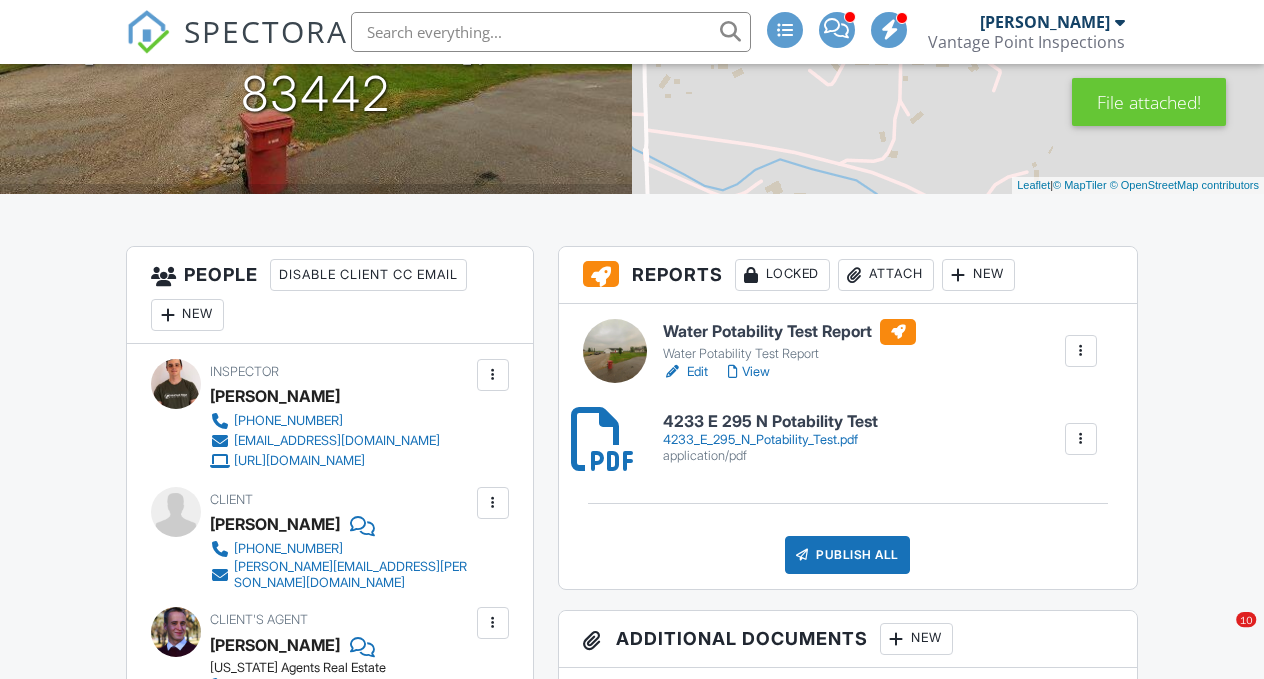 click on "Publish All" at bounding box center [847, 555] 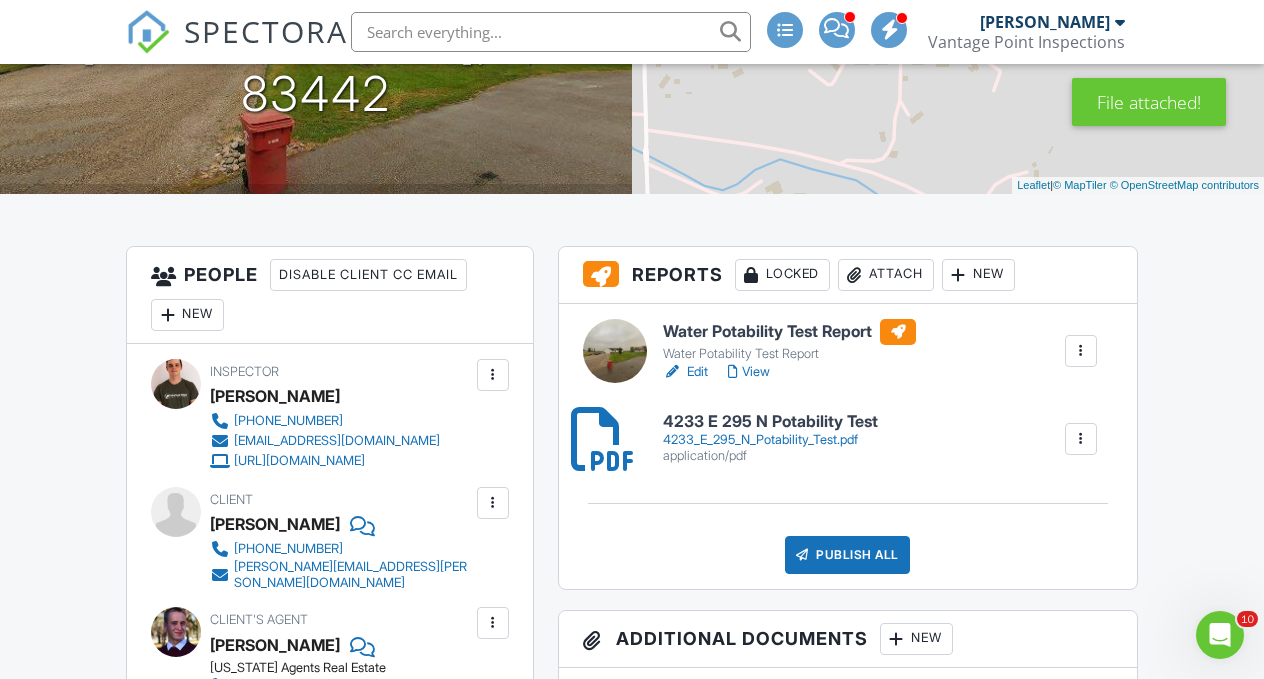 scroll, scrollTop: 0, scrollLeft: 0, axis: both 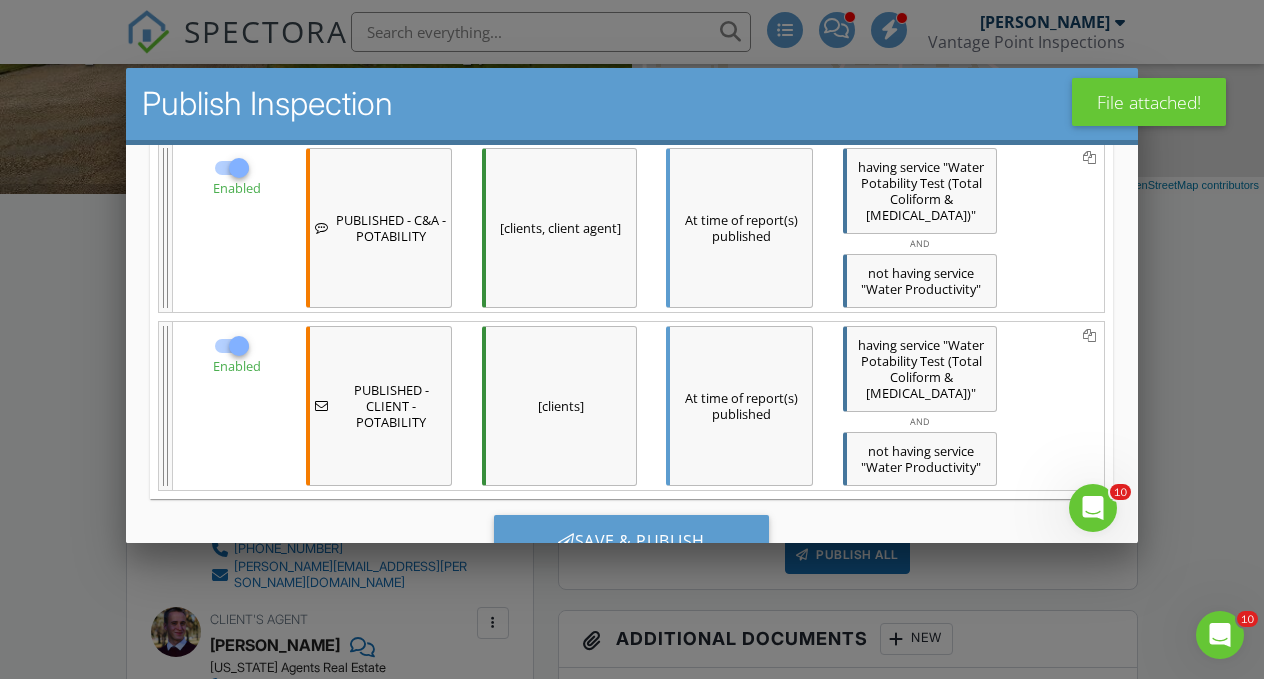 click on "[clients]" at bounding box center (559, 405) 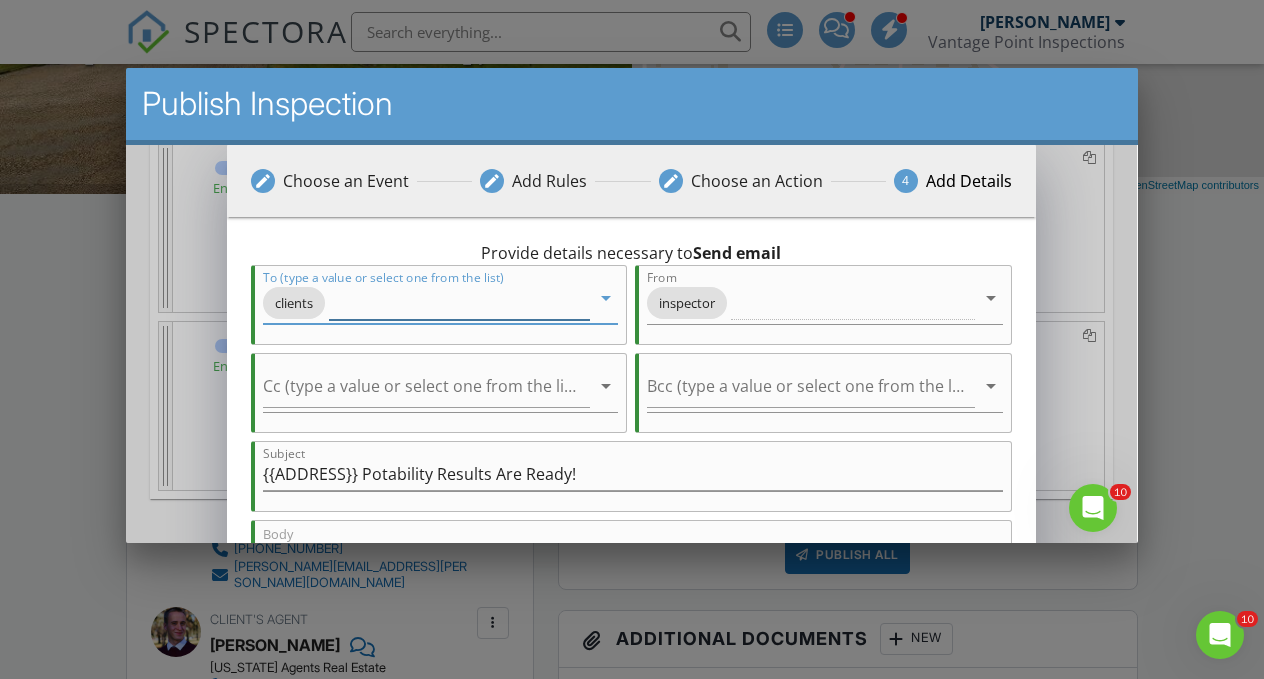 click at bounding box center (459, 302) 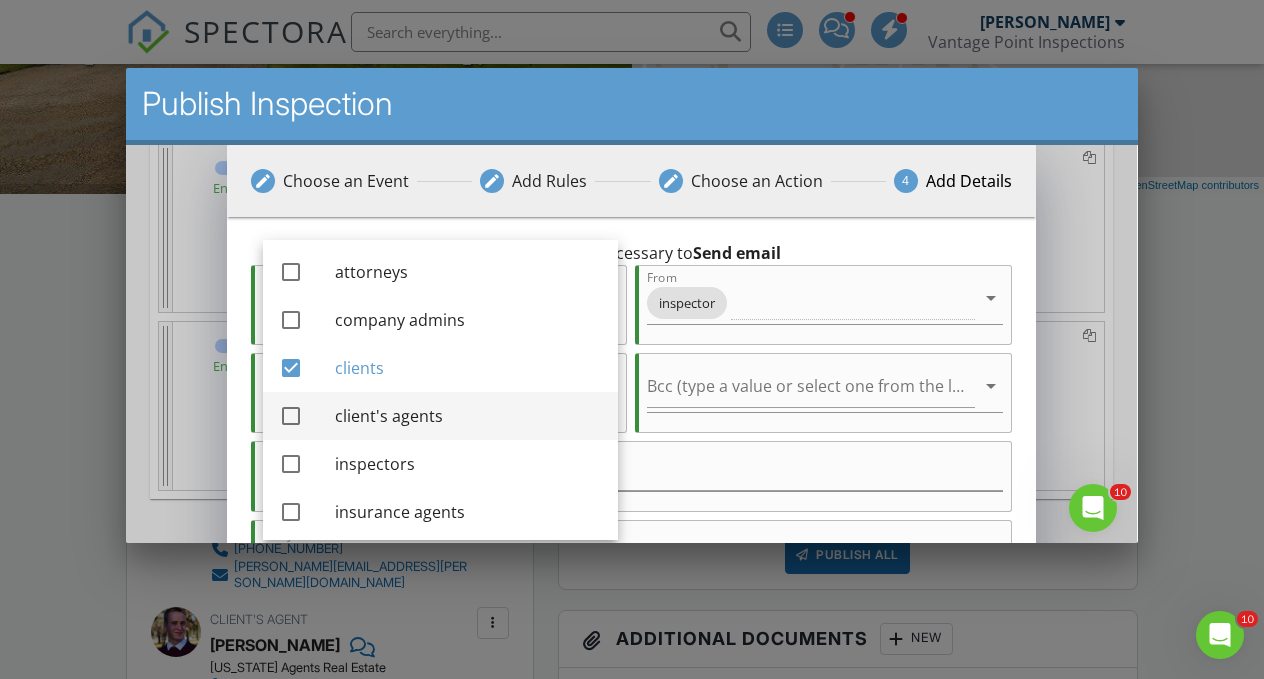 click on "client's agents" at bounding box center (468, 415) 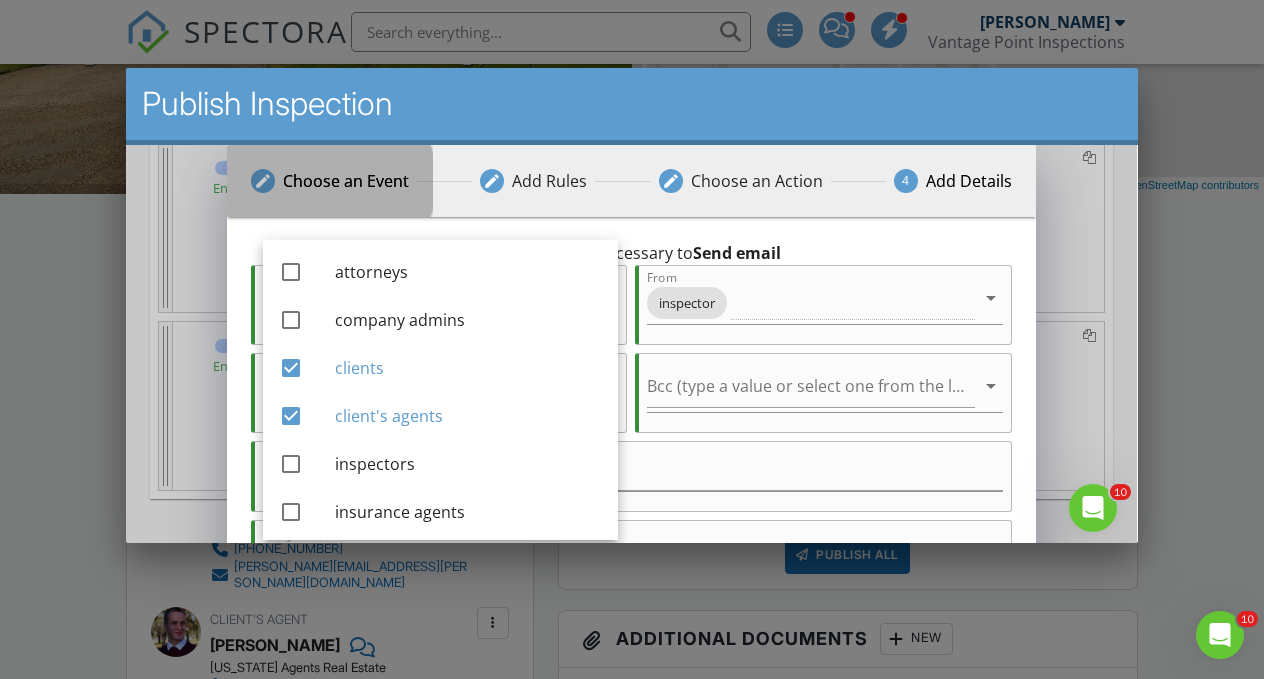 click on "edit
Choose an Event" at bounding box center (330, 180) 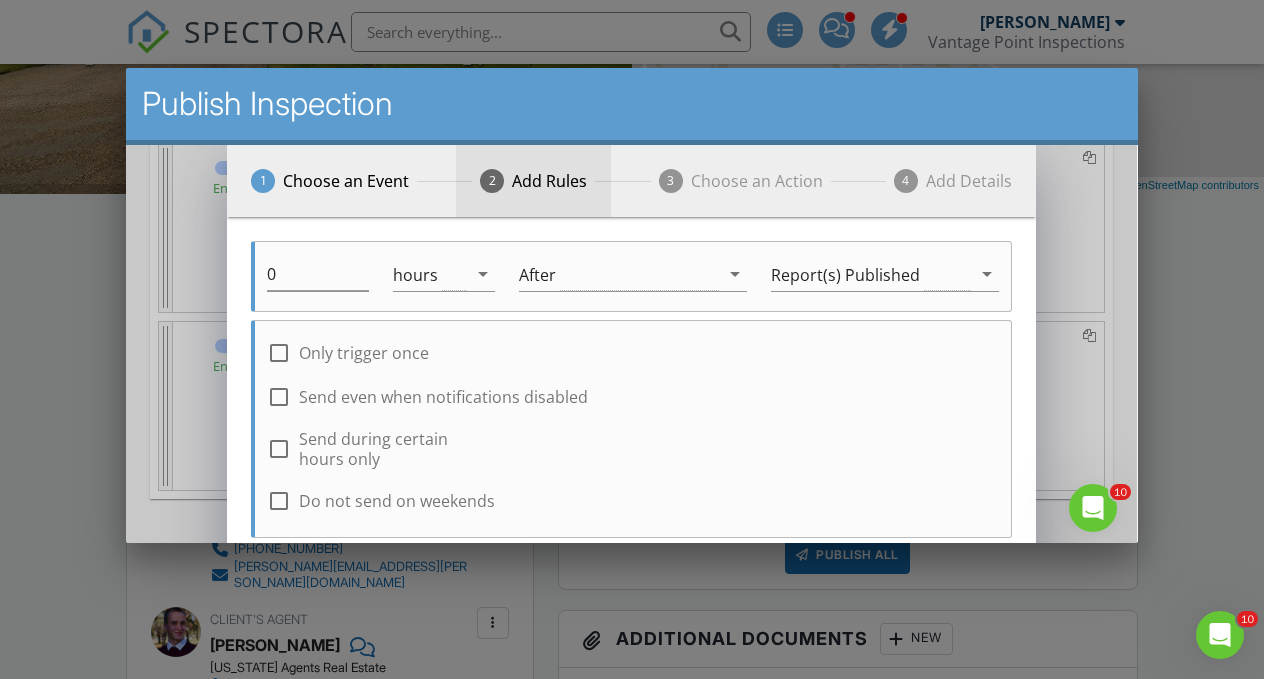 click on "2
Add Rules" at bounding box center [533, 180] 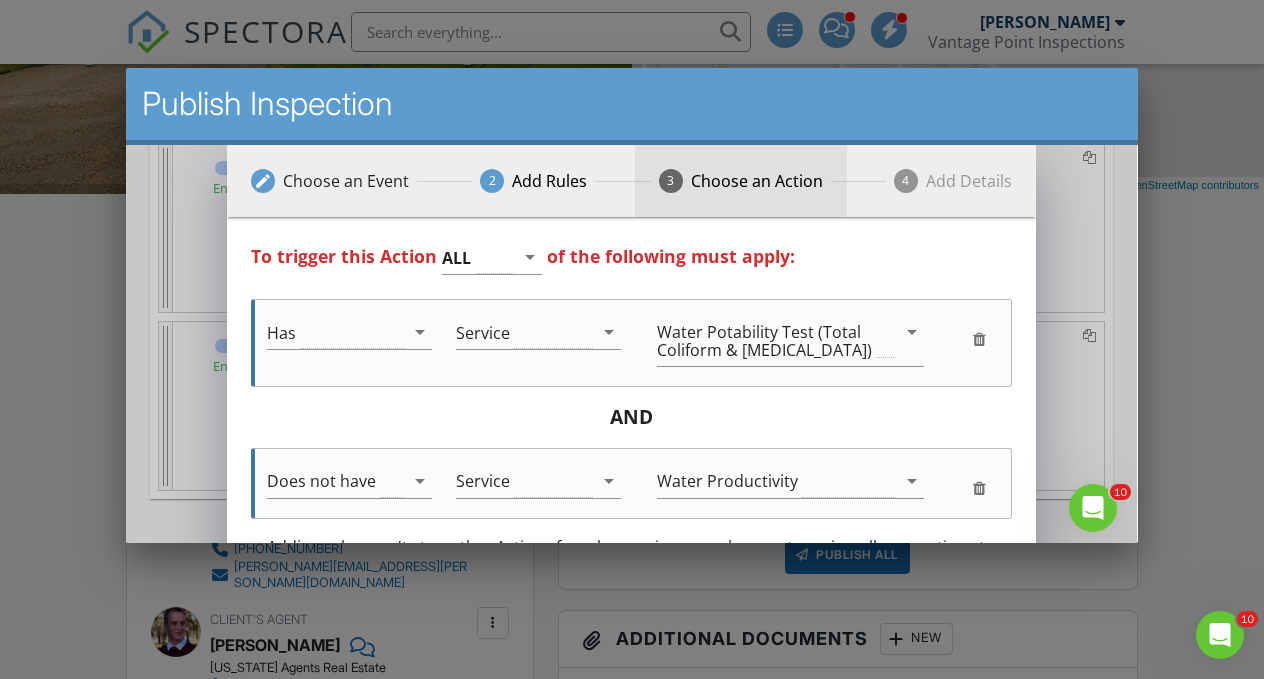 click on "3
Choose an Action" at bounding box center (741, 180) 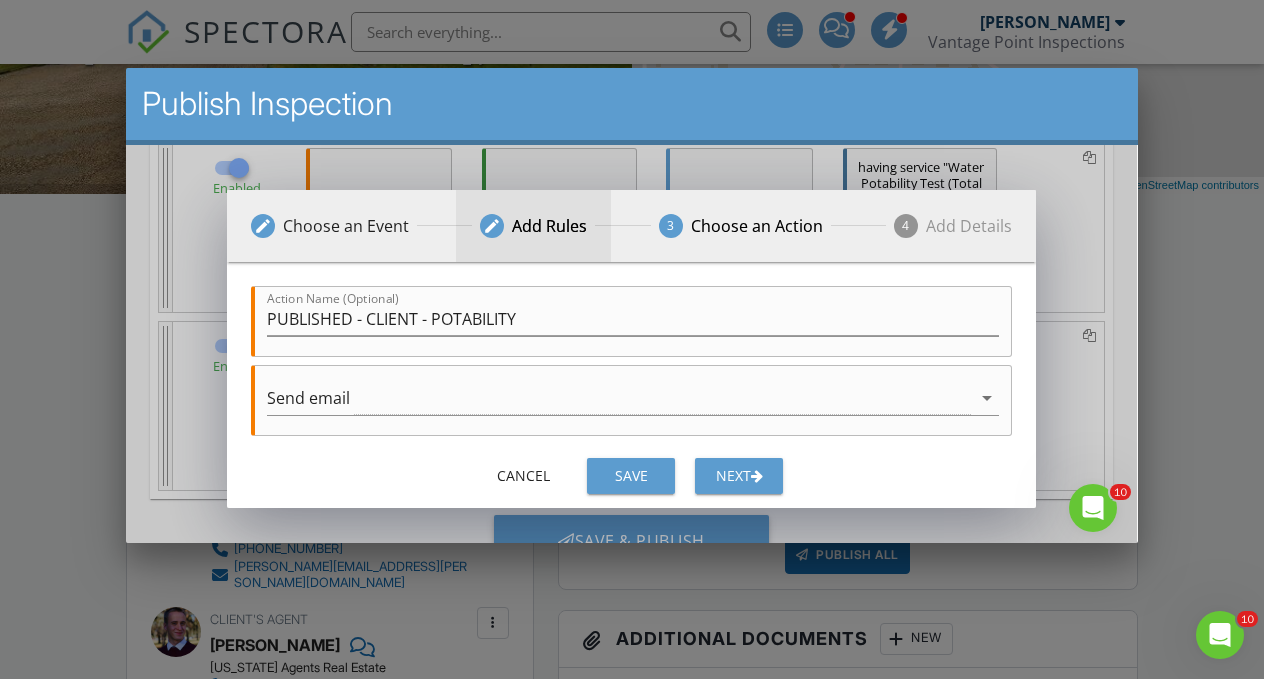 click on "edit
Add Rules" at bounding box center [533, 225] 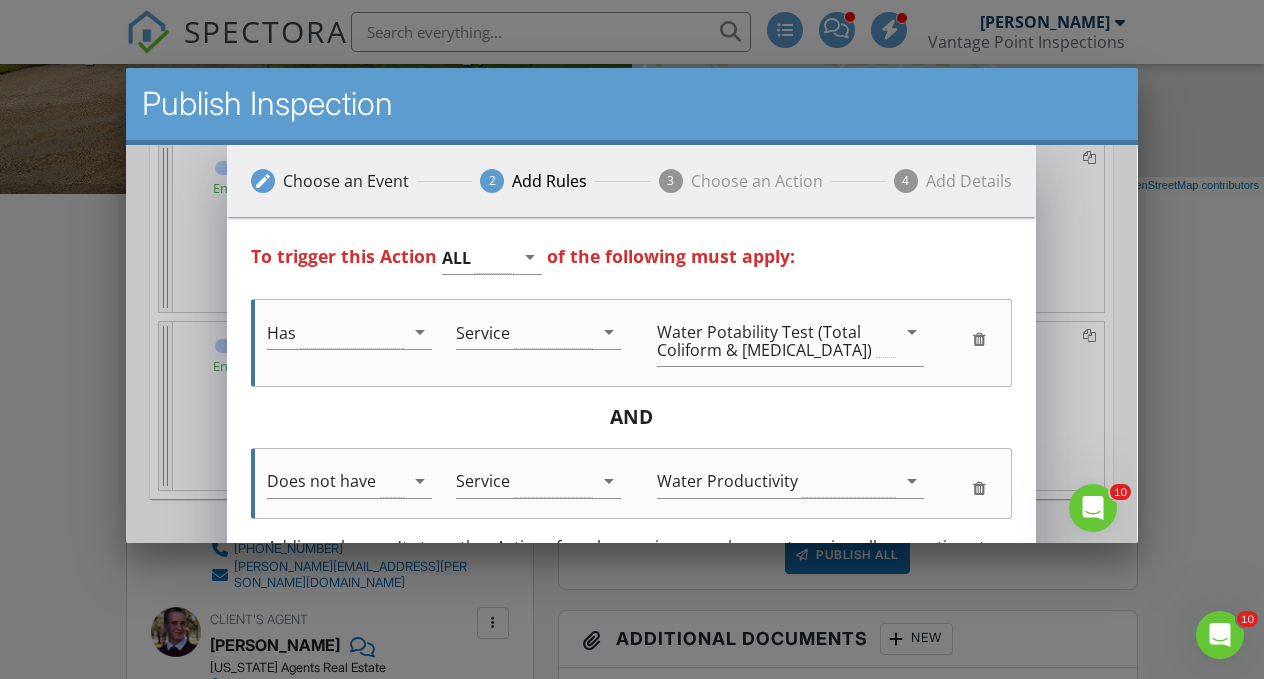 click at bounding box center [979, 338] 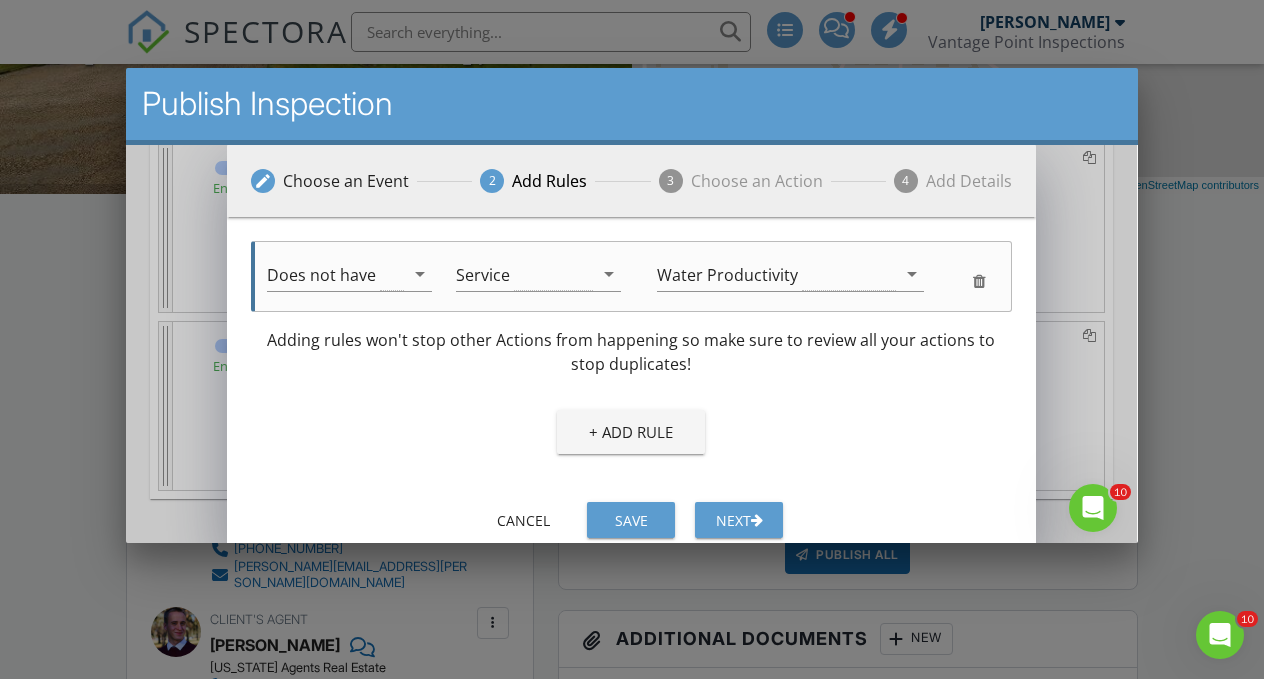 click on "Adding rules won't stop other Actions from happening so make
sure to review all your actions to stop duplicates!" at bounding box center (631, 351) 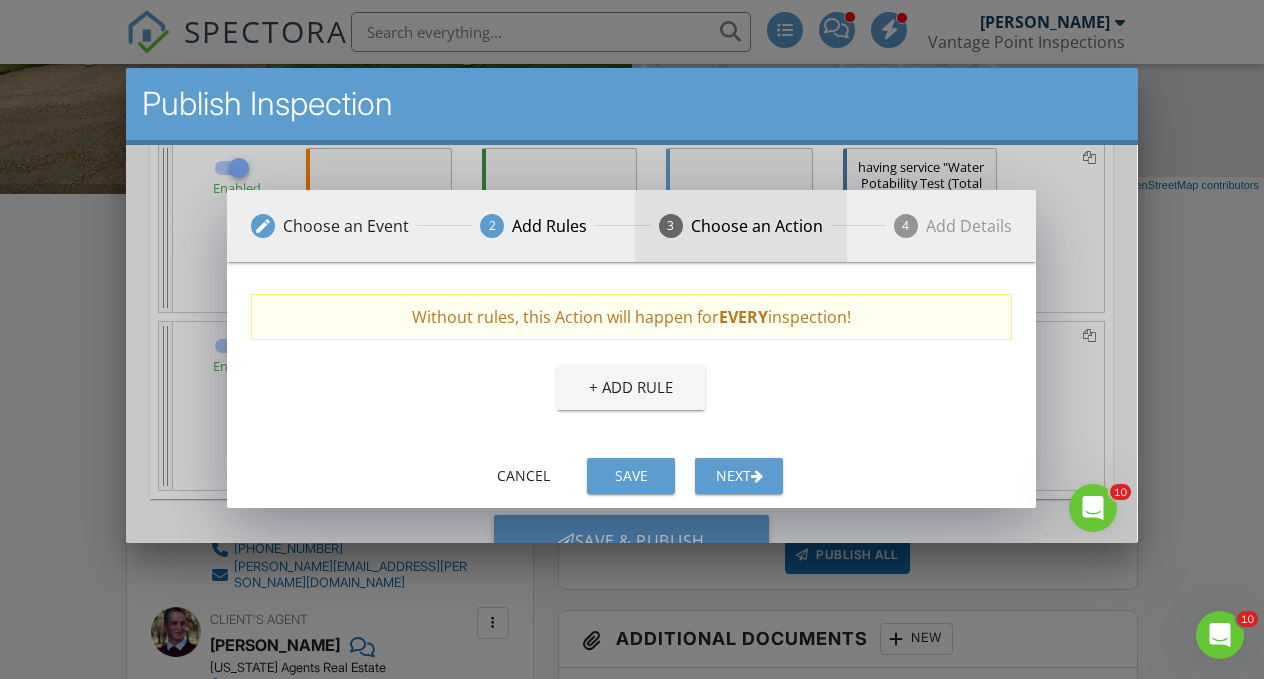 click on "Choose an Action" at bounding box center [757, 225] 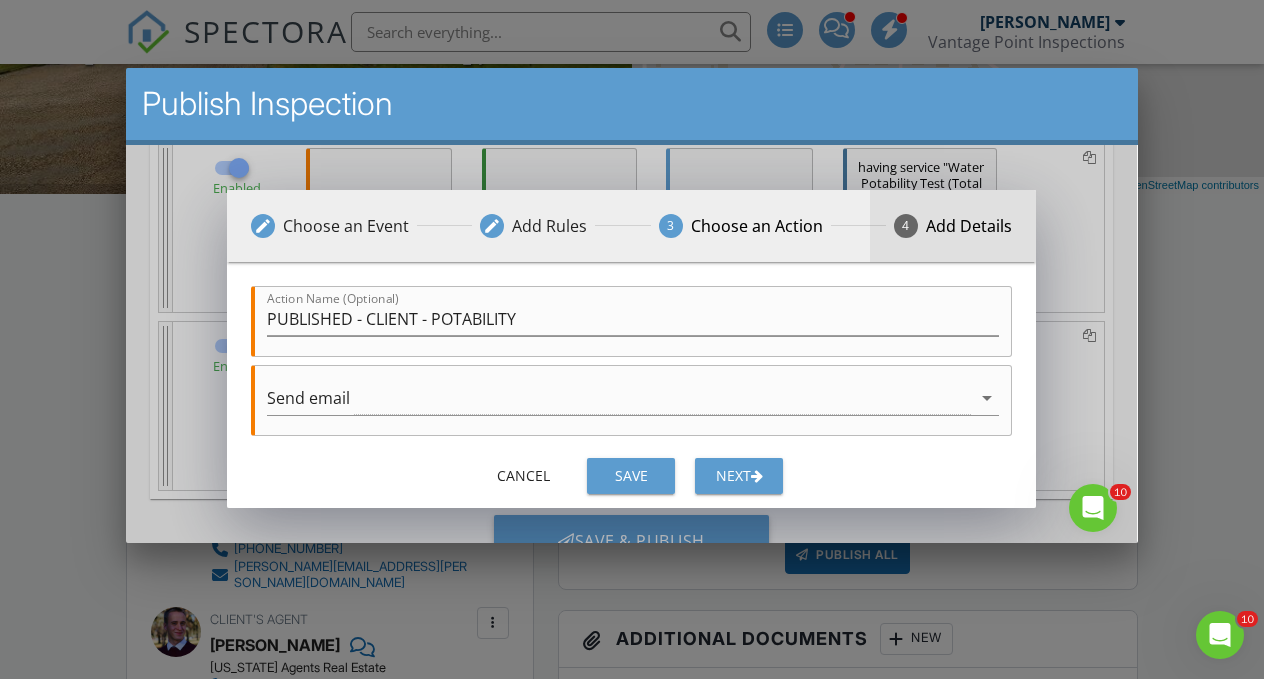 click on "4
Add Details" at bounding box center (953, 225) 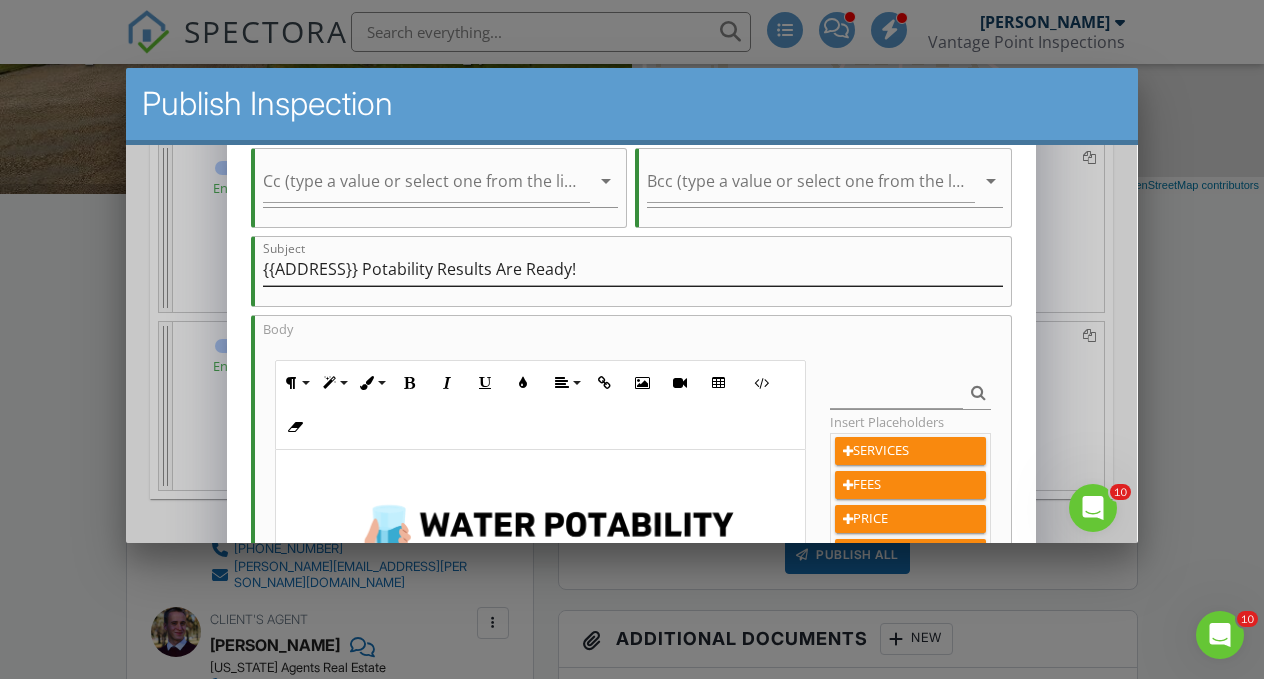 scroll, scrollTop: 249, scrollLeft: 0, axis: vertical 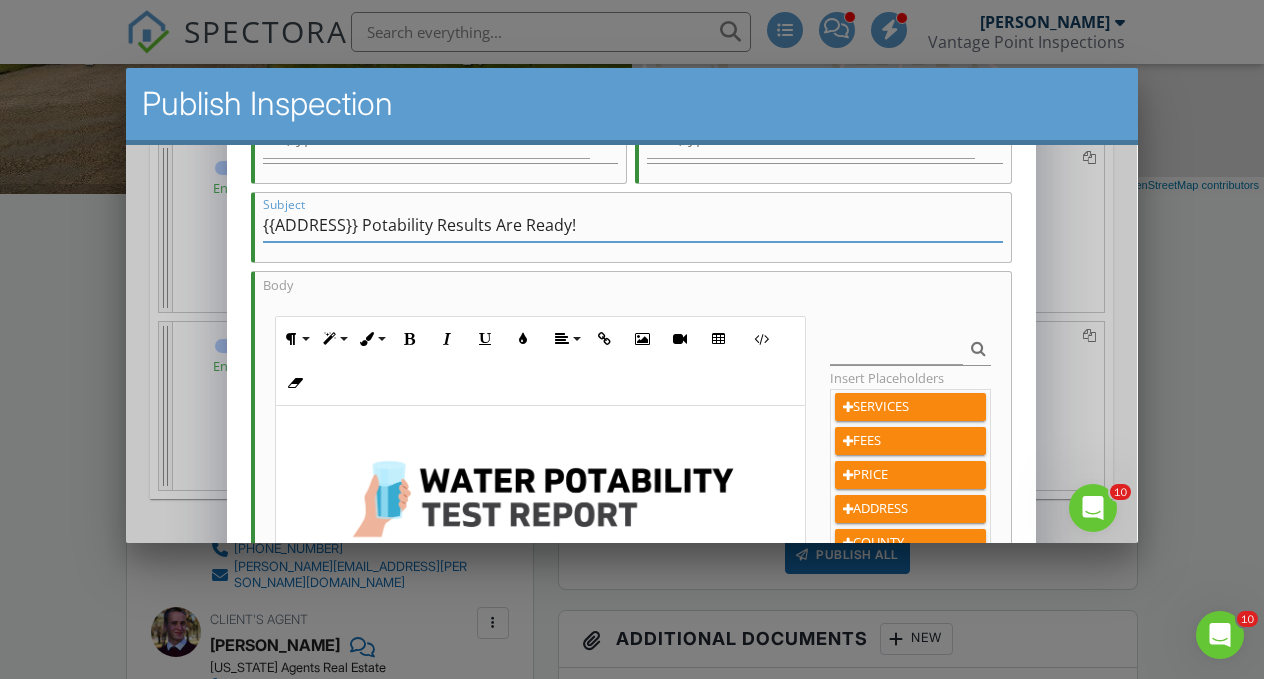drag, startPoint x: 342, startPoint y: 223, endPoint x: 279, endPoint y: 222, distance: 63.007935 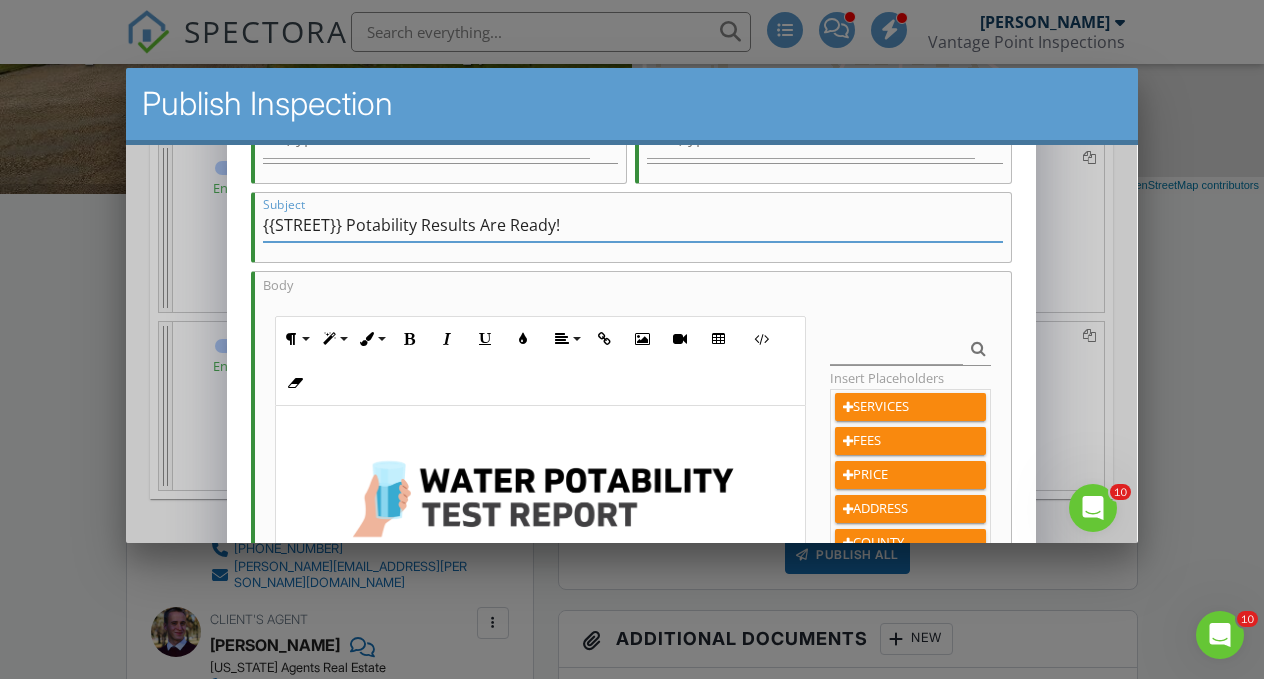 type on "{{STREET}} Potability Results Are Ready!" 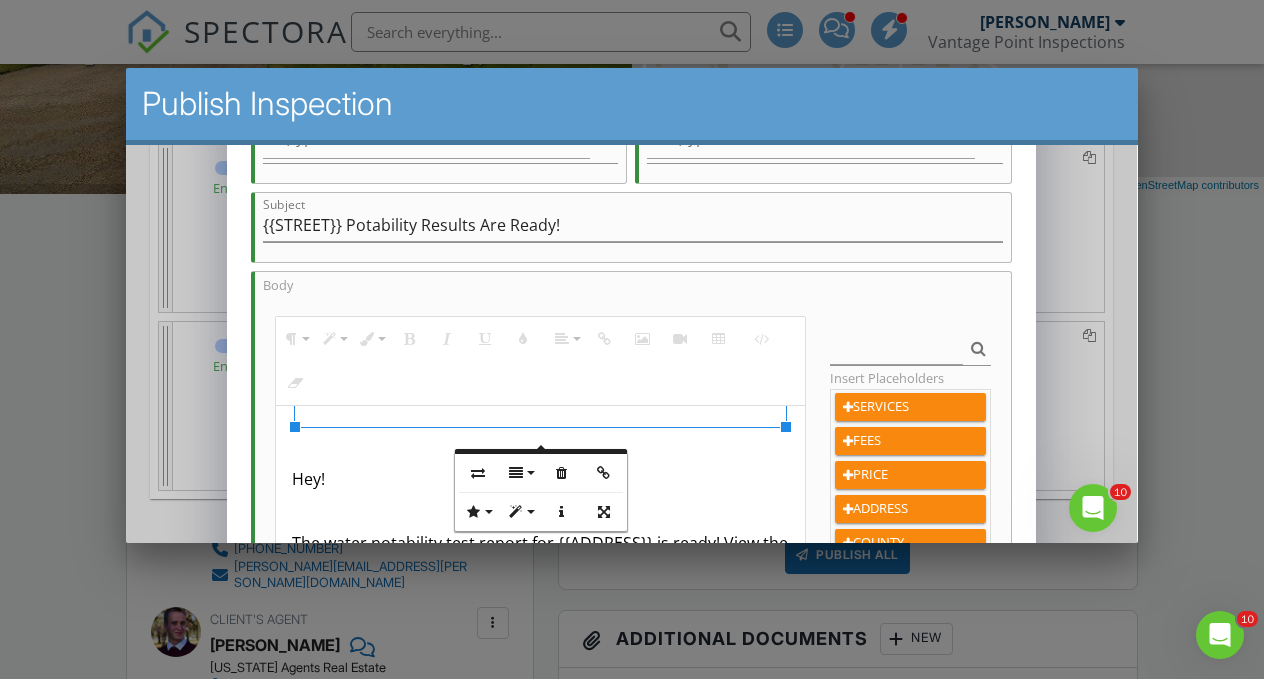 scroll, scrollTop: 144, scrollLeft: 0, axis: vertical 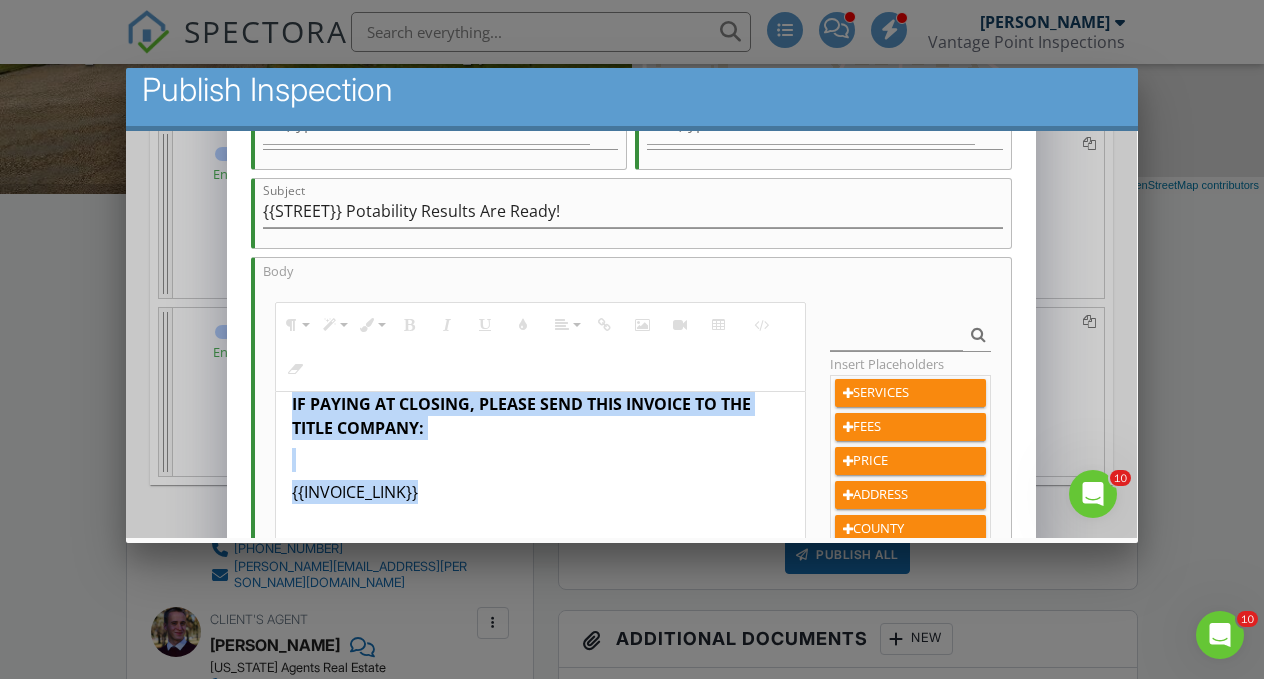 drag, startPoint x: 446, startPoint y: 497, endPoint x: 282, endPoint y: 405, distance: 188.04254 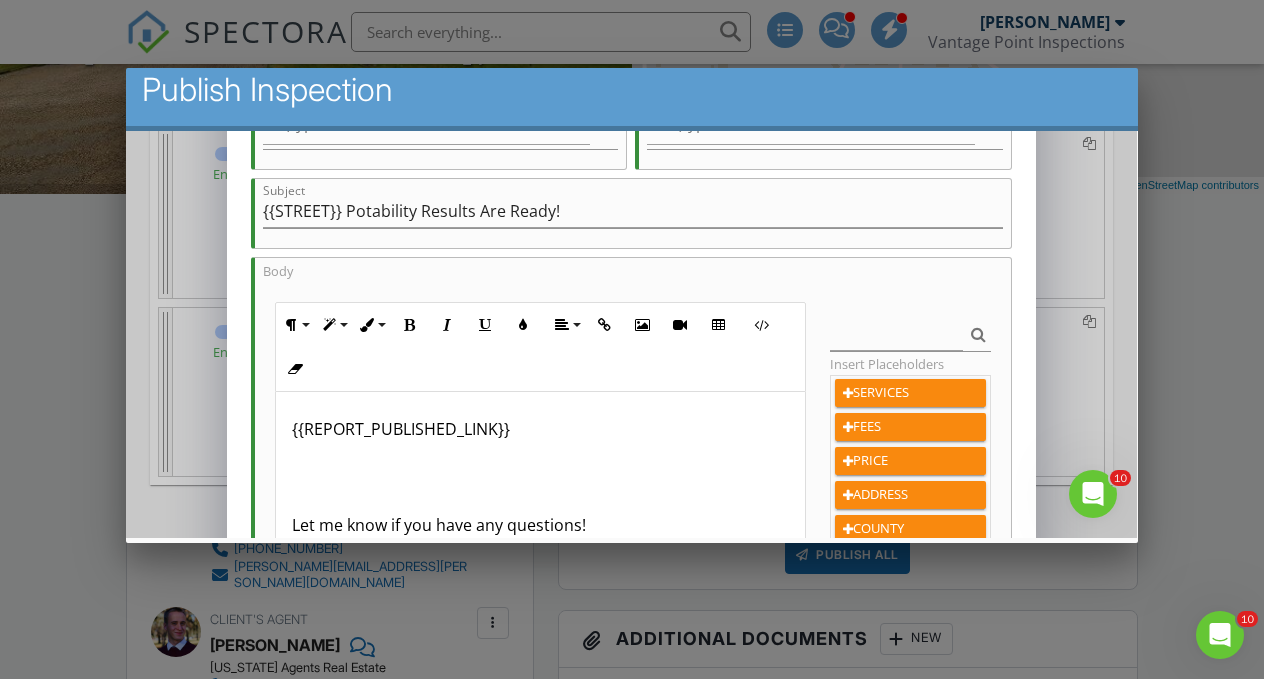 scroll, scrollTop: 321, scrollLeft: 0, axis: vertical 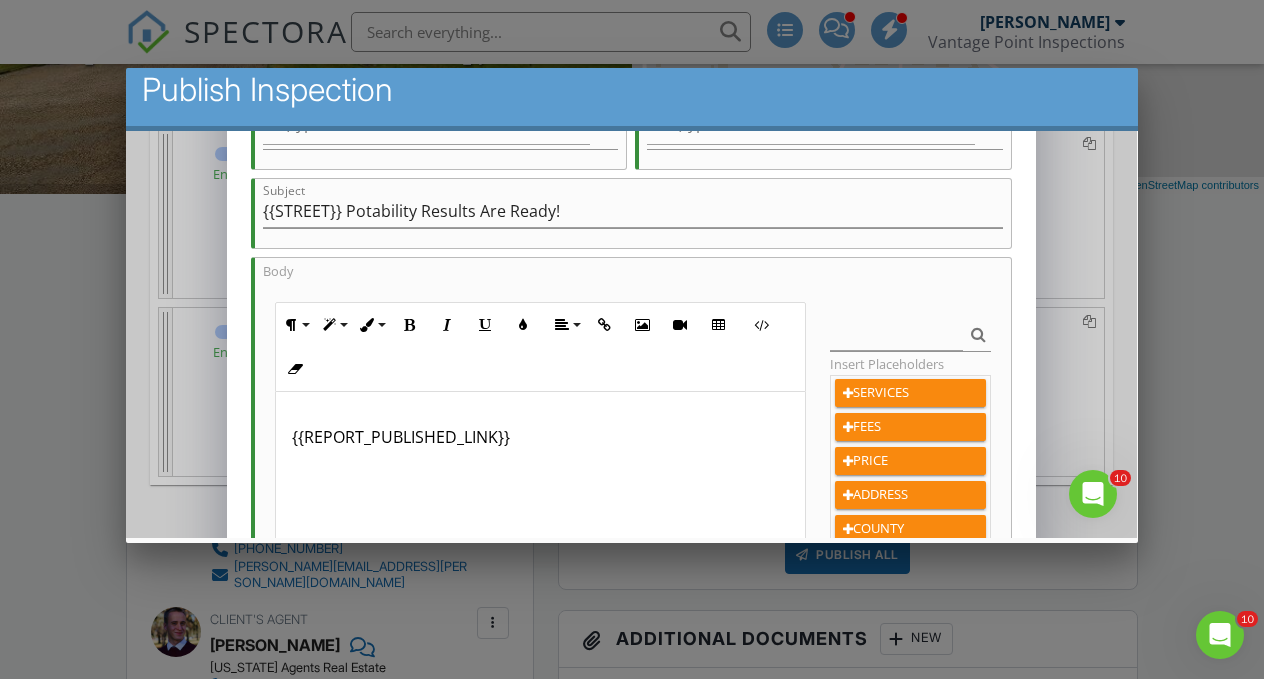 type 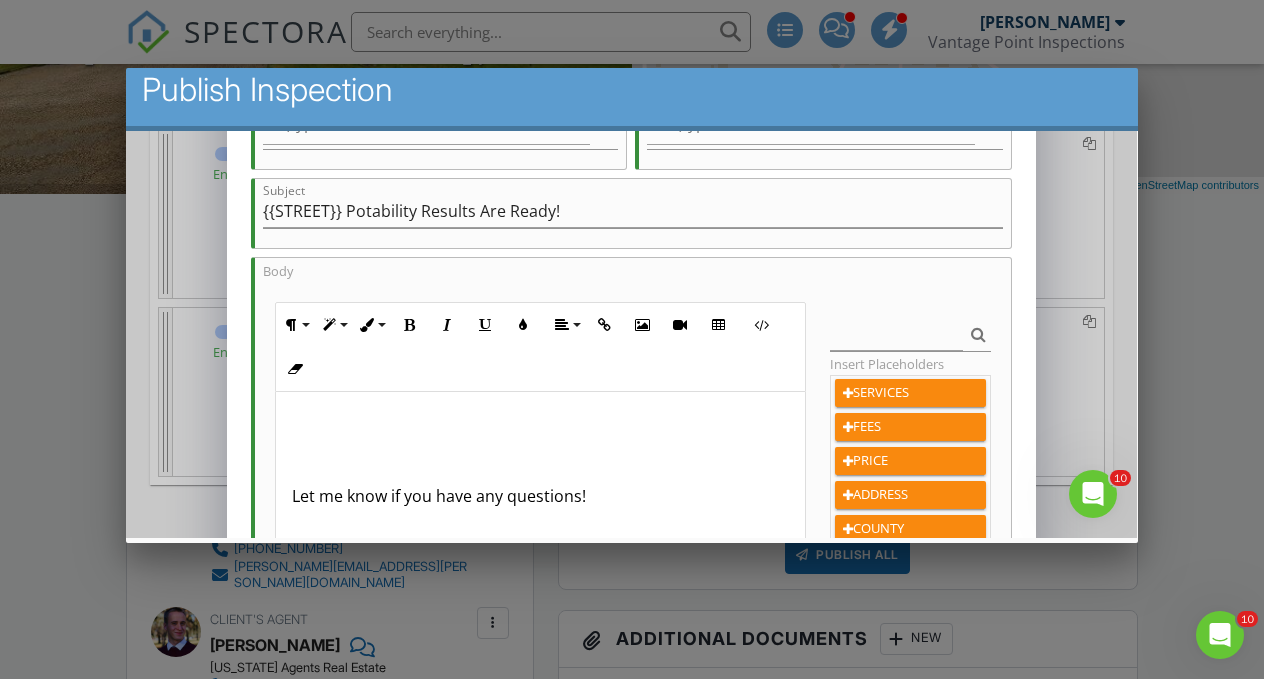 scroll, scrollTop: 463, scrollLeft: 0, axis: vertical 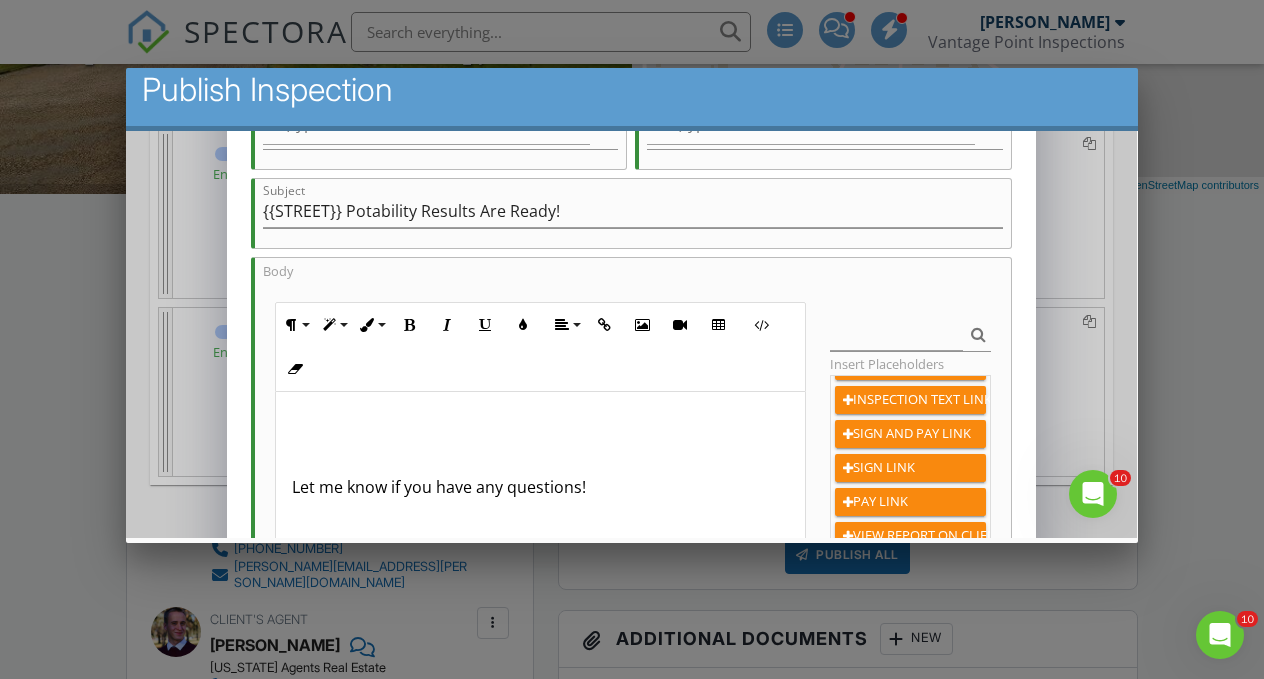 click on "SIGN AND PAY LINK" at bounding box center (910, 433) 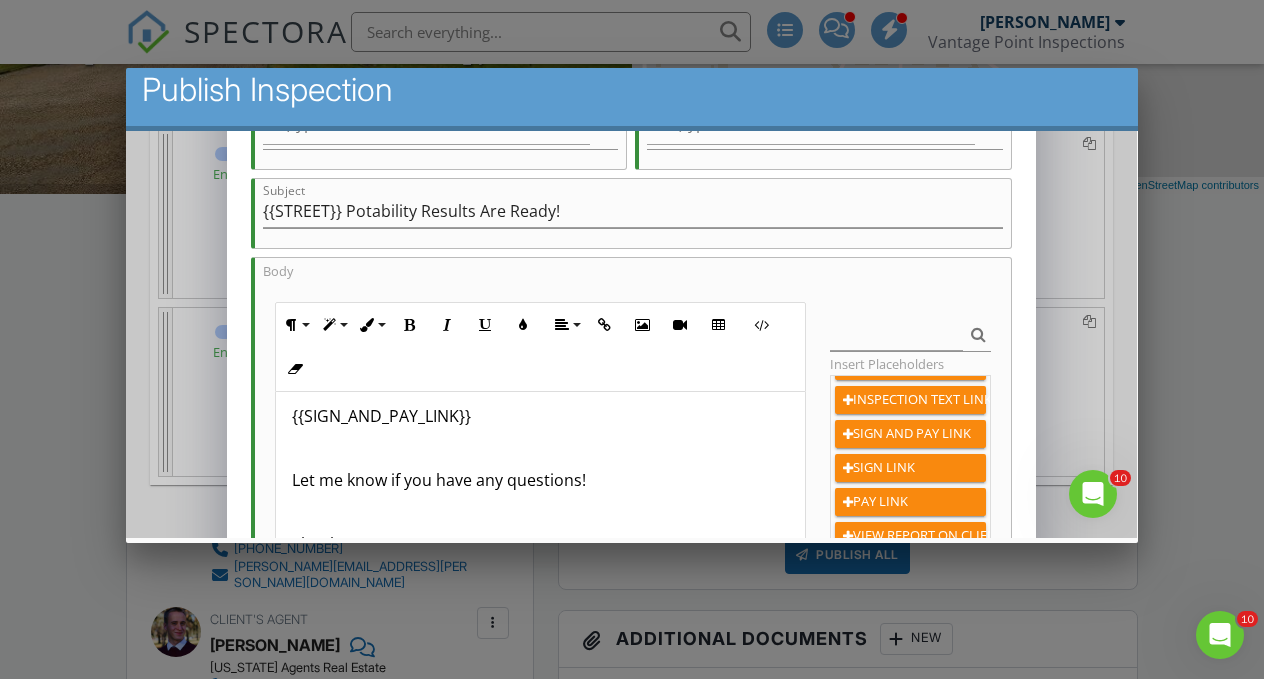 scroll, scrollTop: 470, scrollLeft: 0, axis: vertical 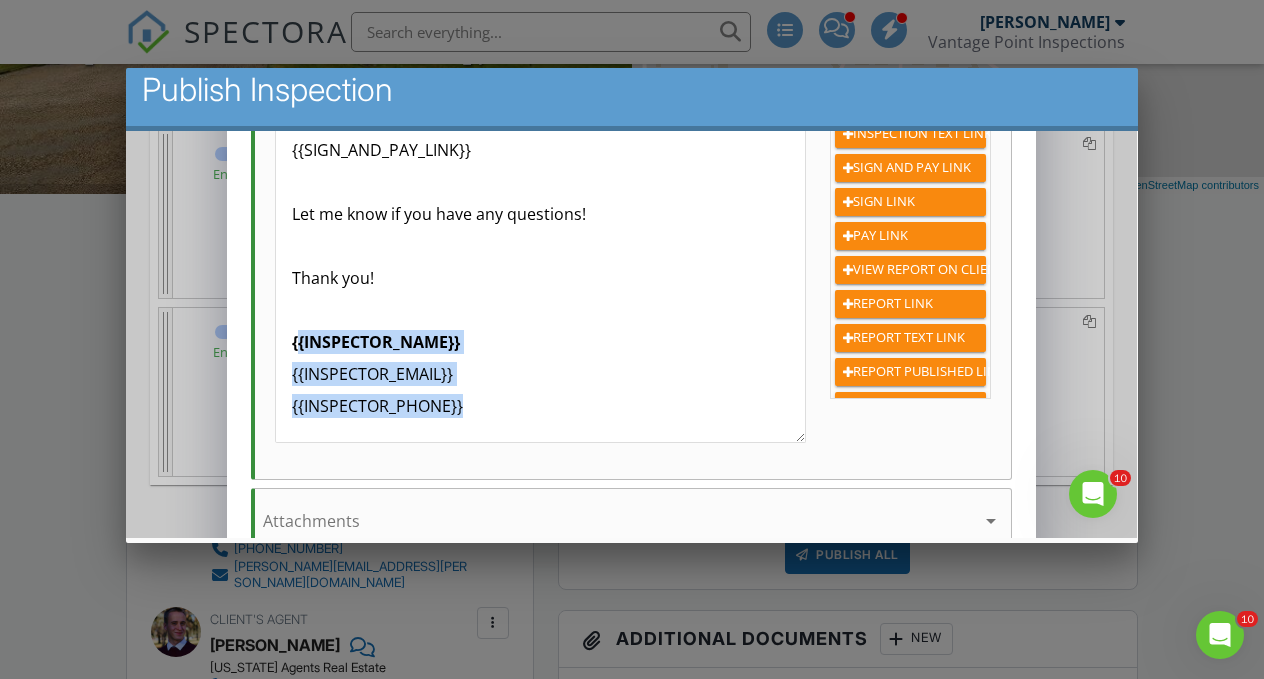drag, startPoint x: 296, startPoint y: 333, endPoint x: 565, endPoint y: 442, distance: 290.24472 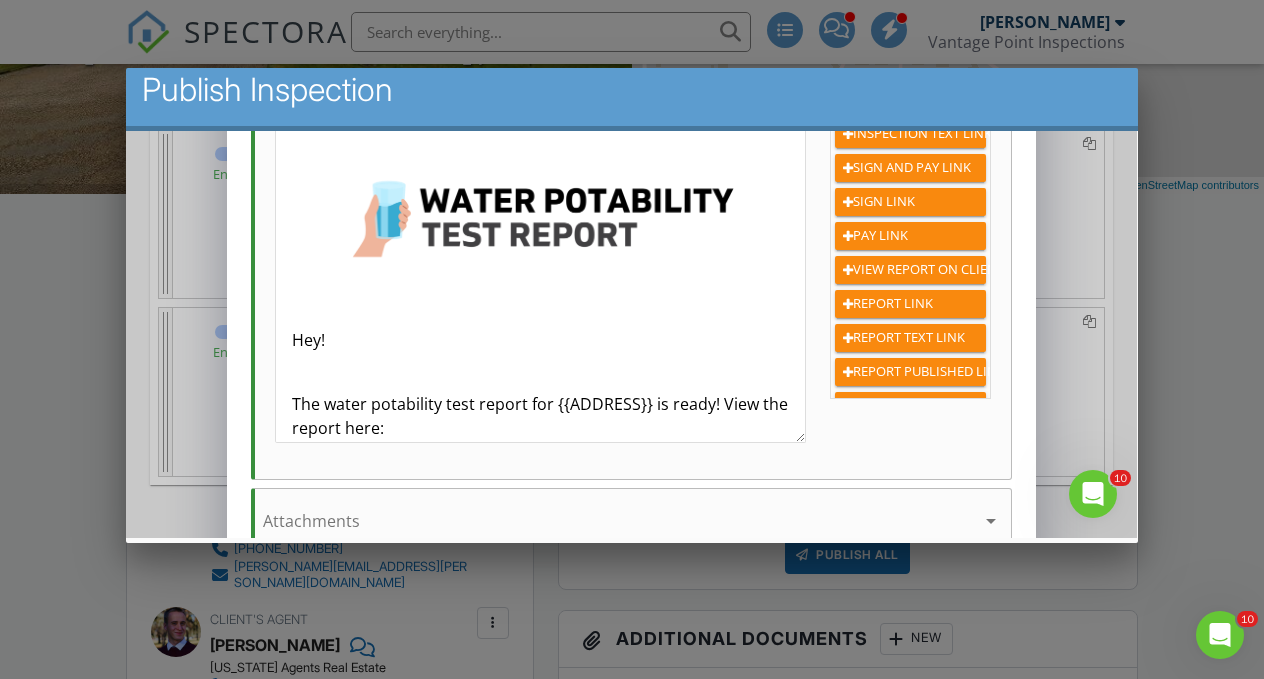 scroll, scrollTop: 0, scrollLeft: 0, axis: both 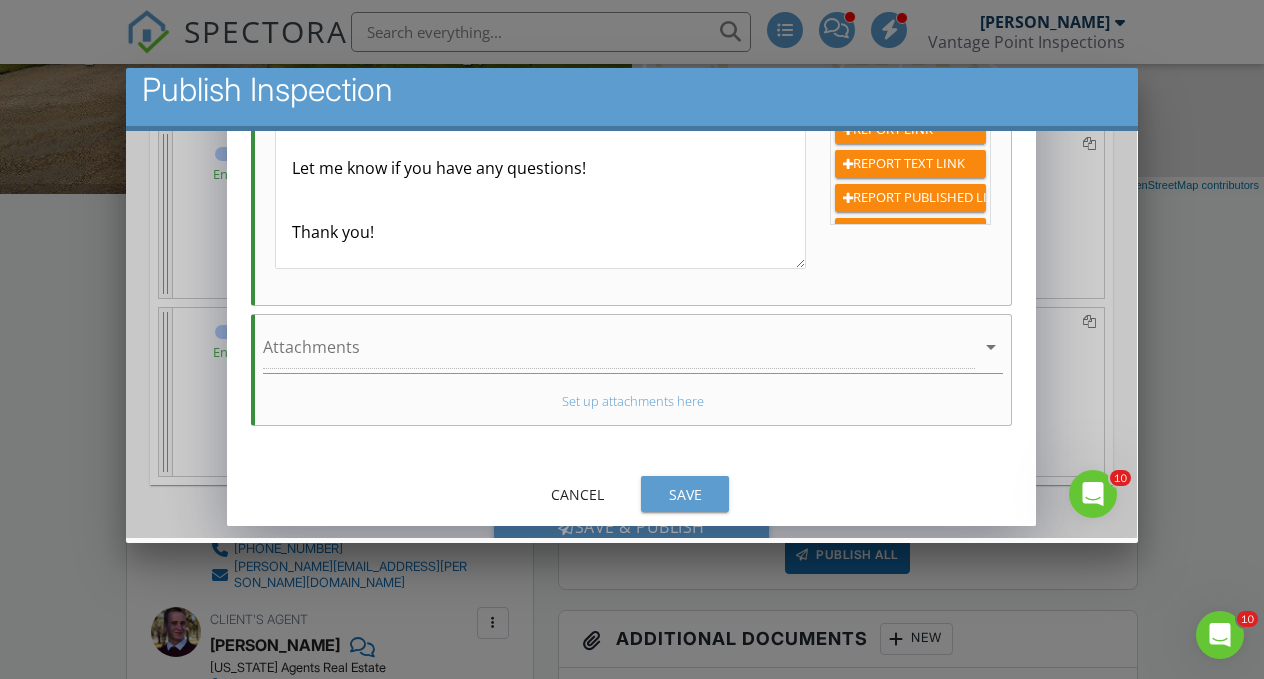 click on "Save" at bounding box center (685, 493) 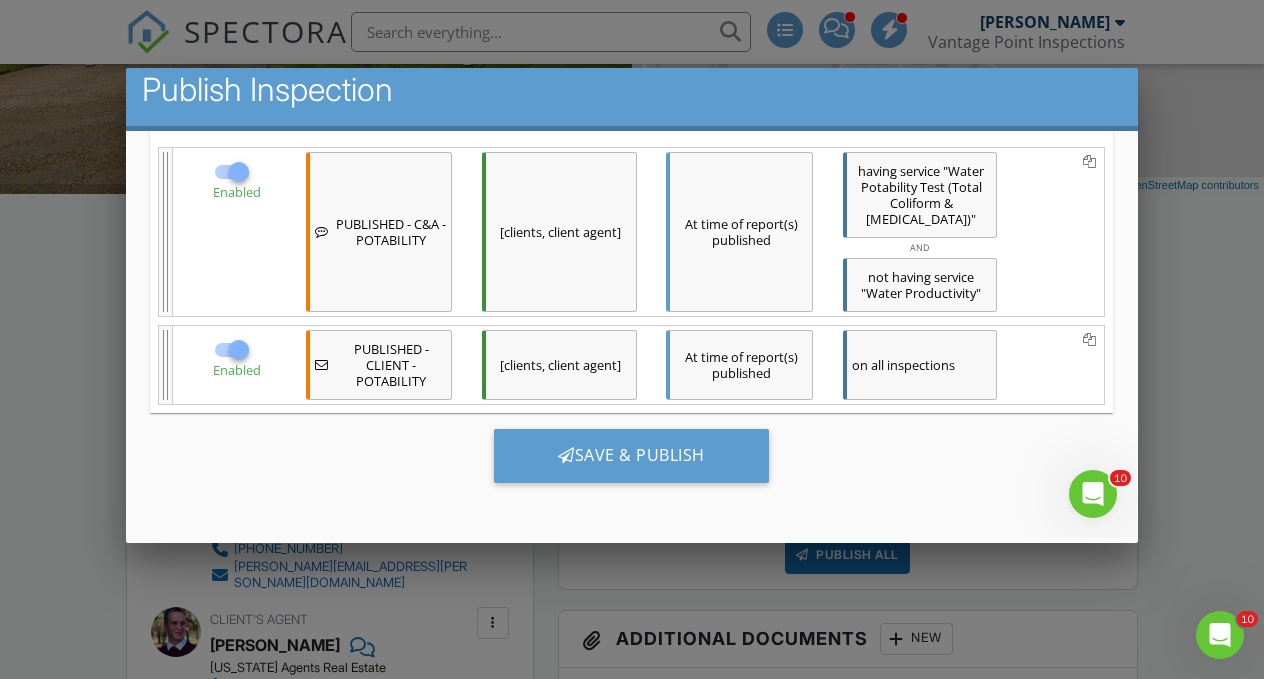 scroll, scrollTop: 292, scrollLeft: 0, axis: vertical 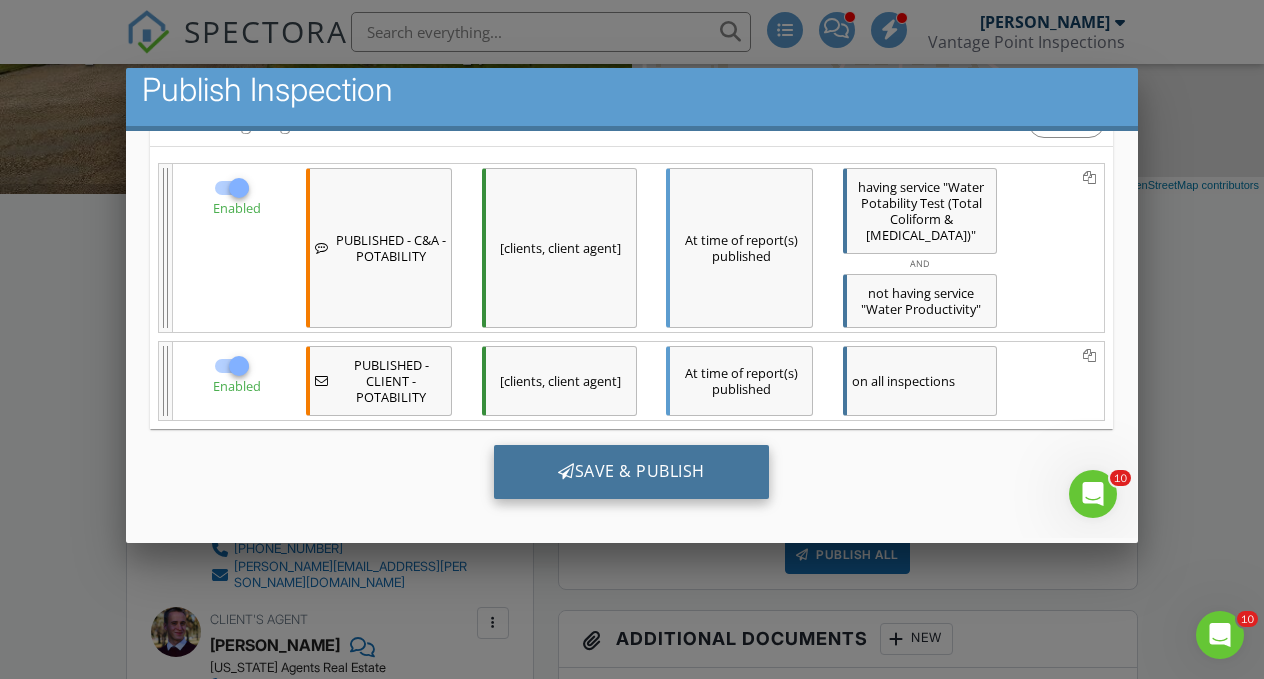 click on "Save & Publish" at bounding box center [631, 471] 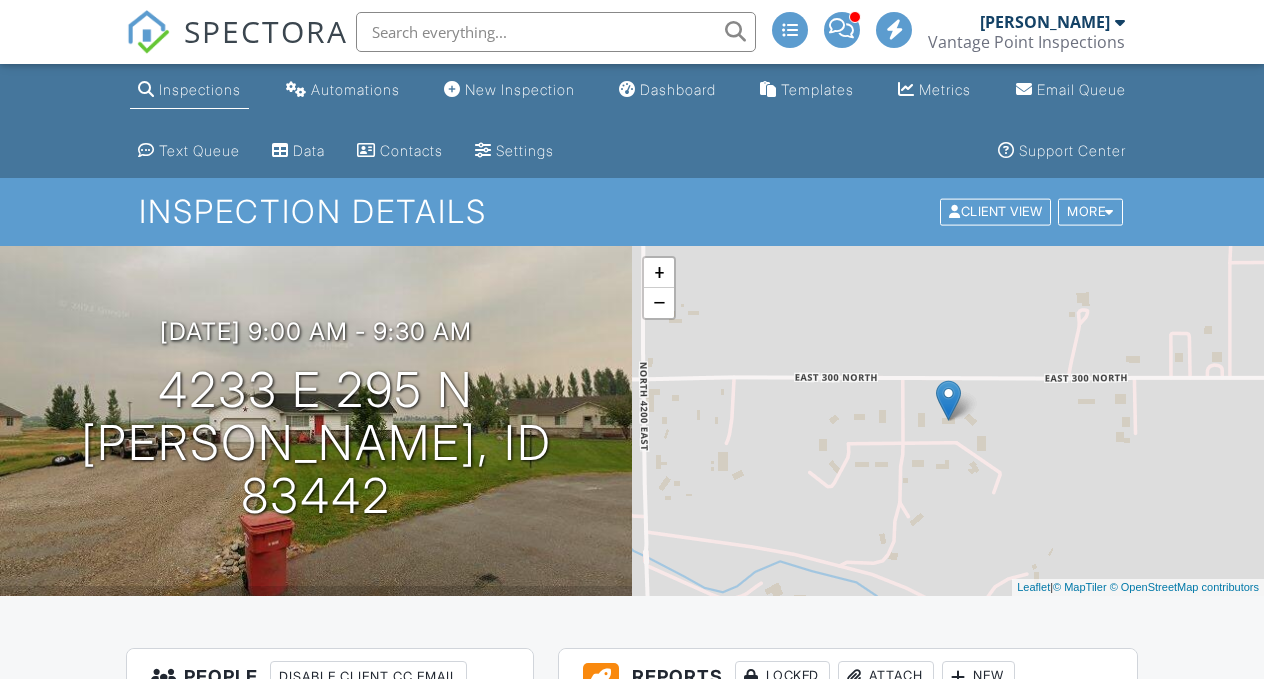 scroll, scrollTop: 0, scrollLeft: 0, axis: both 